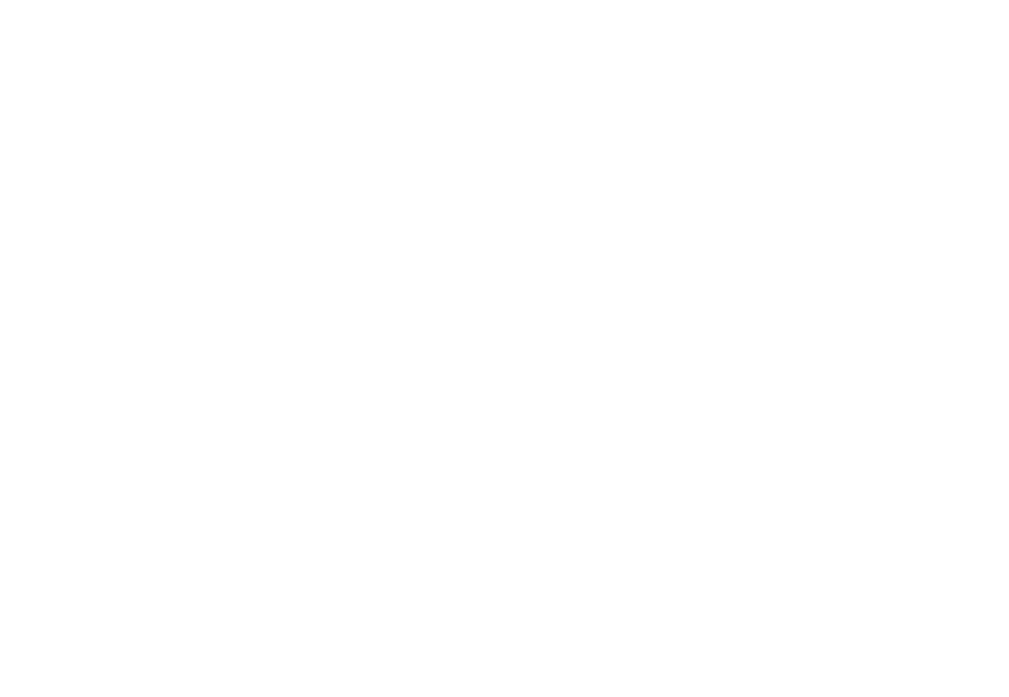 scroll, scrollTop: 0, scrollLeft: 0, axis: both 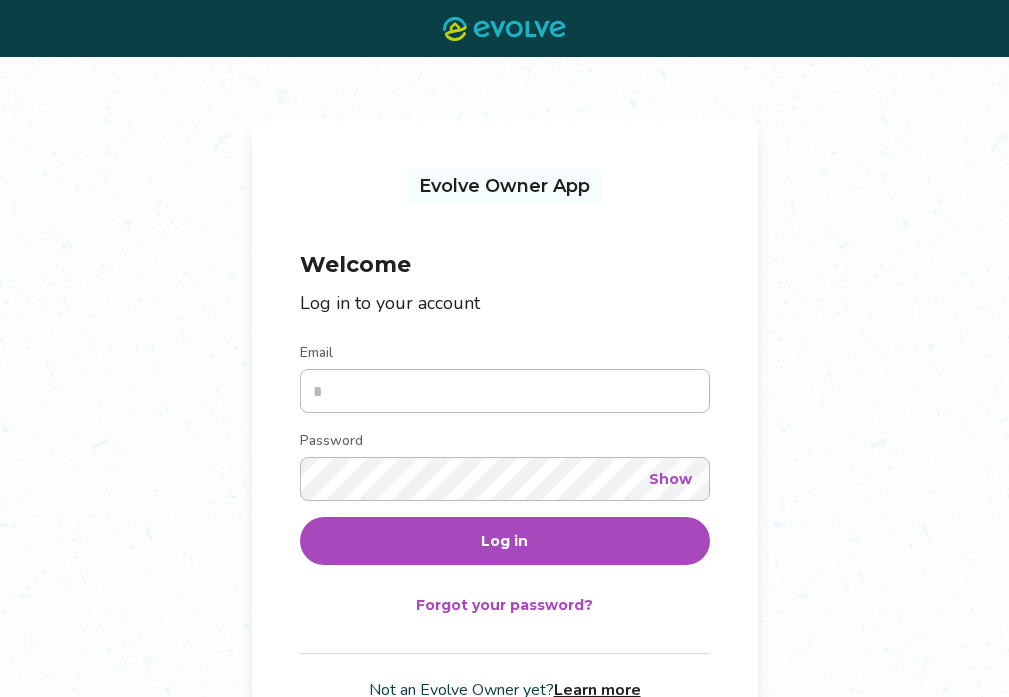 type on "**********" 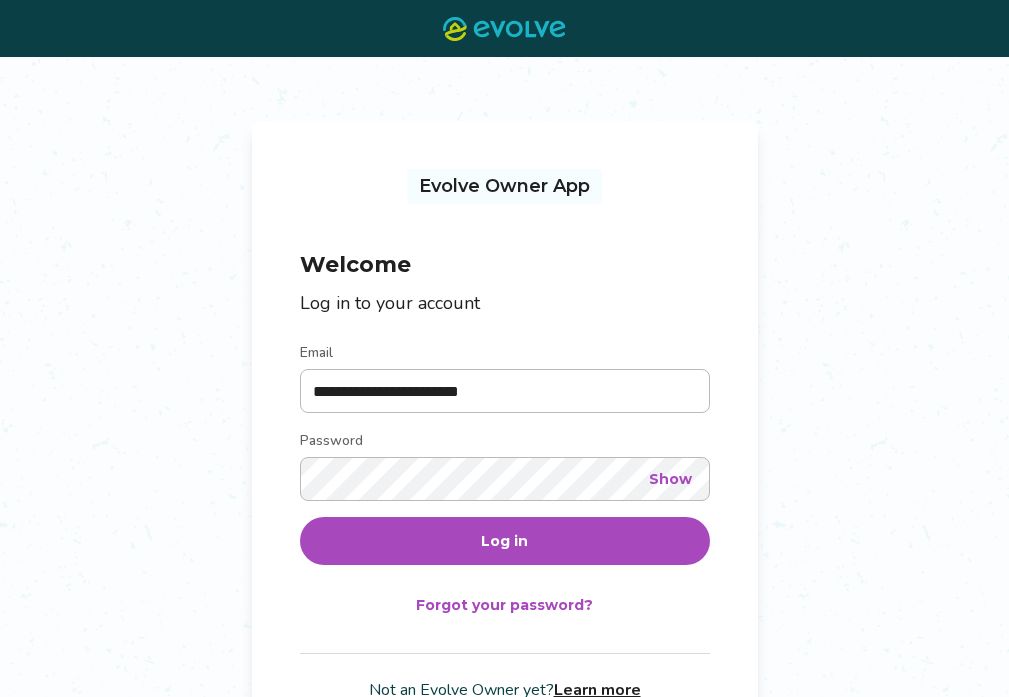 click on "Log in" at bounding box center [505, 541] 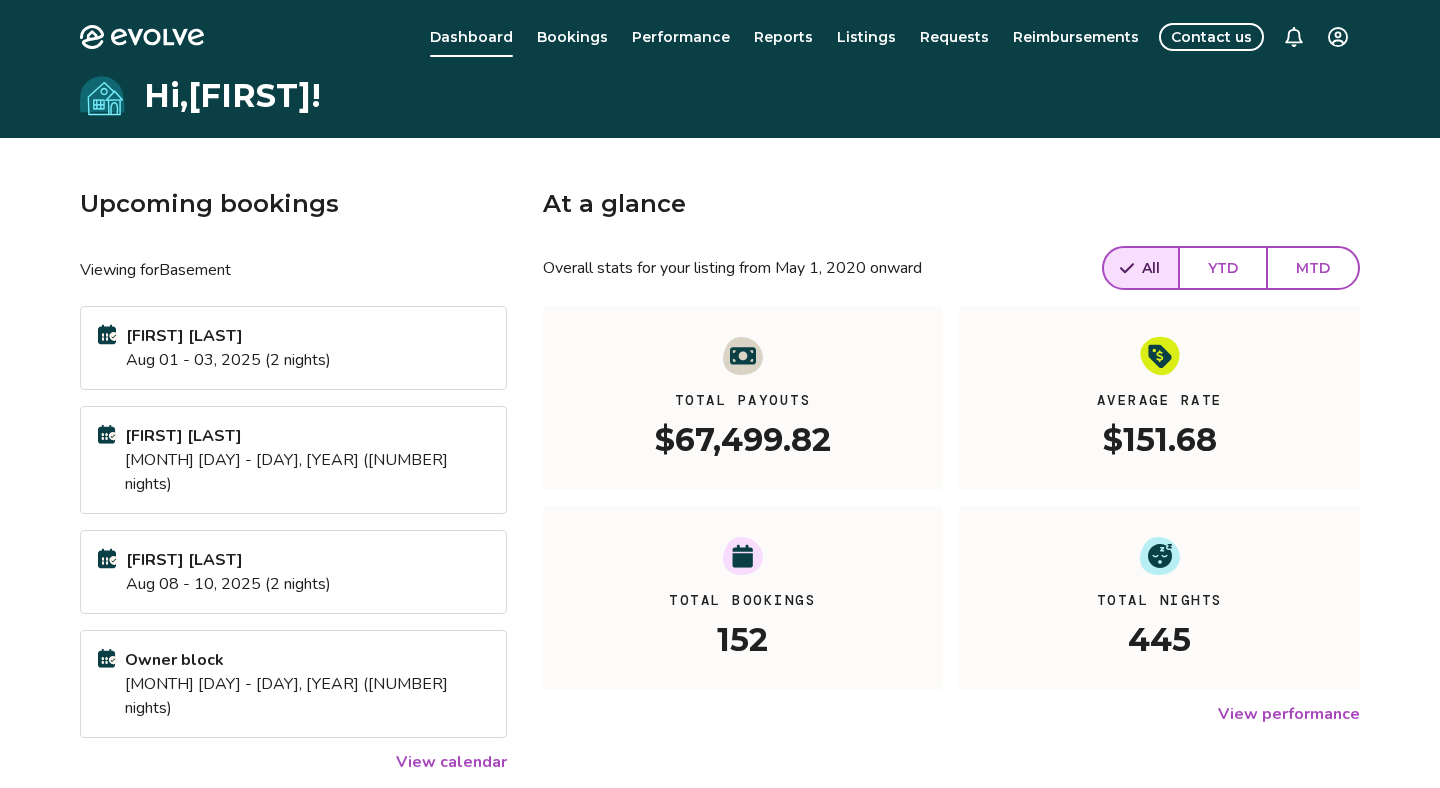 click on "[FIRST] [LAST]" at bounding box center [228, 336] 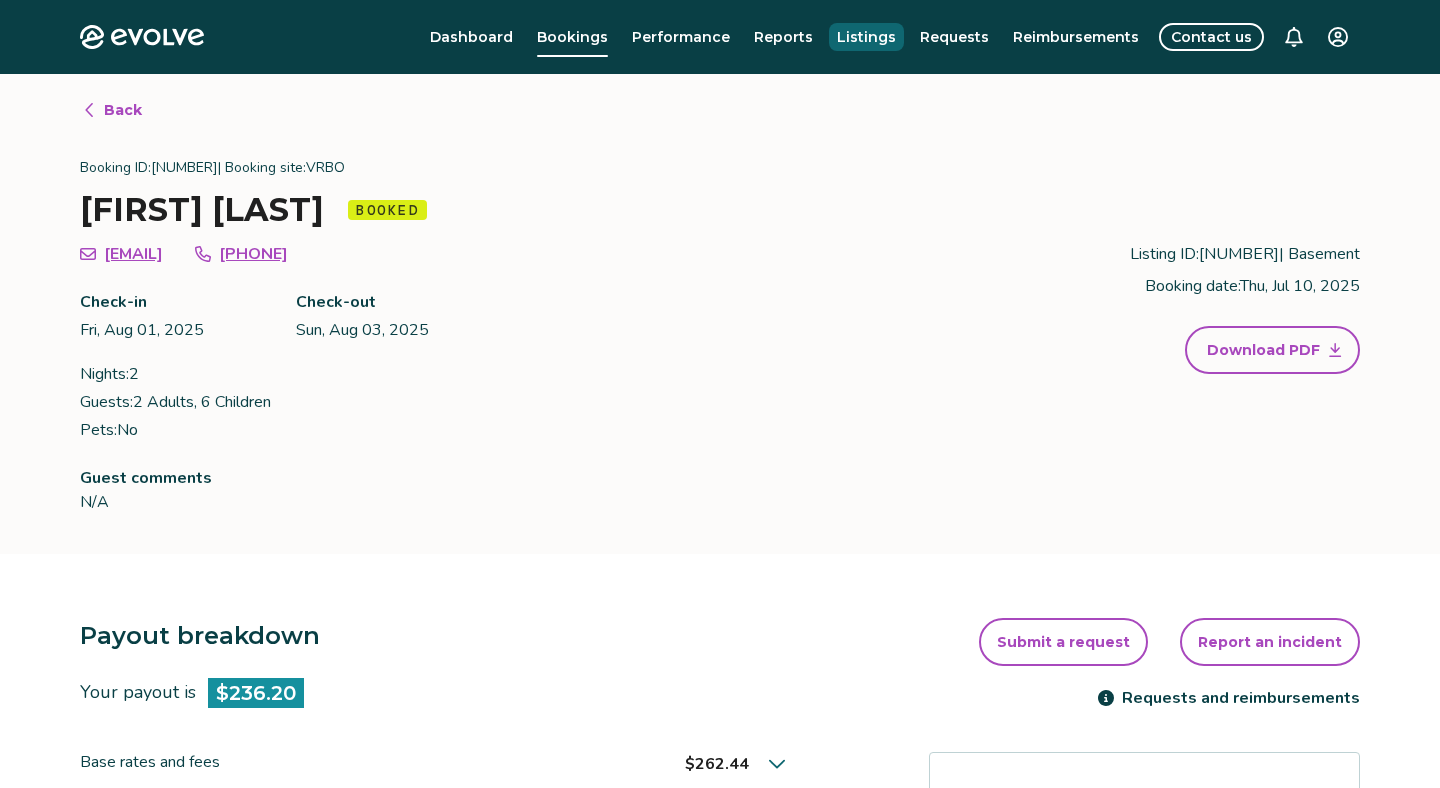 click on "Listings" at bounding box center [866, 37] 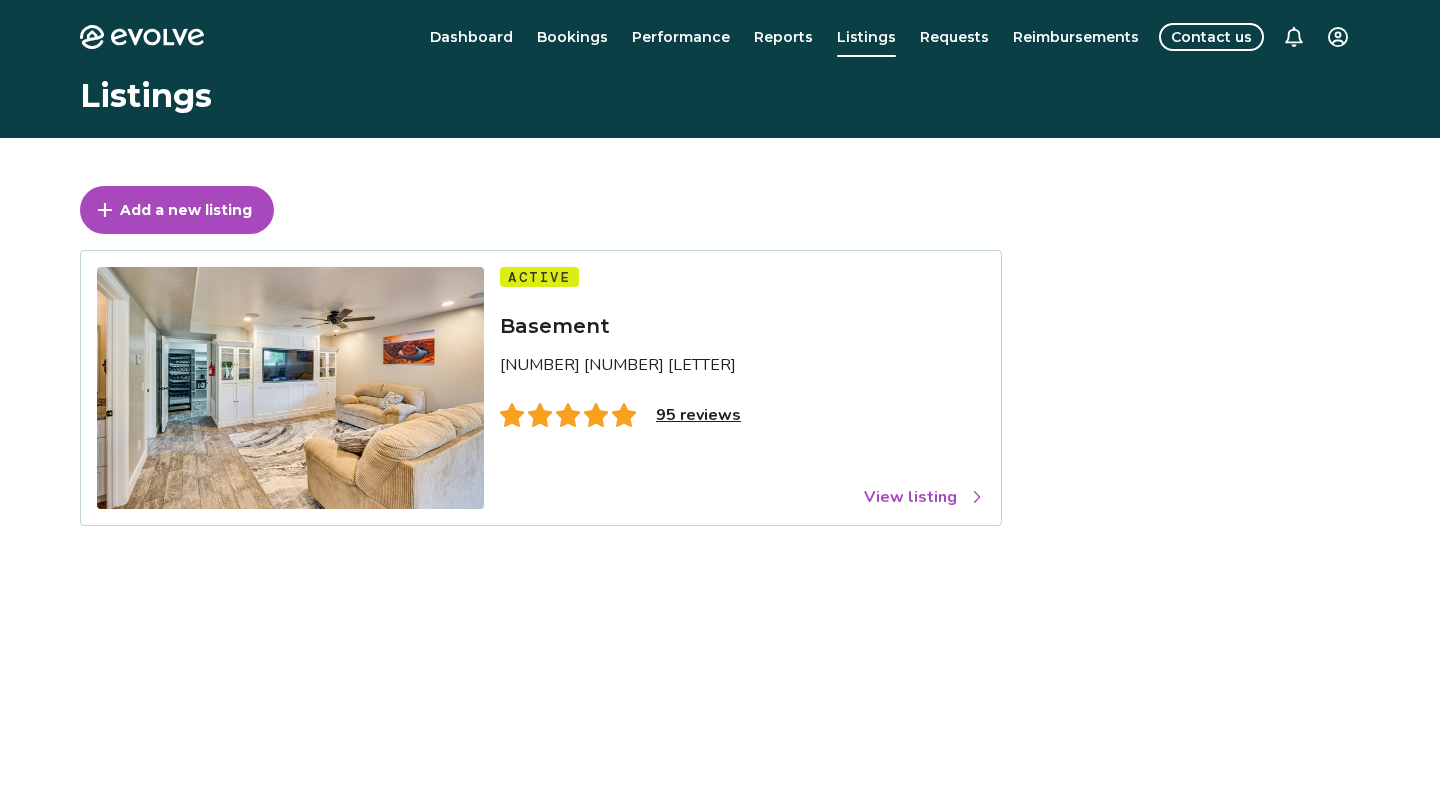 click on "Dashboard Bookings Performance Reports Listings Requests Reimbursements Contact us" at bounding box center (794, 37) 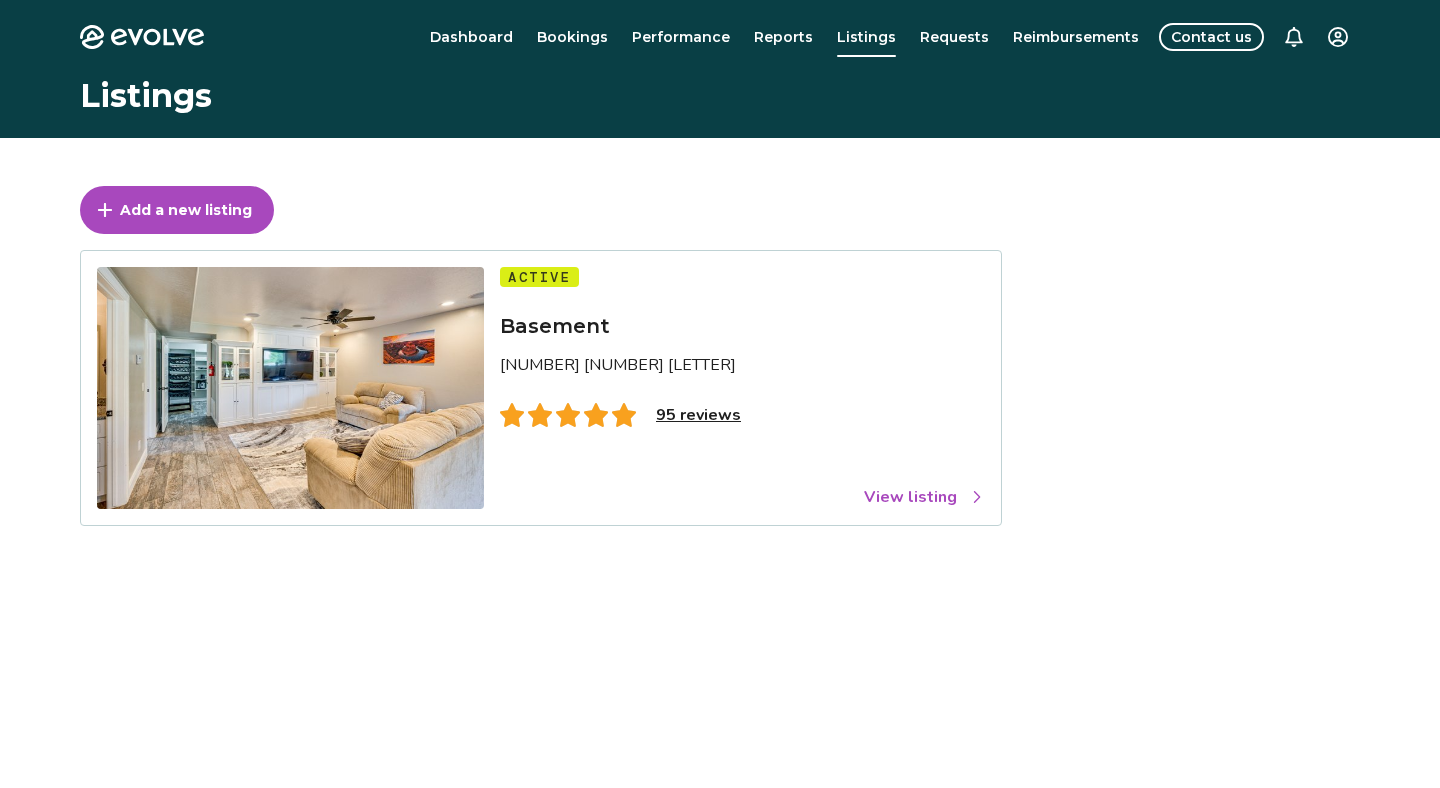 click on "Dashboard" at bounding box center [471, 37] 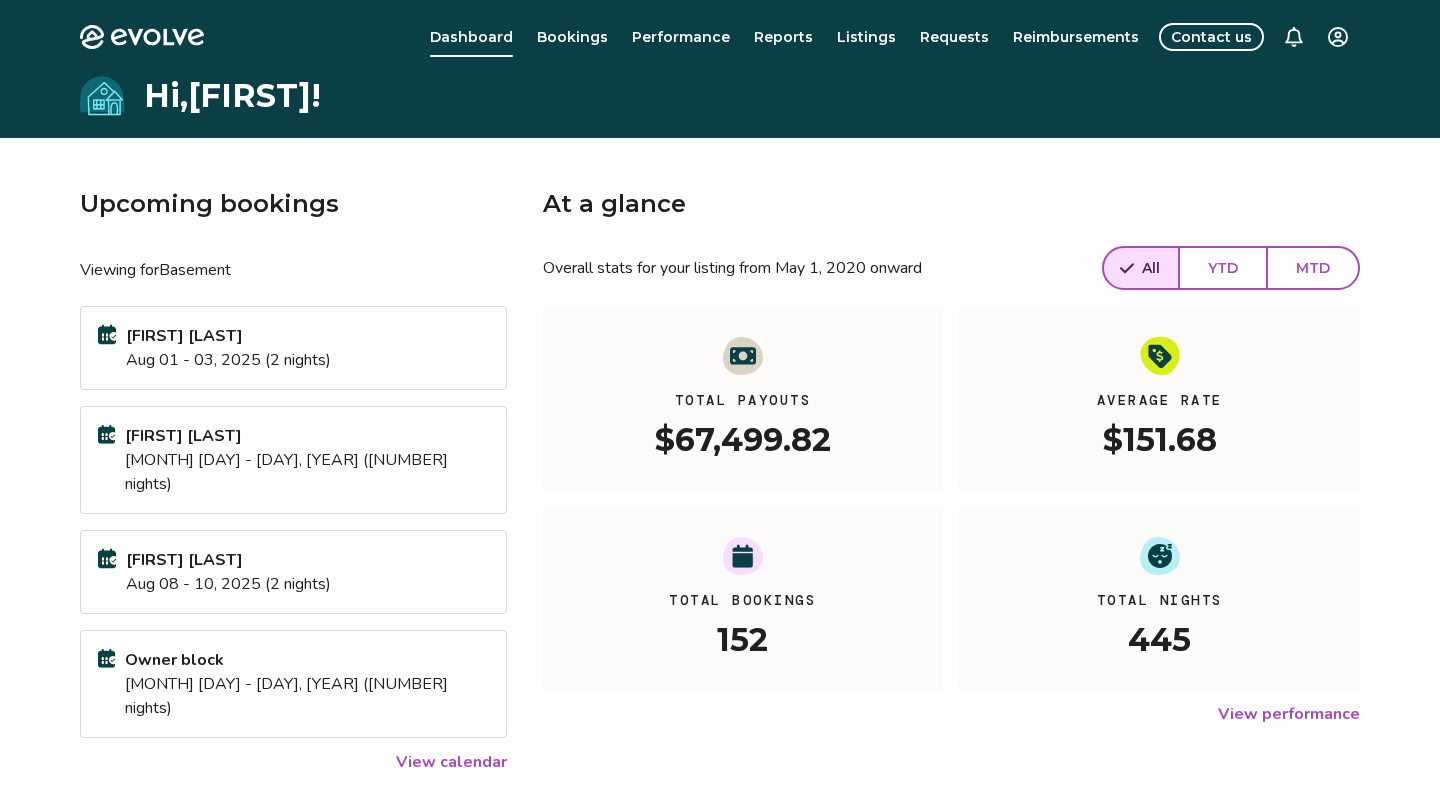 click on "YTD" at bounding box center [1223, 268] 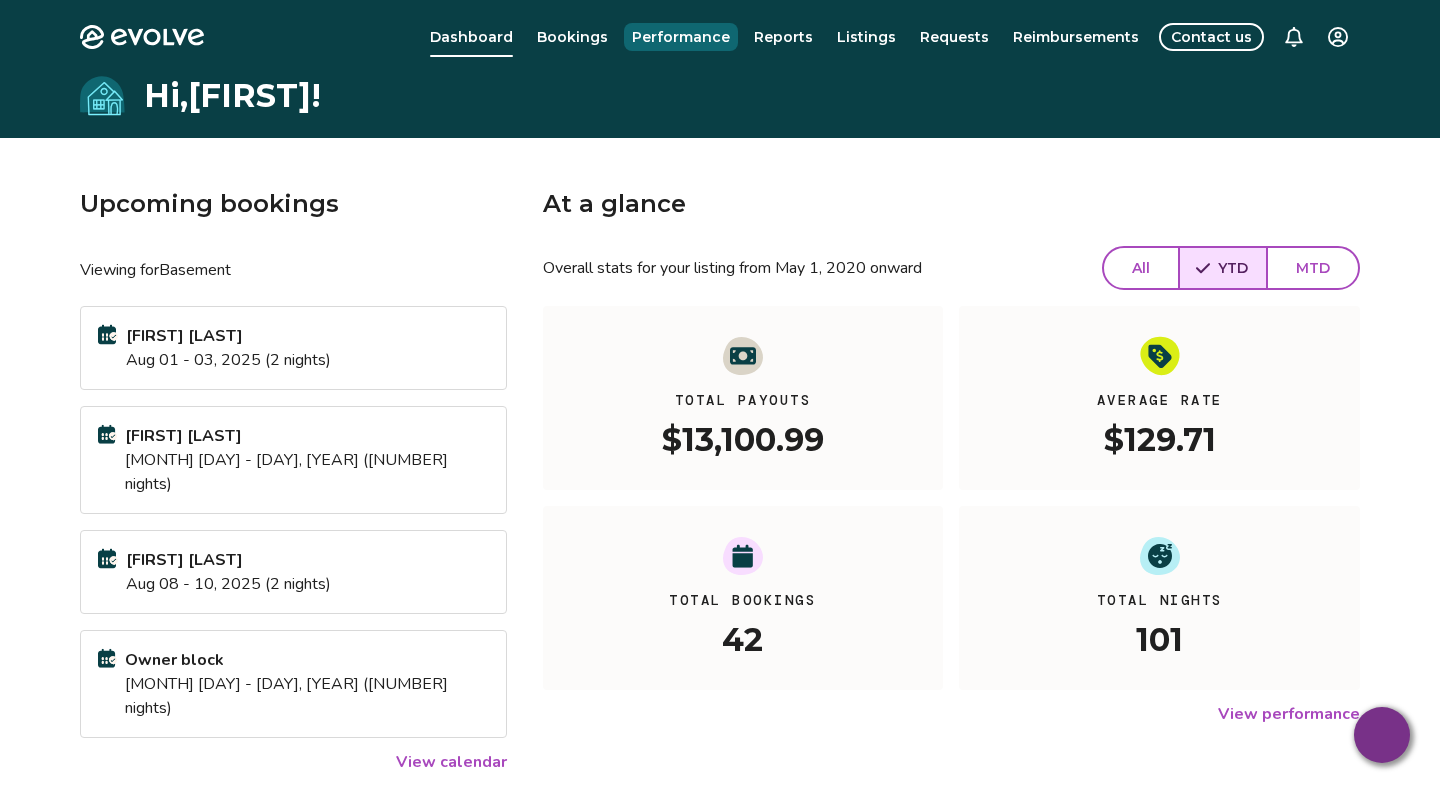 click on "Performance" at bounding box center (681, 37) 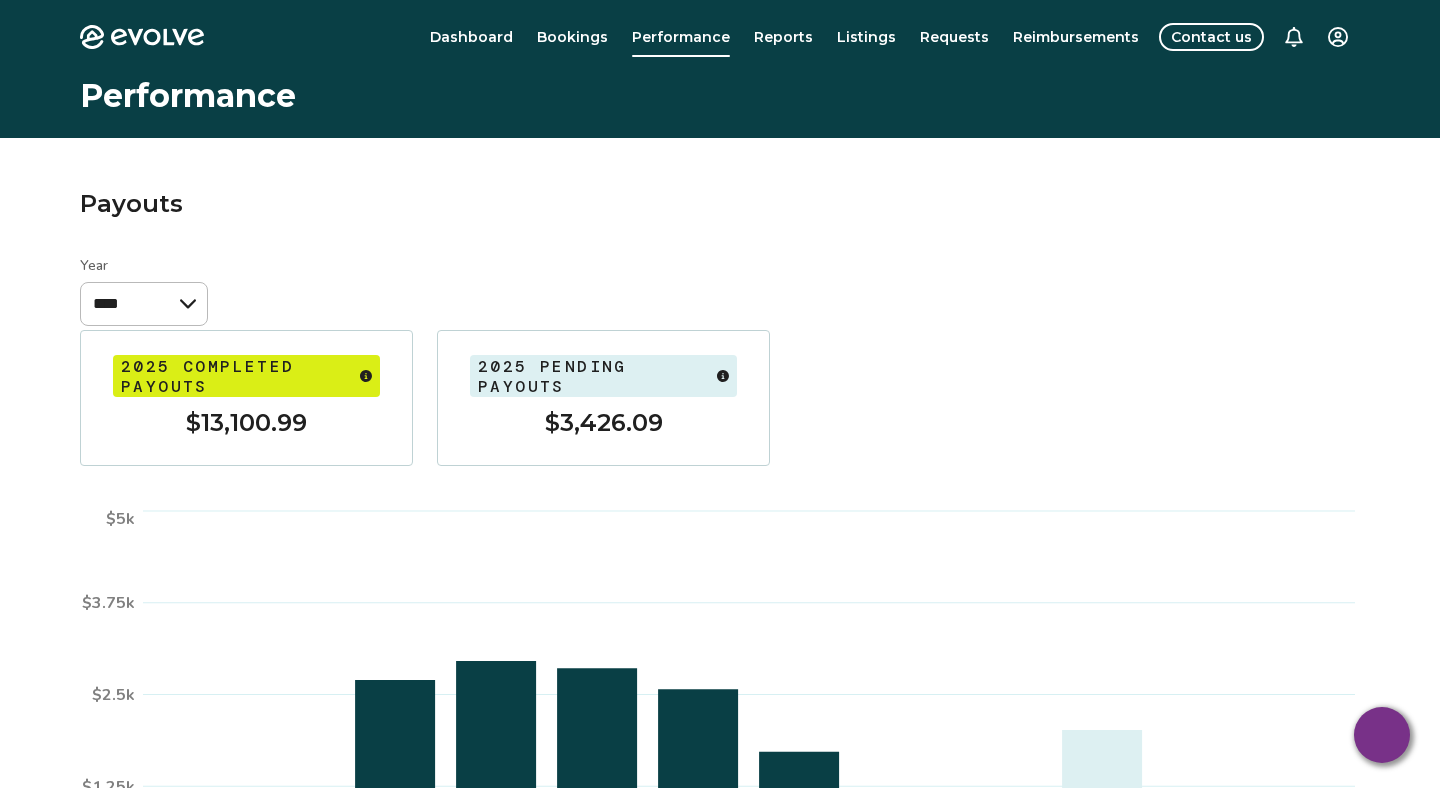 click on "Bookings" at bounding box center [572, 37] 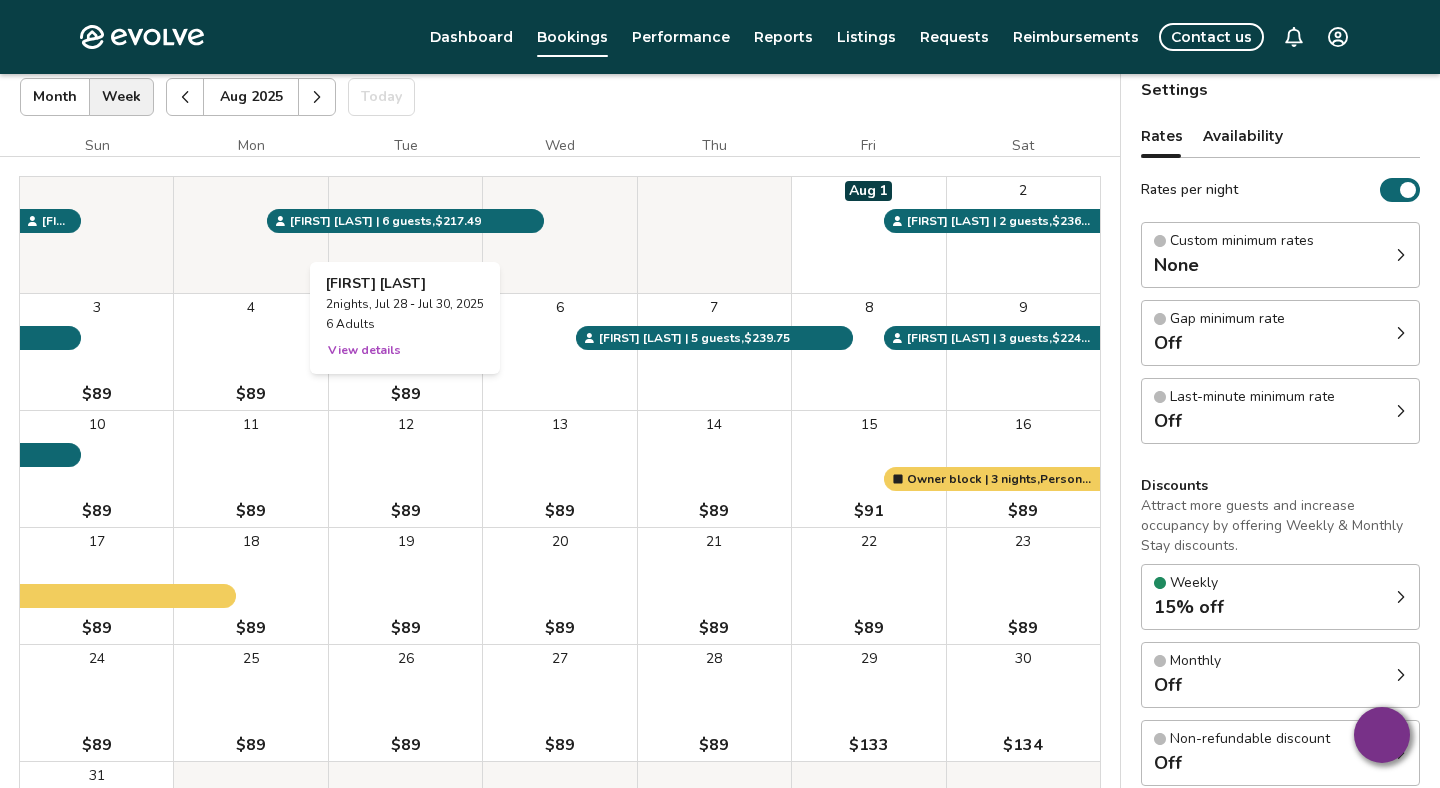 scroll, scrollTop: 123, scrollLeft: 0, axis: vertical 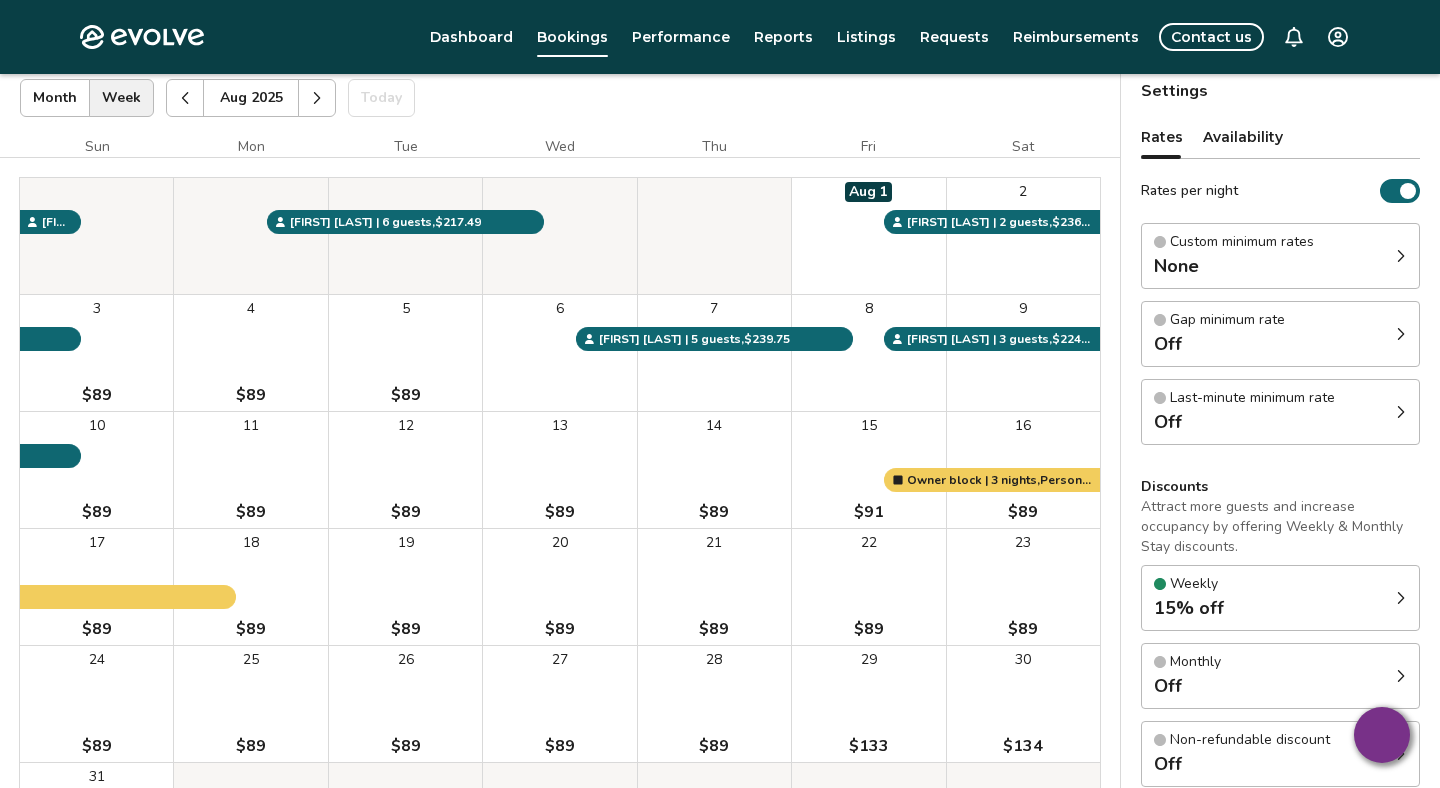click 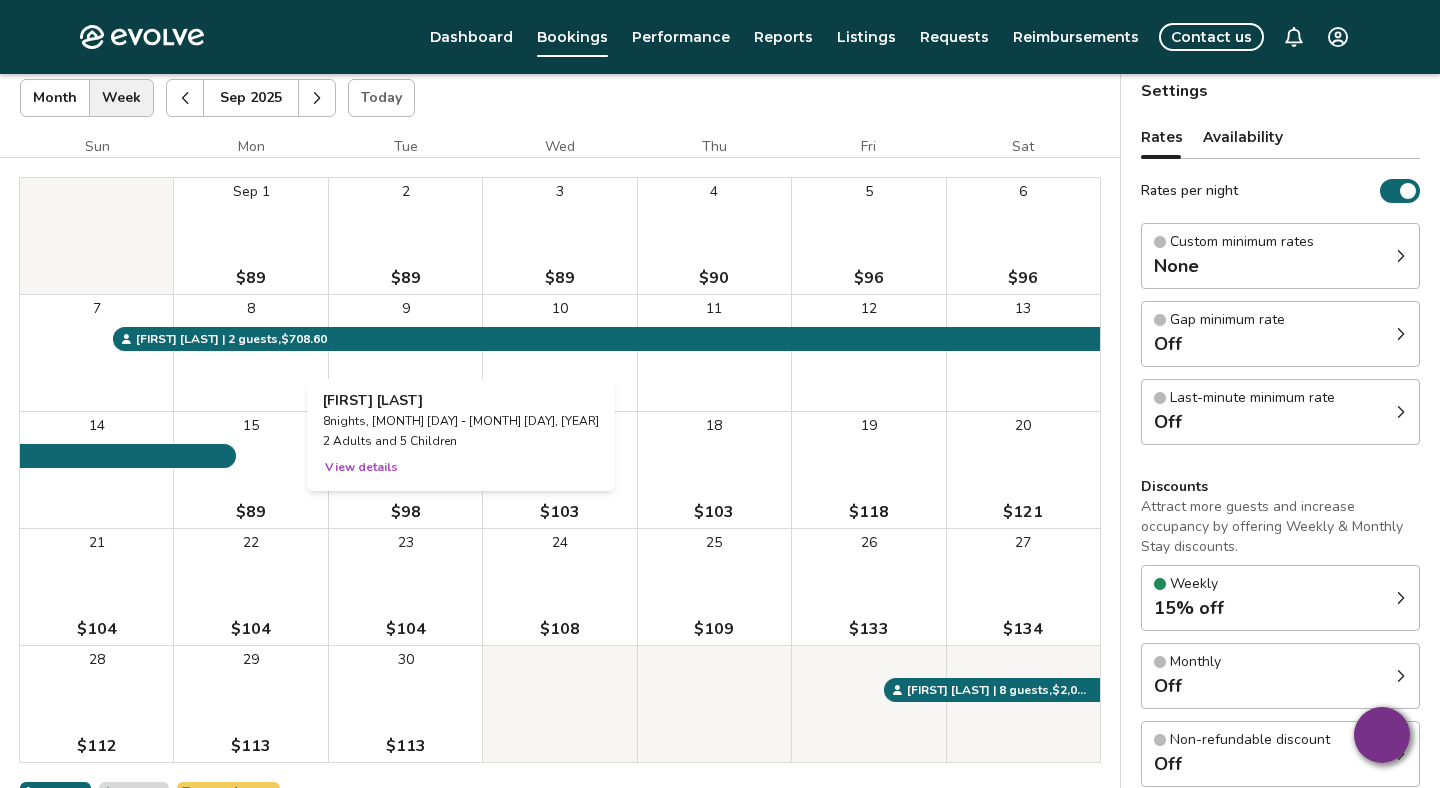 click on "View details" at bounding box center [361, 467] 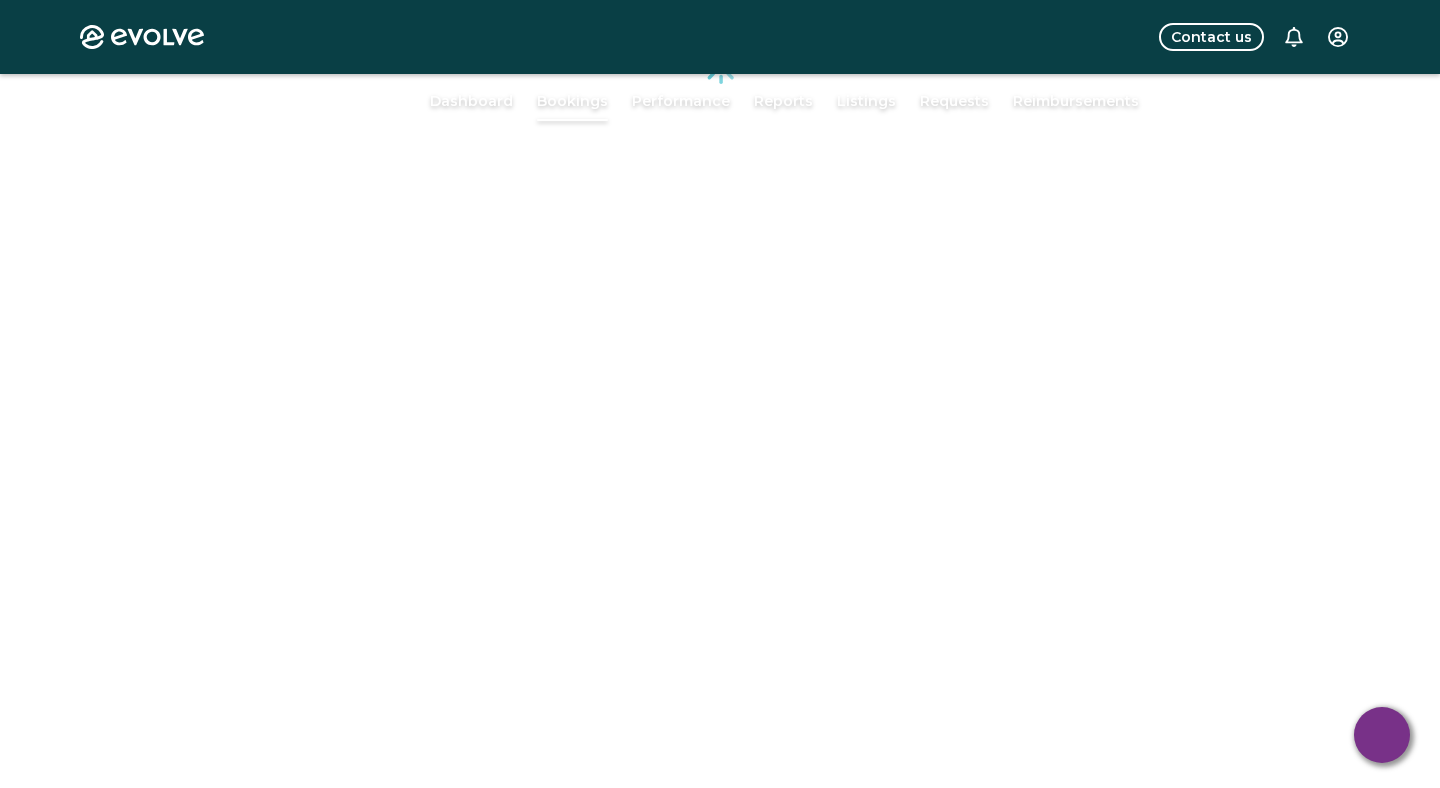 scroll, scrollTop: 59, scrollLeft: 0, axis: vertical 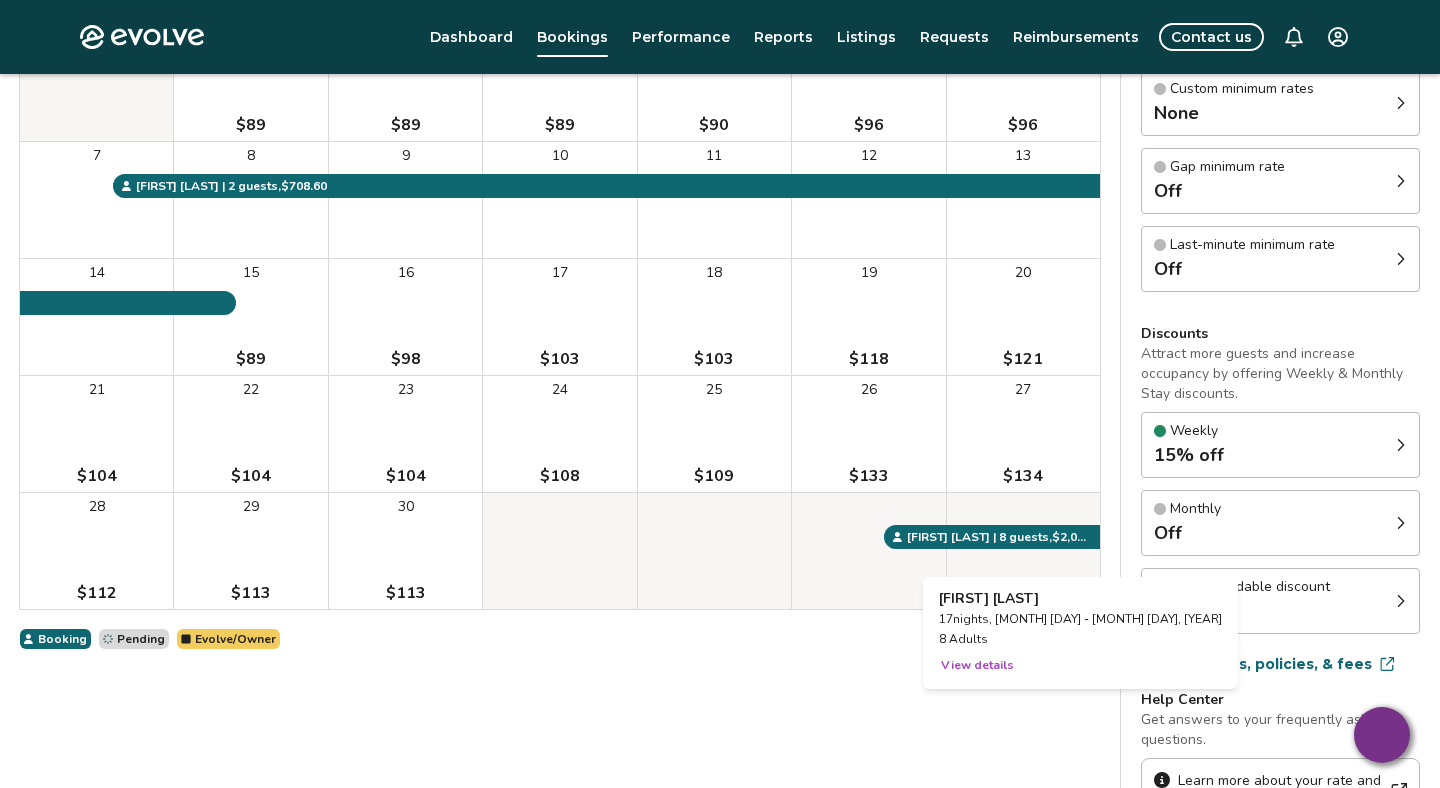 click on "View details" at bounding box center [977, 665] 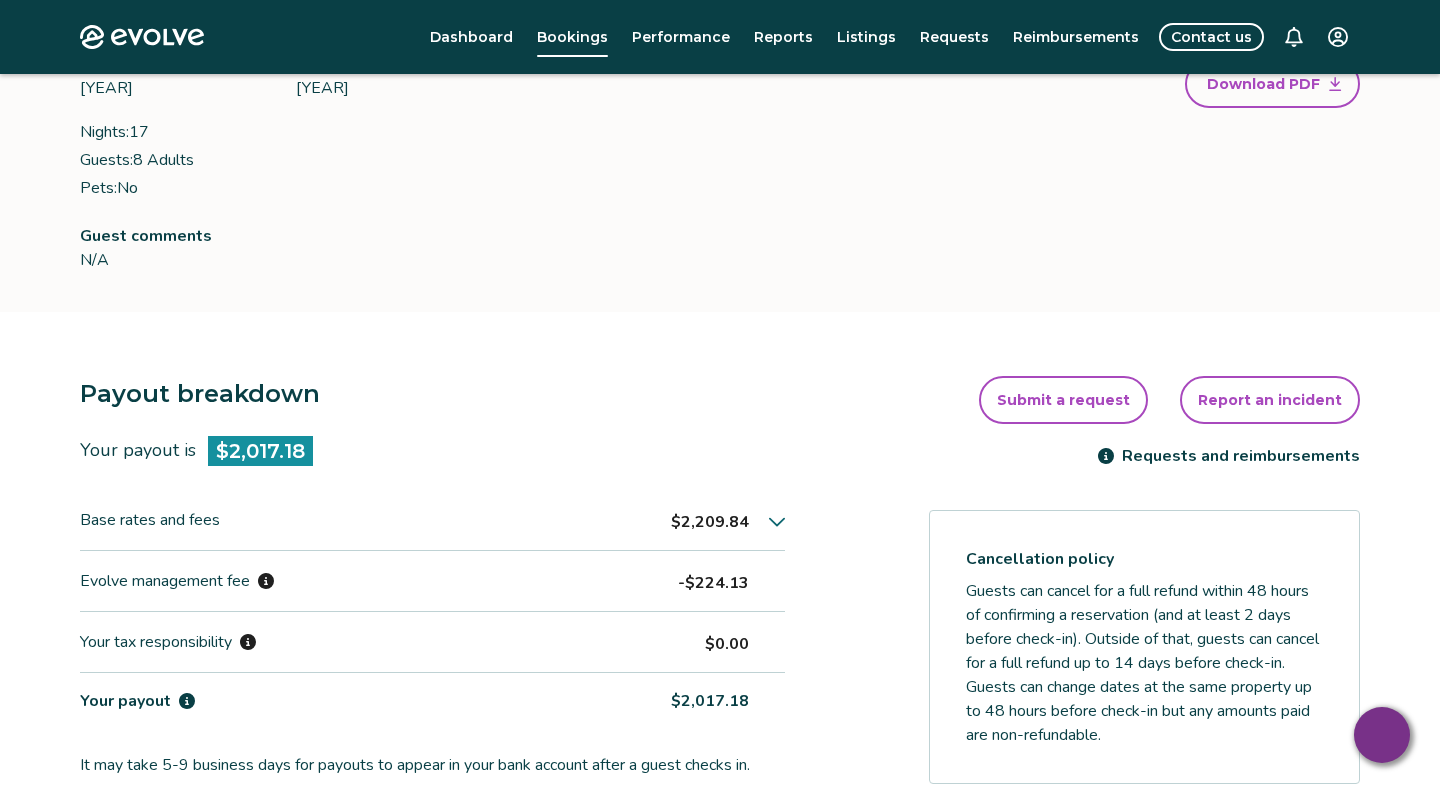 scroll, scrollTop: 273, scrollLeft: 0, axis: vertical 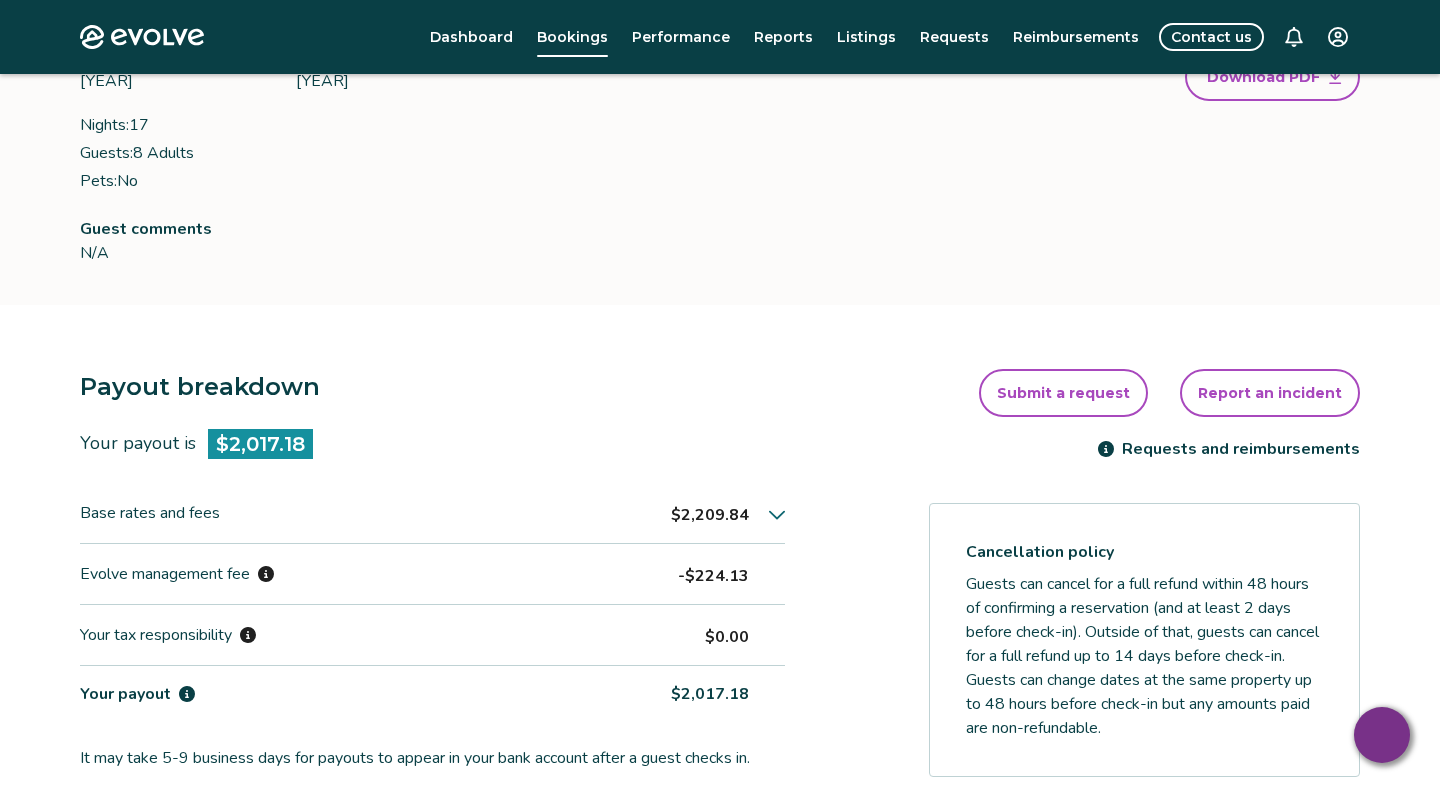 click on "$2,209.84" at bounding box center (728, 513) 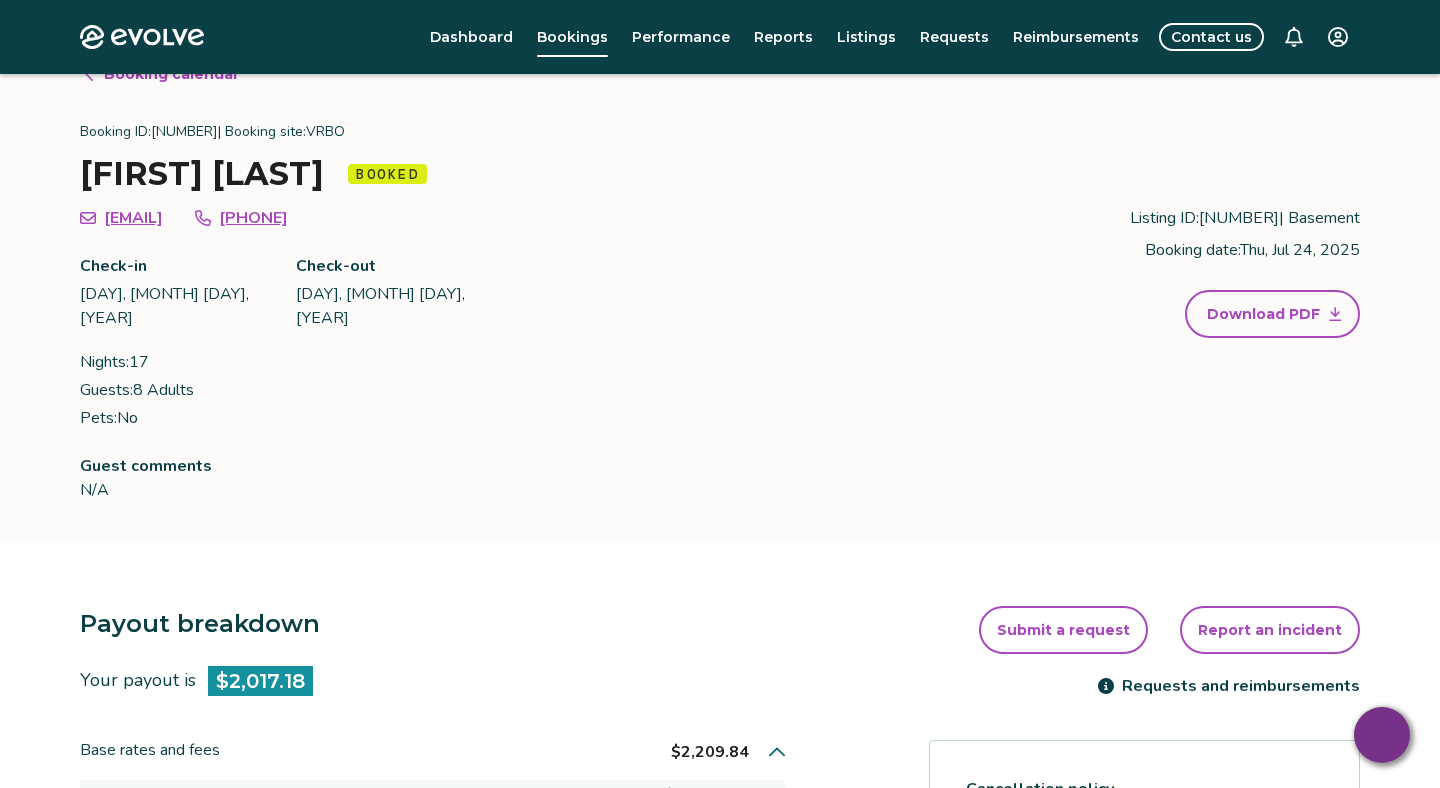 scroll, scrollTop: 0, scrollLeft: 0, axis: both 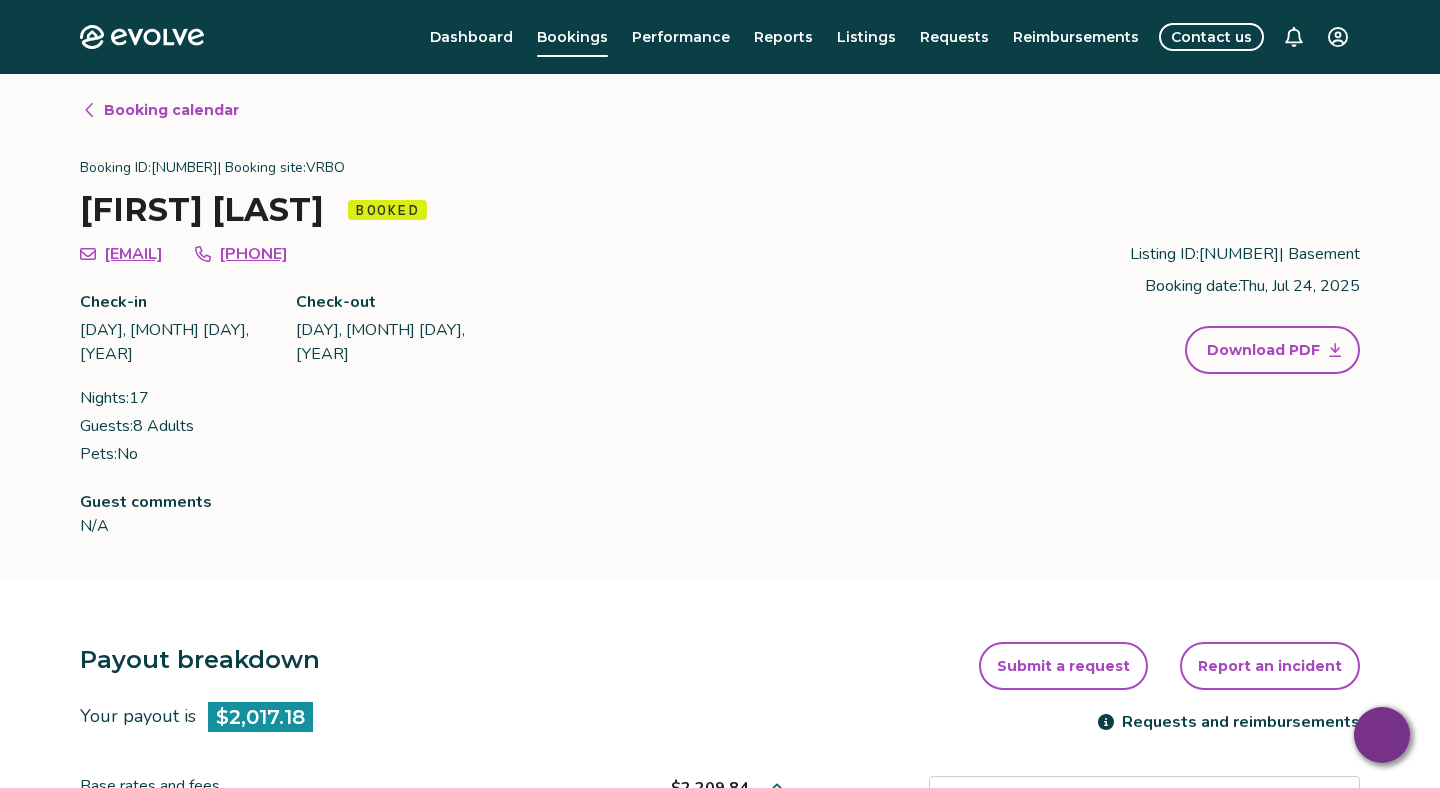 click on "Booking calendar" at bounding box center [171, 110] 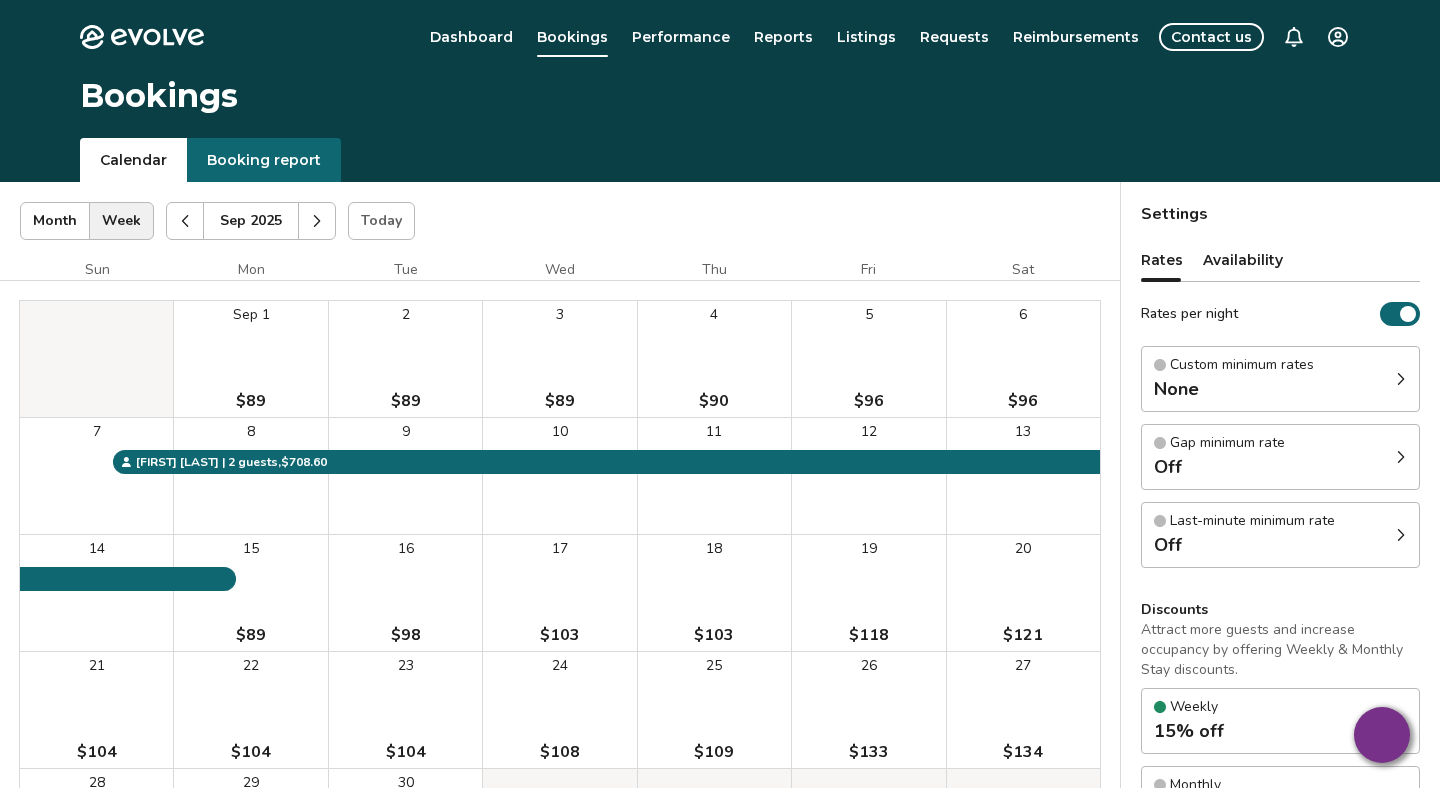 scroll, scrollTop: 1, scrollLeft: 0, axis: vertical 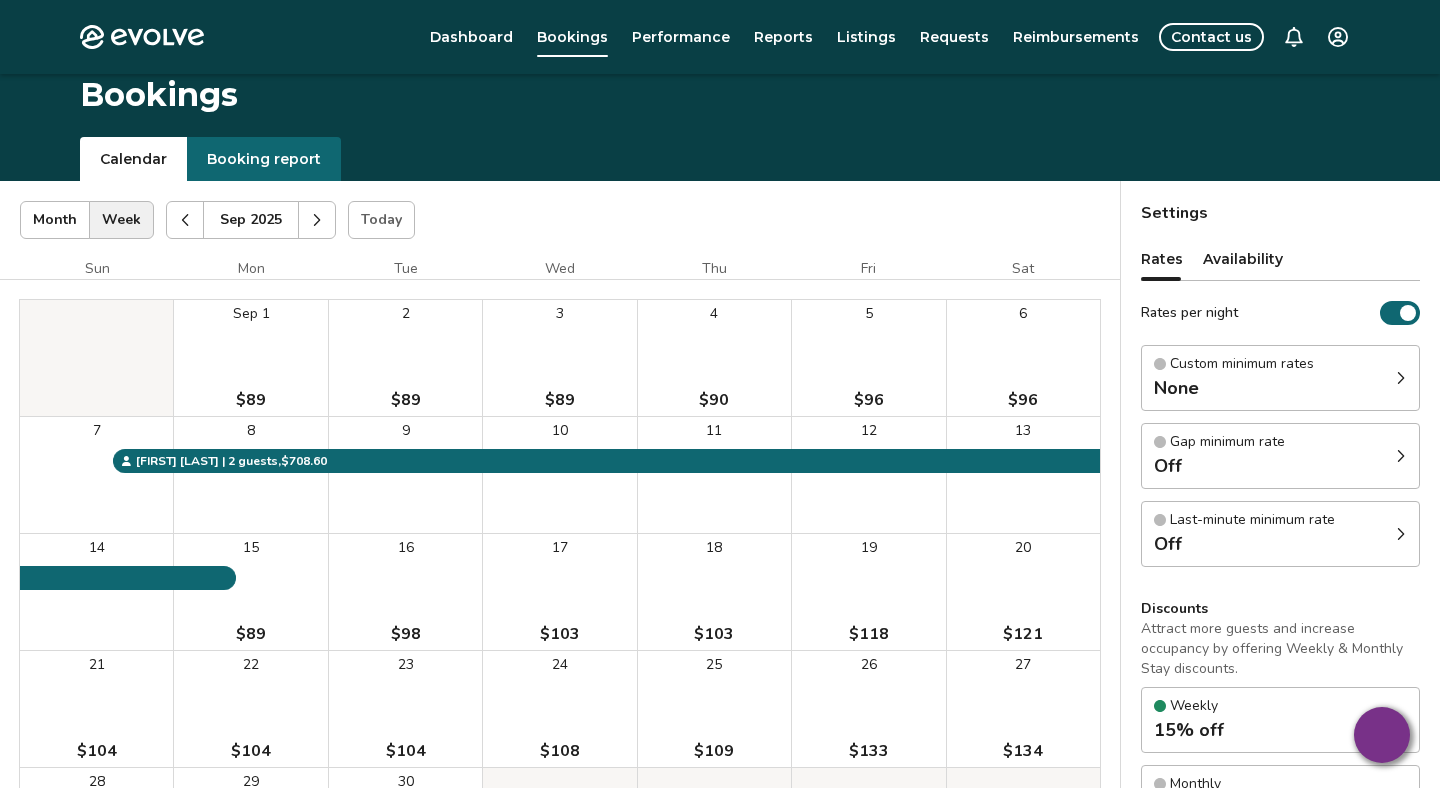click 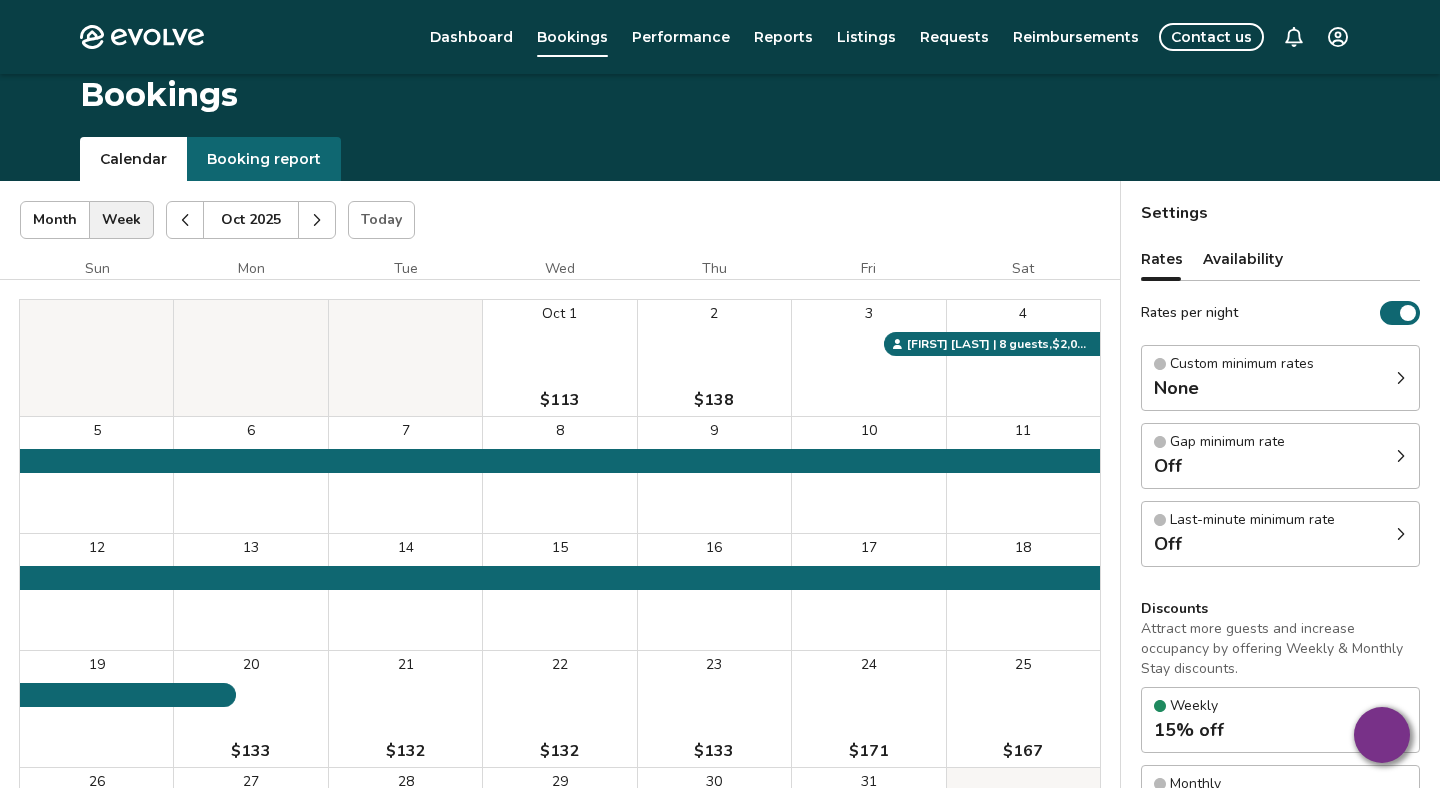 click on "Dashboard Bookings Performance Reports Listings Requests Reimbursements Contact us" at bounding box center (794, 37) 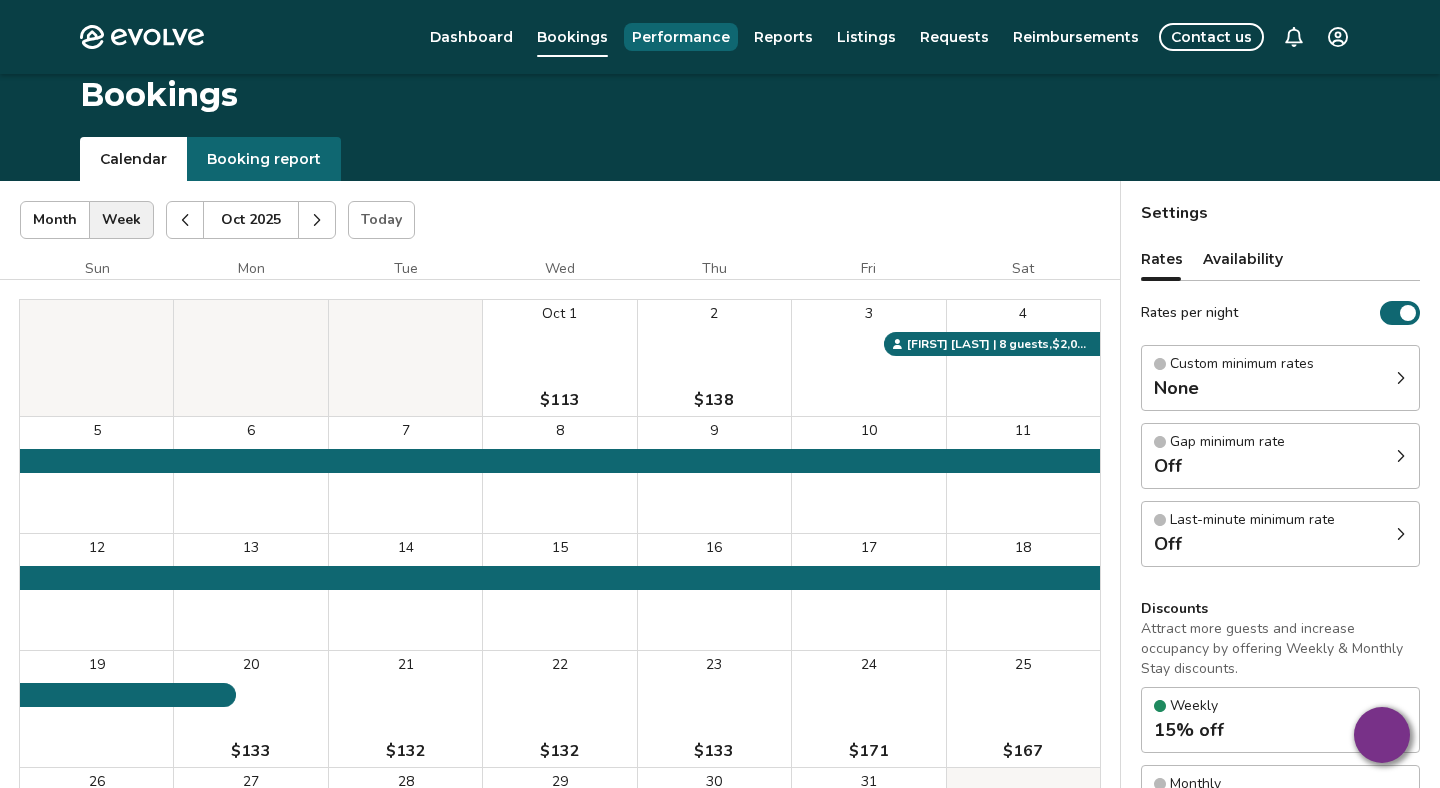 click on "Performance" at bounding box center (681, 37) 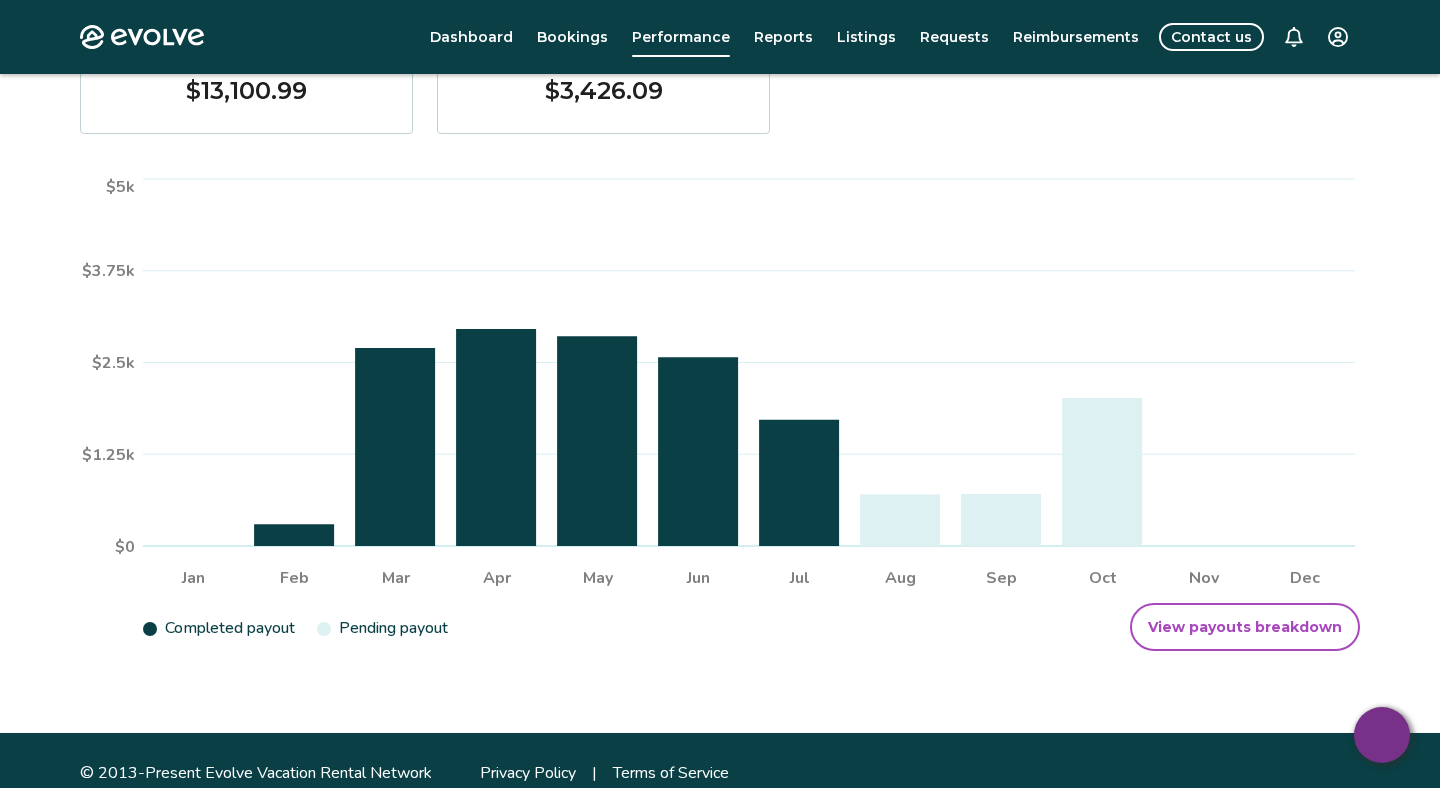 scroll, scrollTop: 357, scrollLeft: 0, axis: vertical 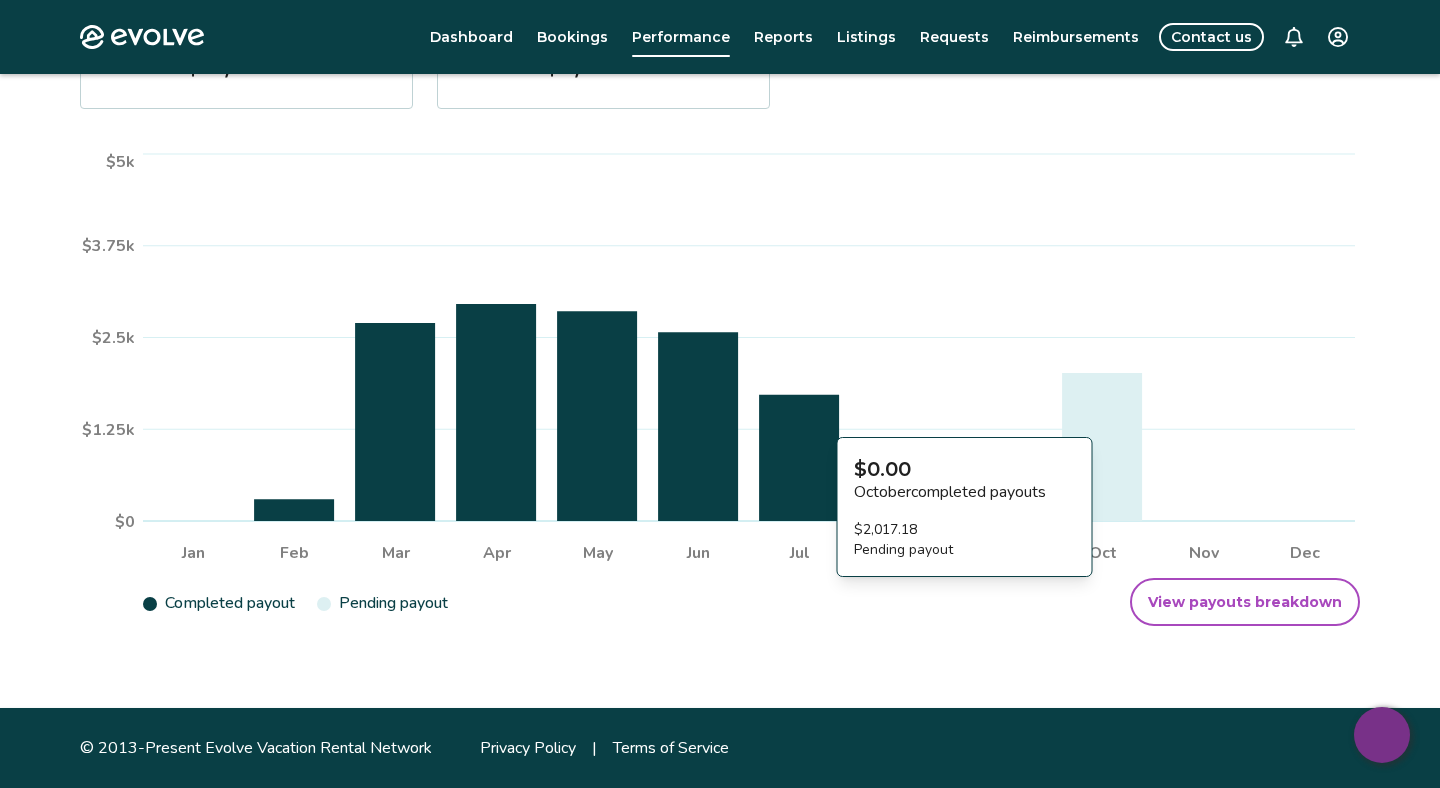 click 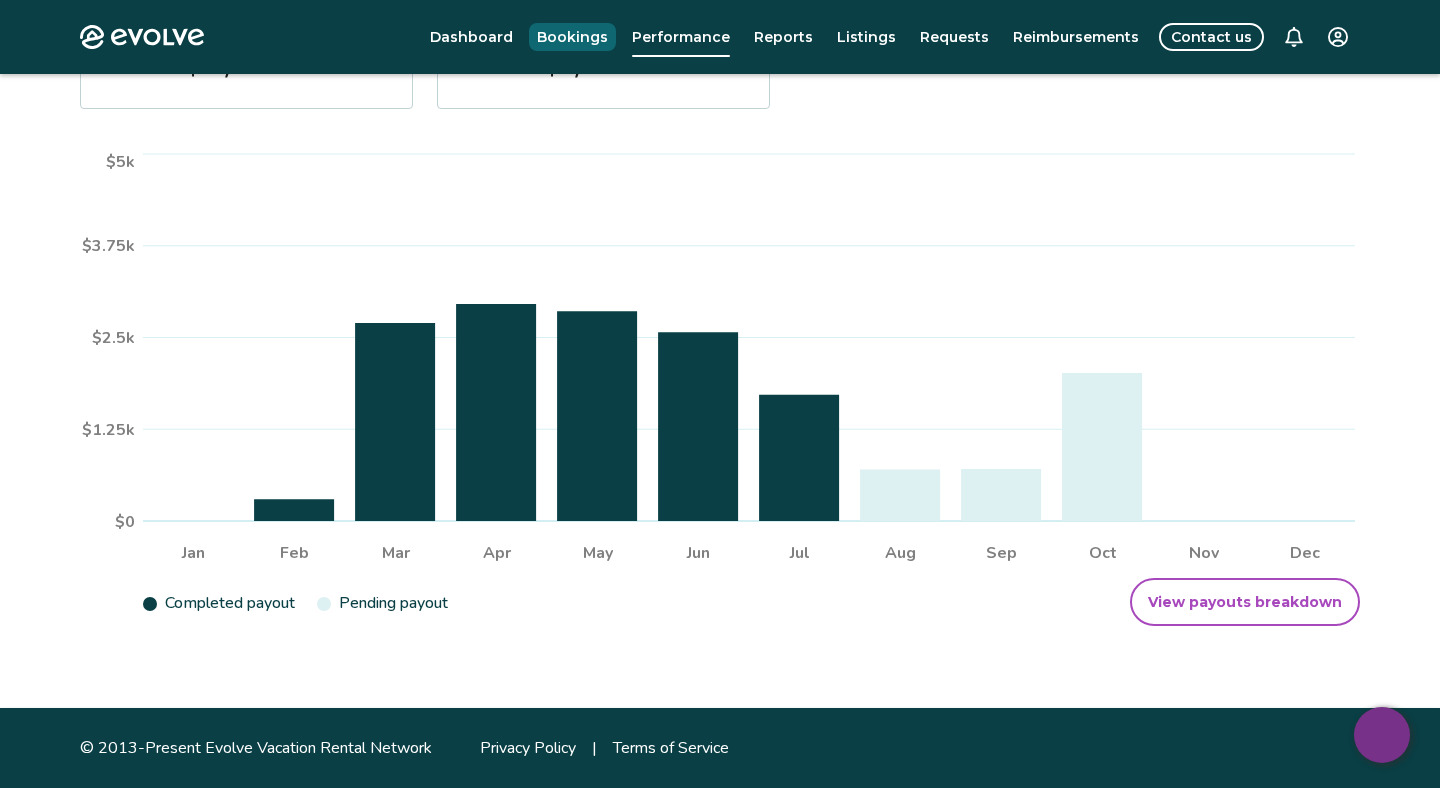 click on "Bookings" at bounding box center [572, 37] 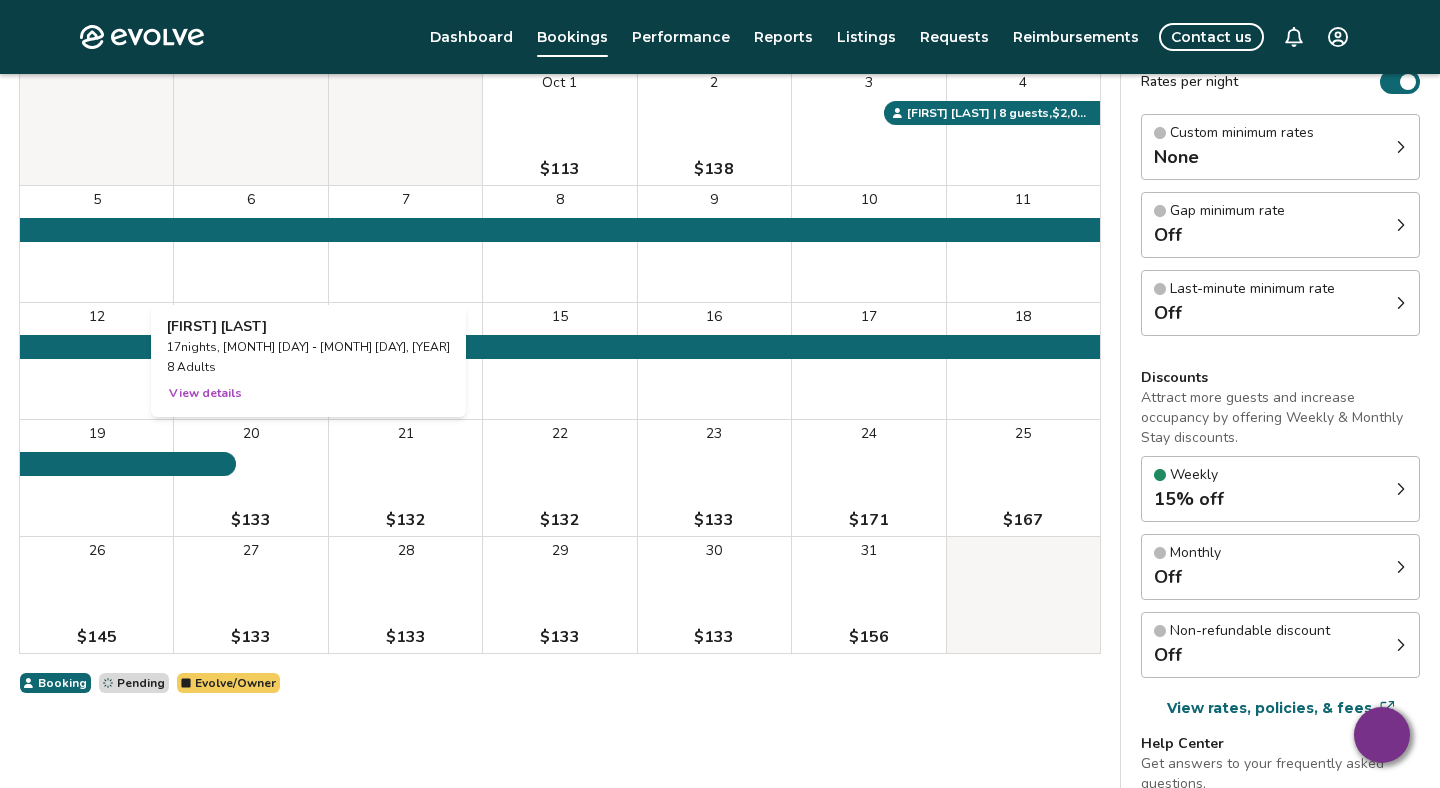 scroll, scrollTop: 0, scrollLeft: 0, axis: both 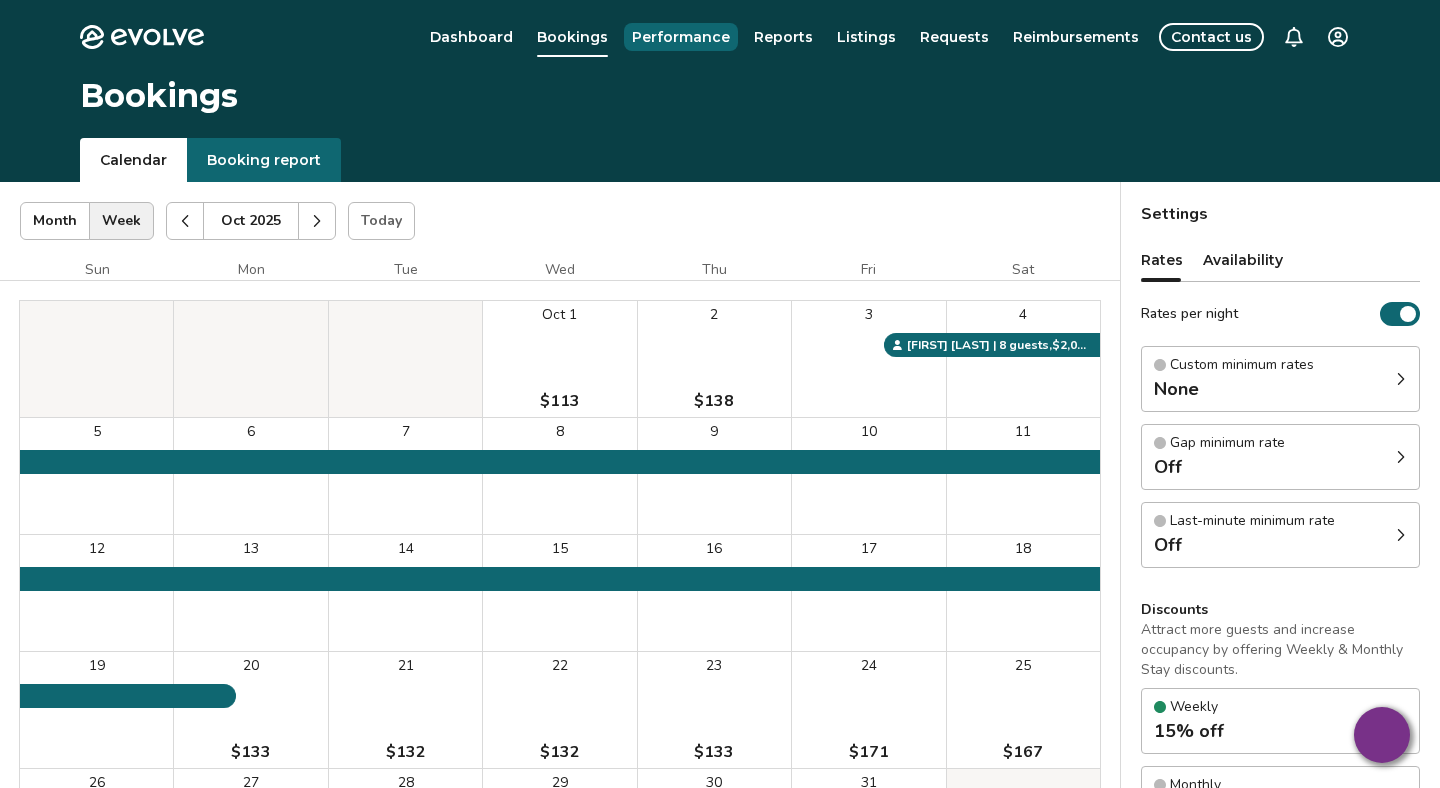 click on "Performance" at bounding box center (681, 37) 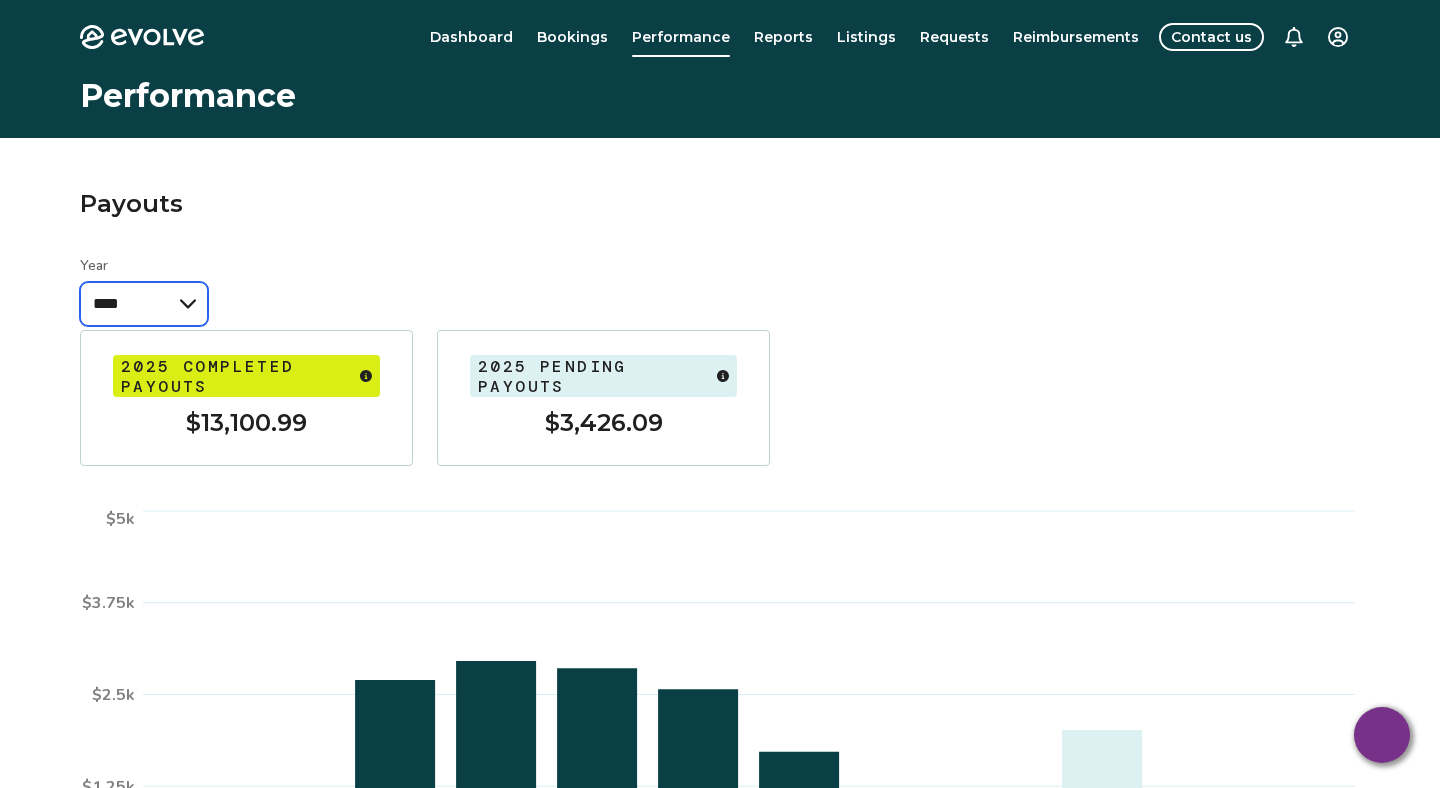 click on "**** **** **** ****" at bounding box center (144, 304) 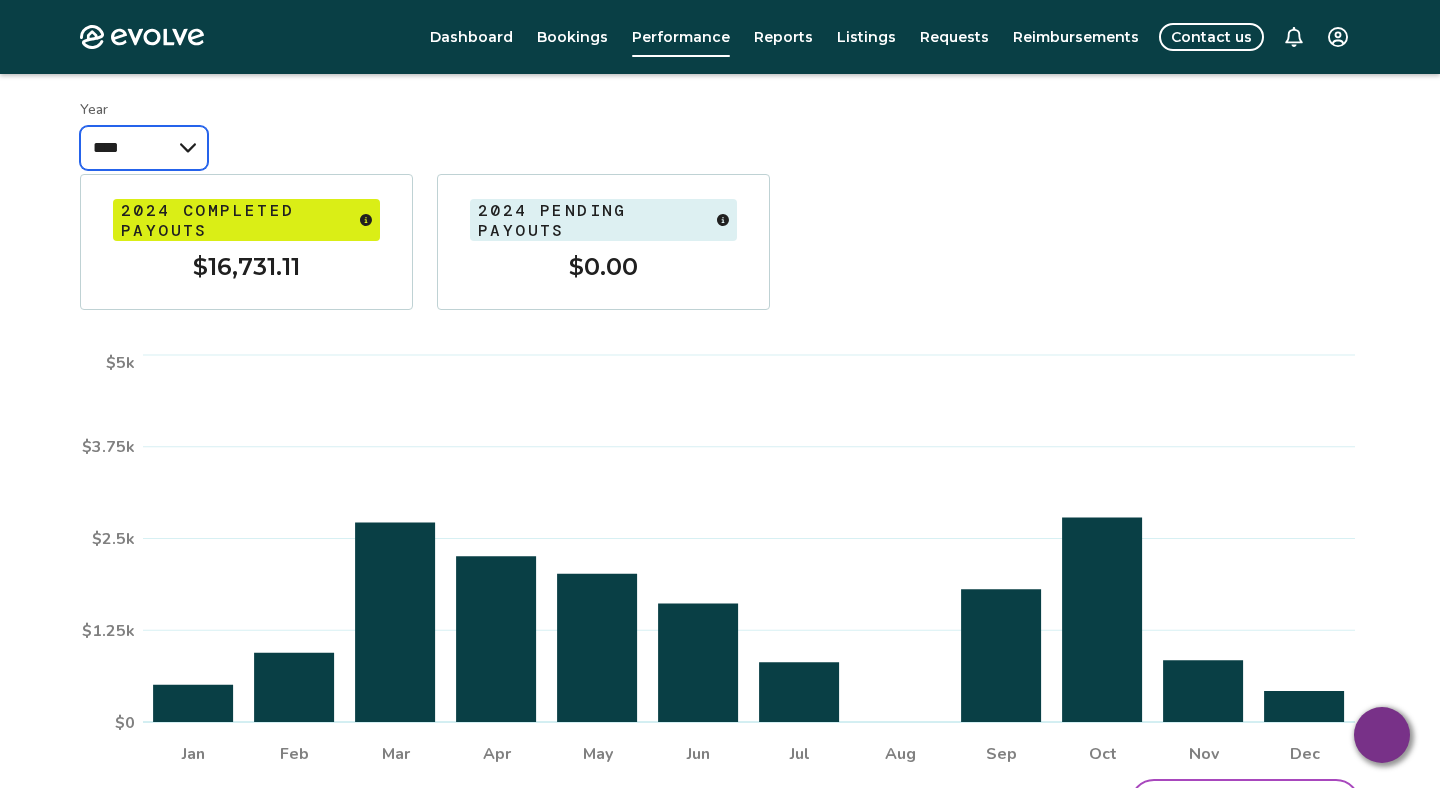 scroll, scrollTop: 152, scrollLeft: 0, axis: vertical 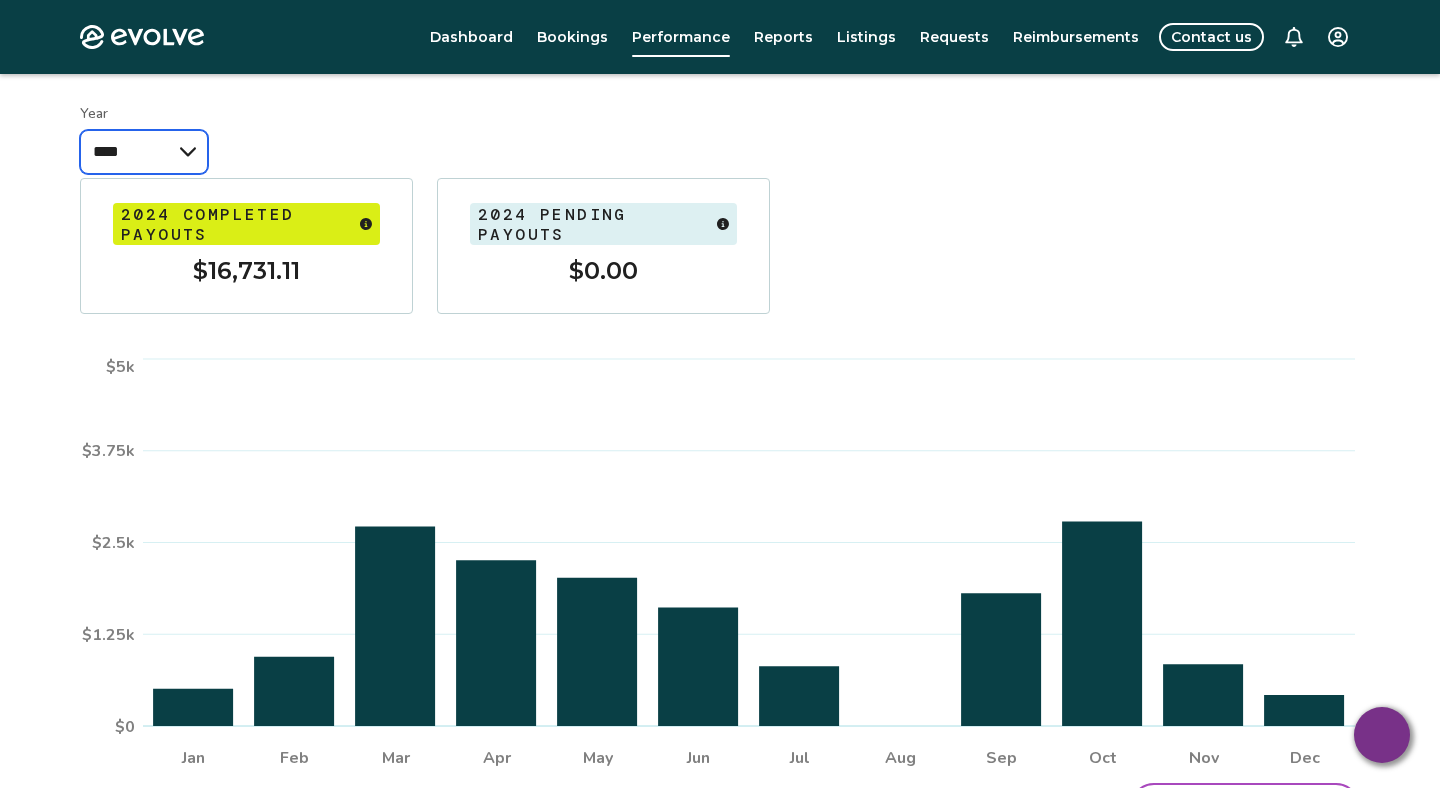 click on "**** **** **** ****" at bounding box center [144, 152] 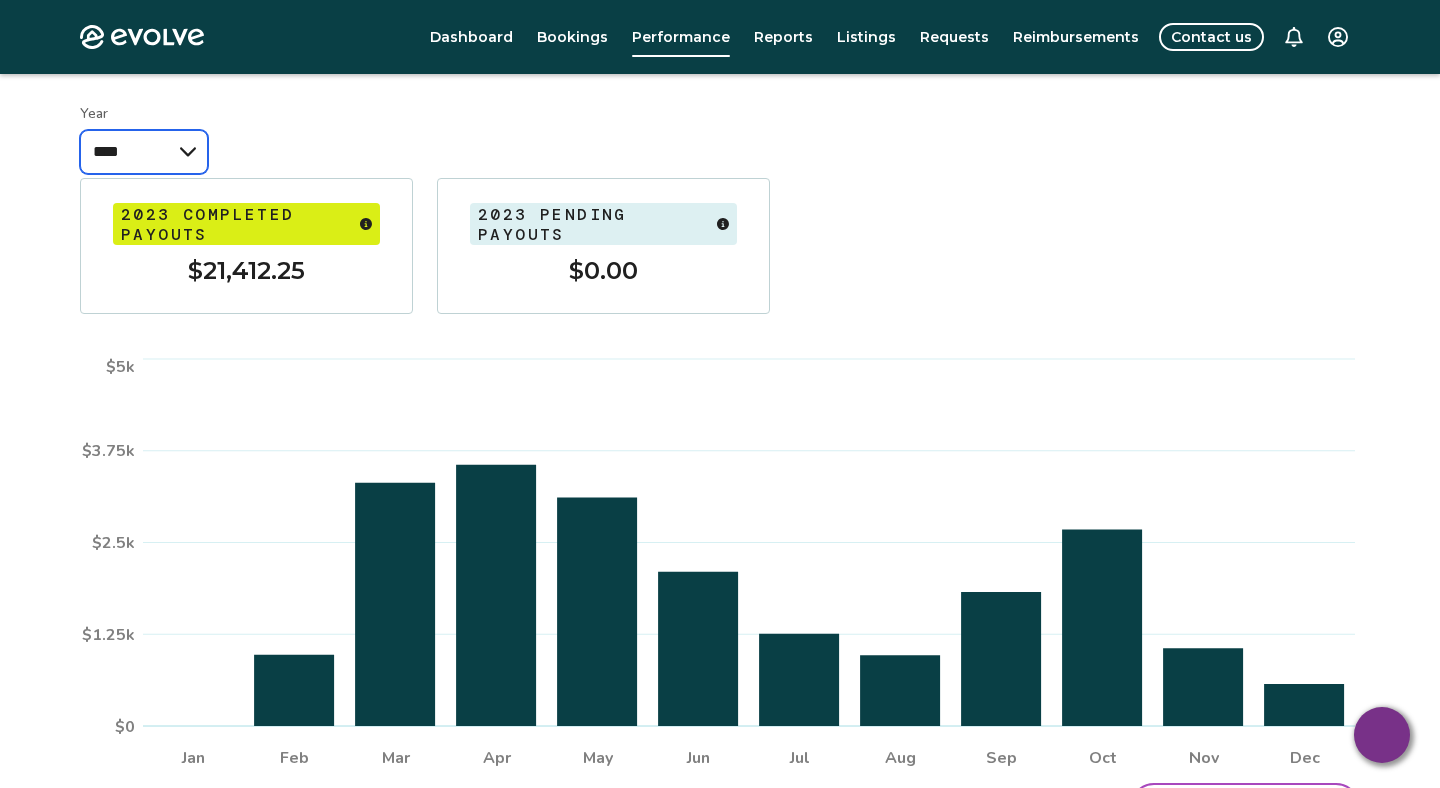 click on "**** **** **** ****" at bounding box center [144, 152] 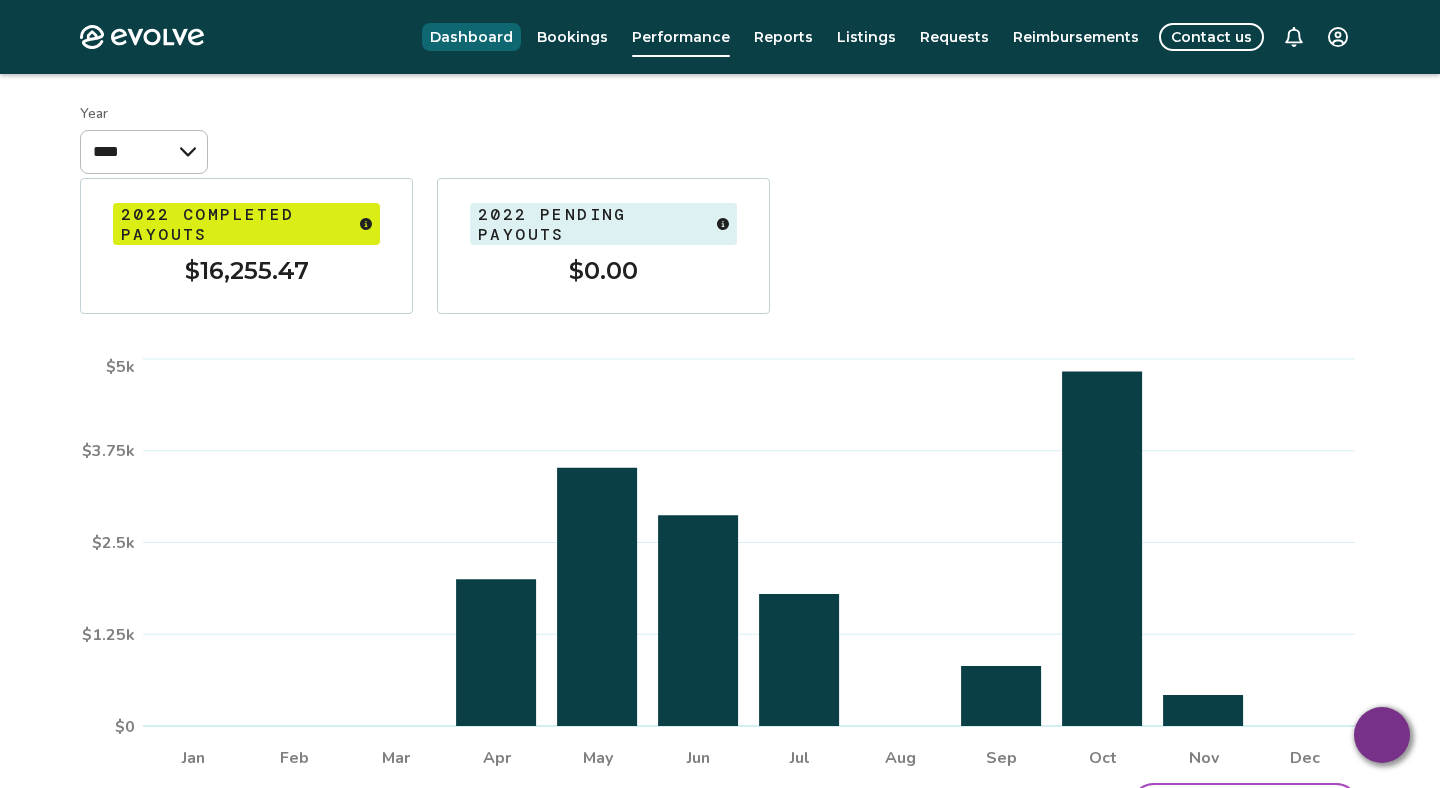 click on "Dashboard" at bounding box center [471, 37] 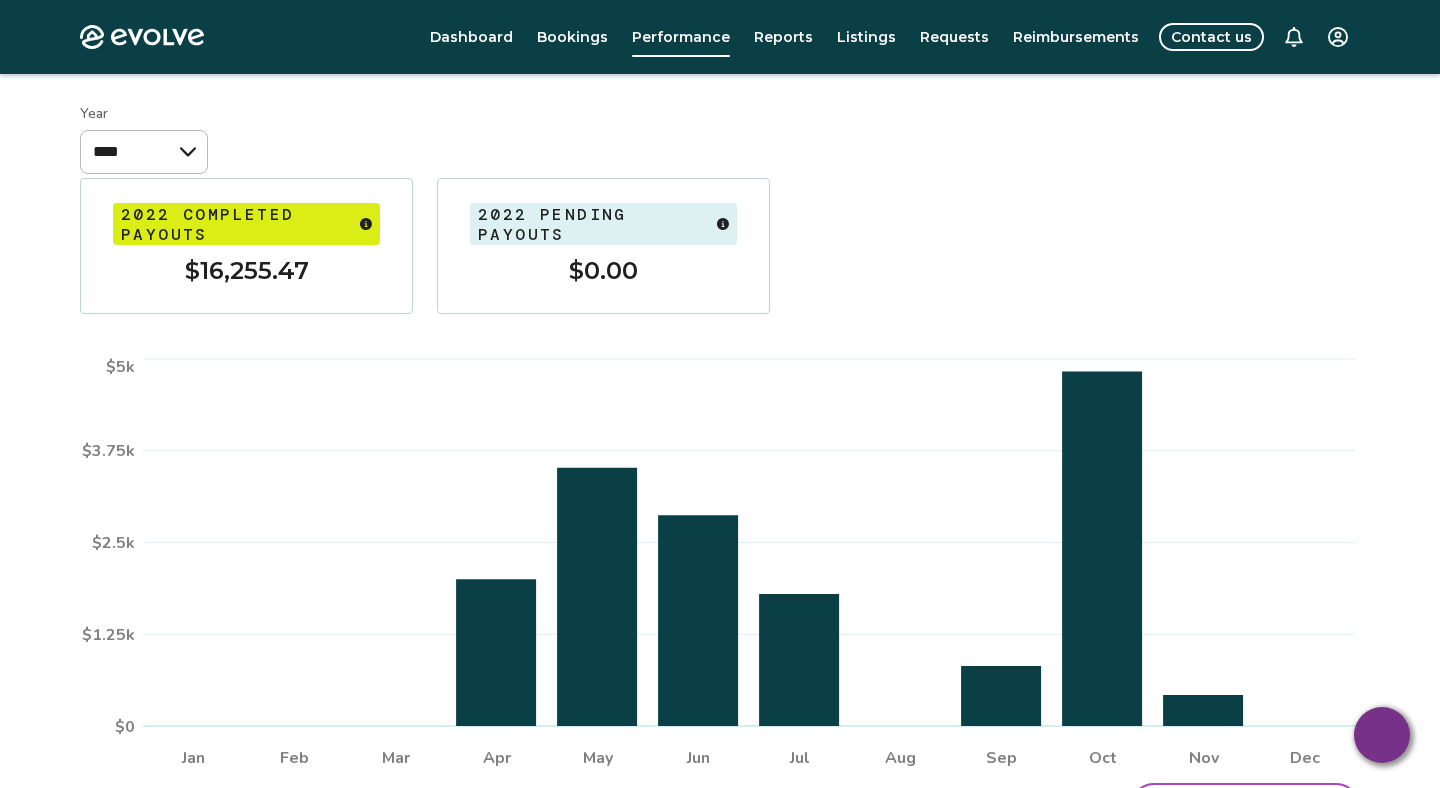 scroll, scrollTop: 0, scrollLeft: 0, axis: both 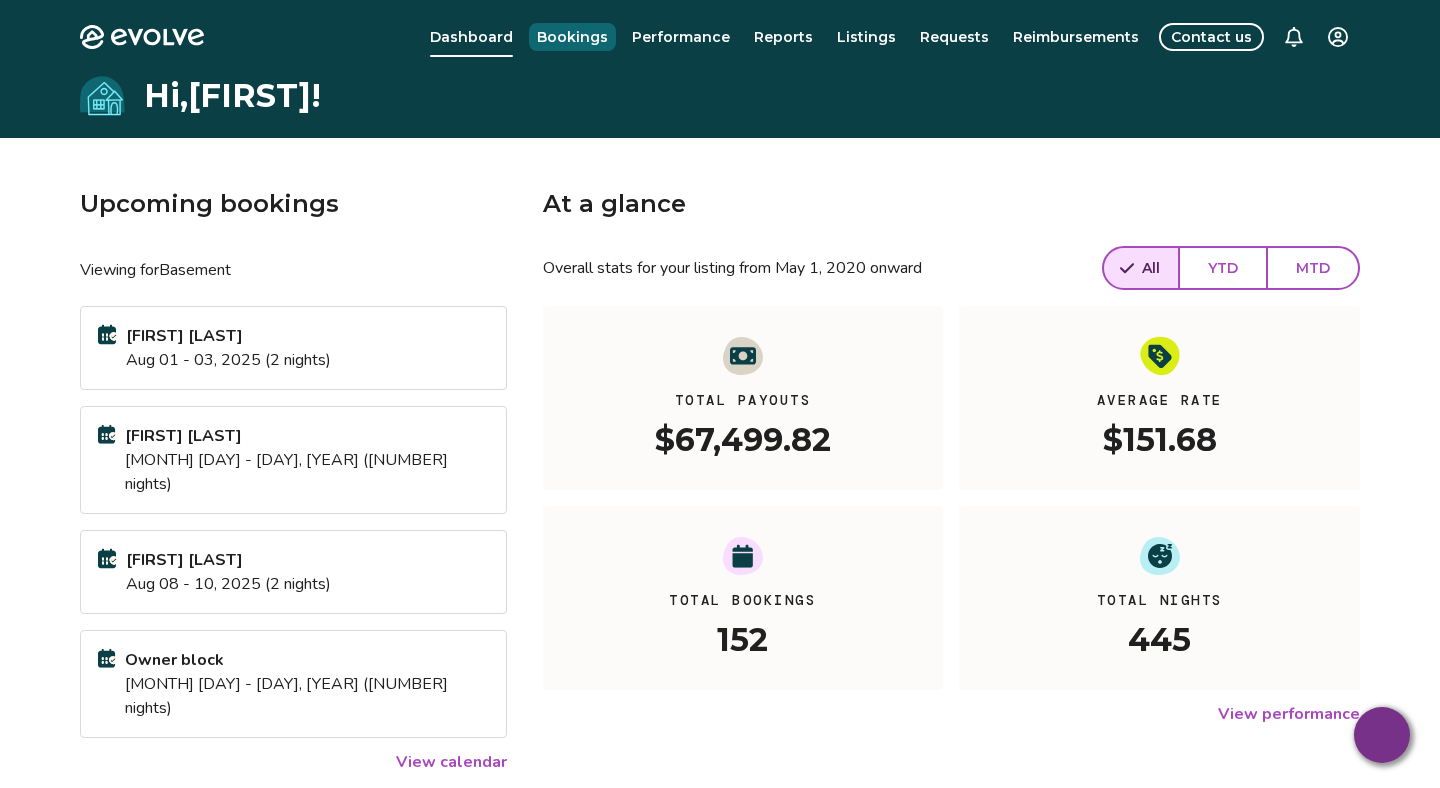 click on "Bookings" at bounding box center [572, 37] 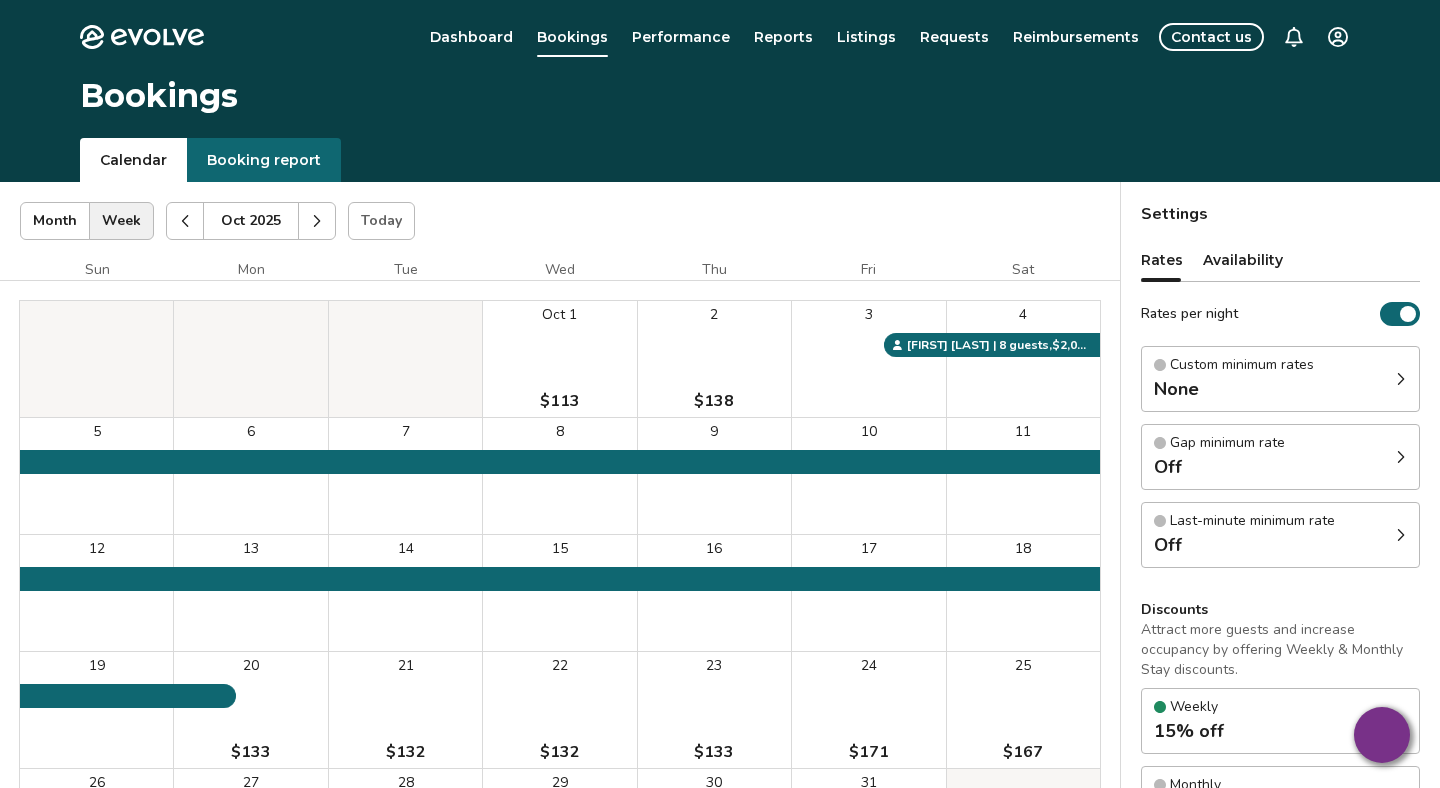click at bounding box center (317, 221) 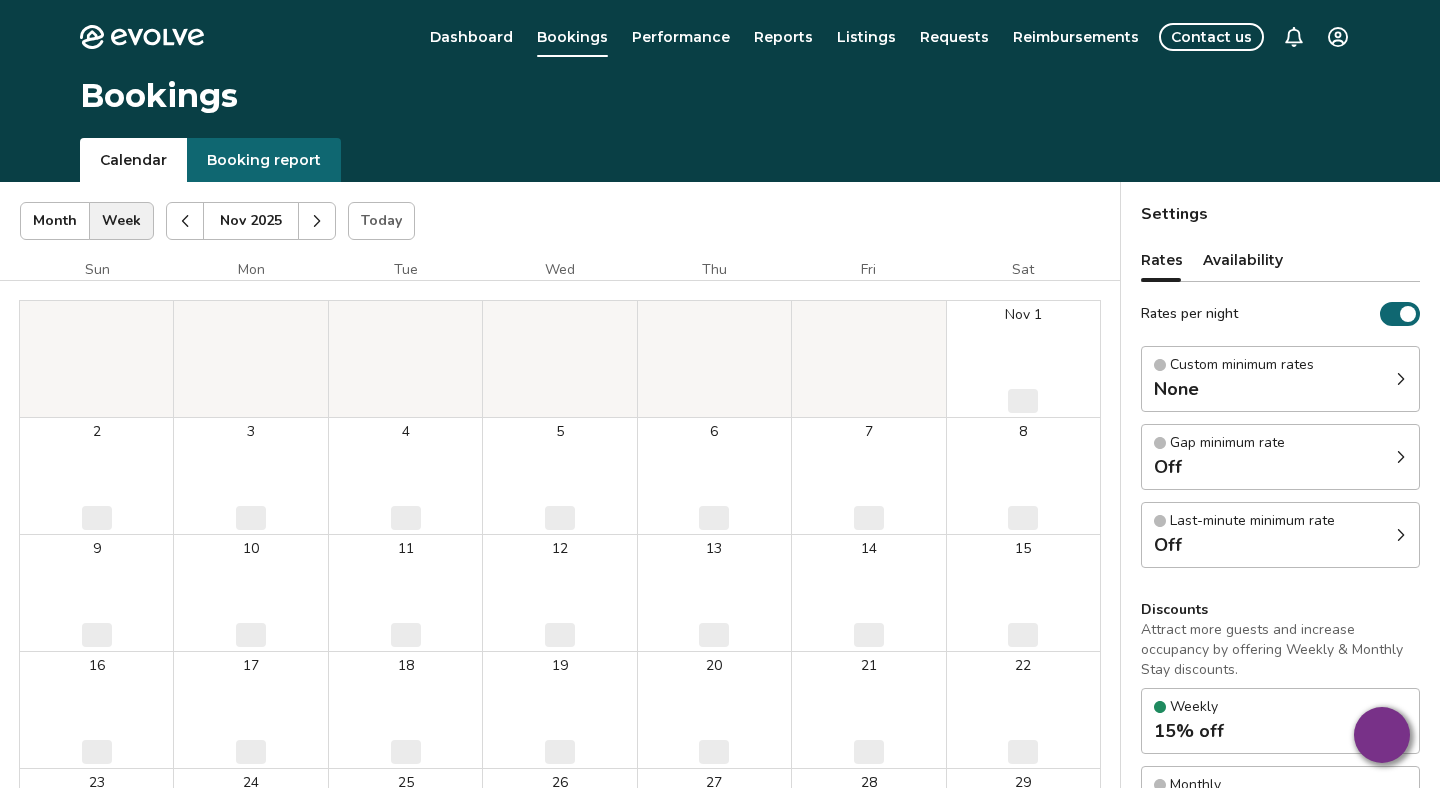 click at bounding box center [317, 221] 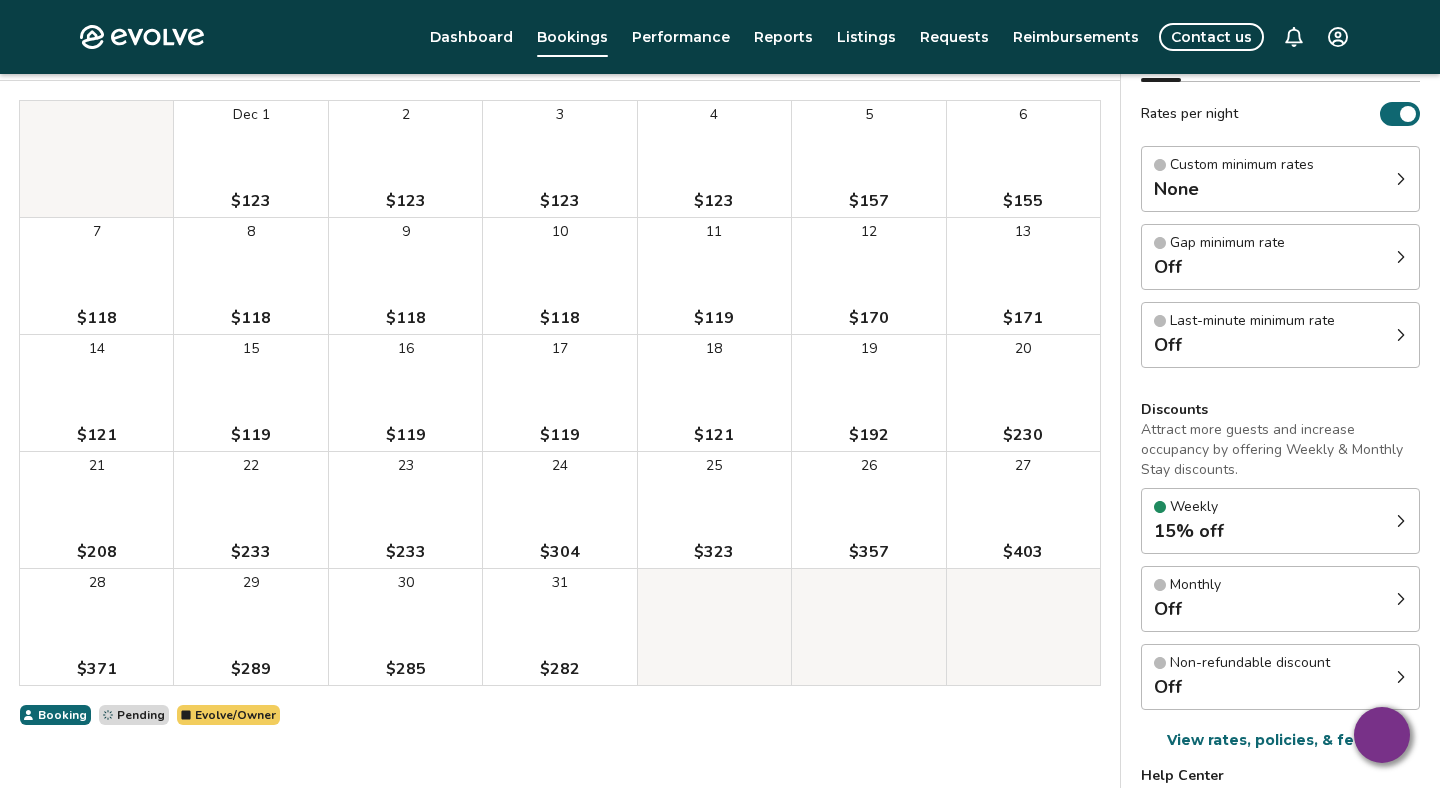scroll, scrollTop: 202, scrollLeft: 0, axis: vertical 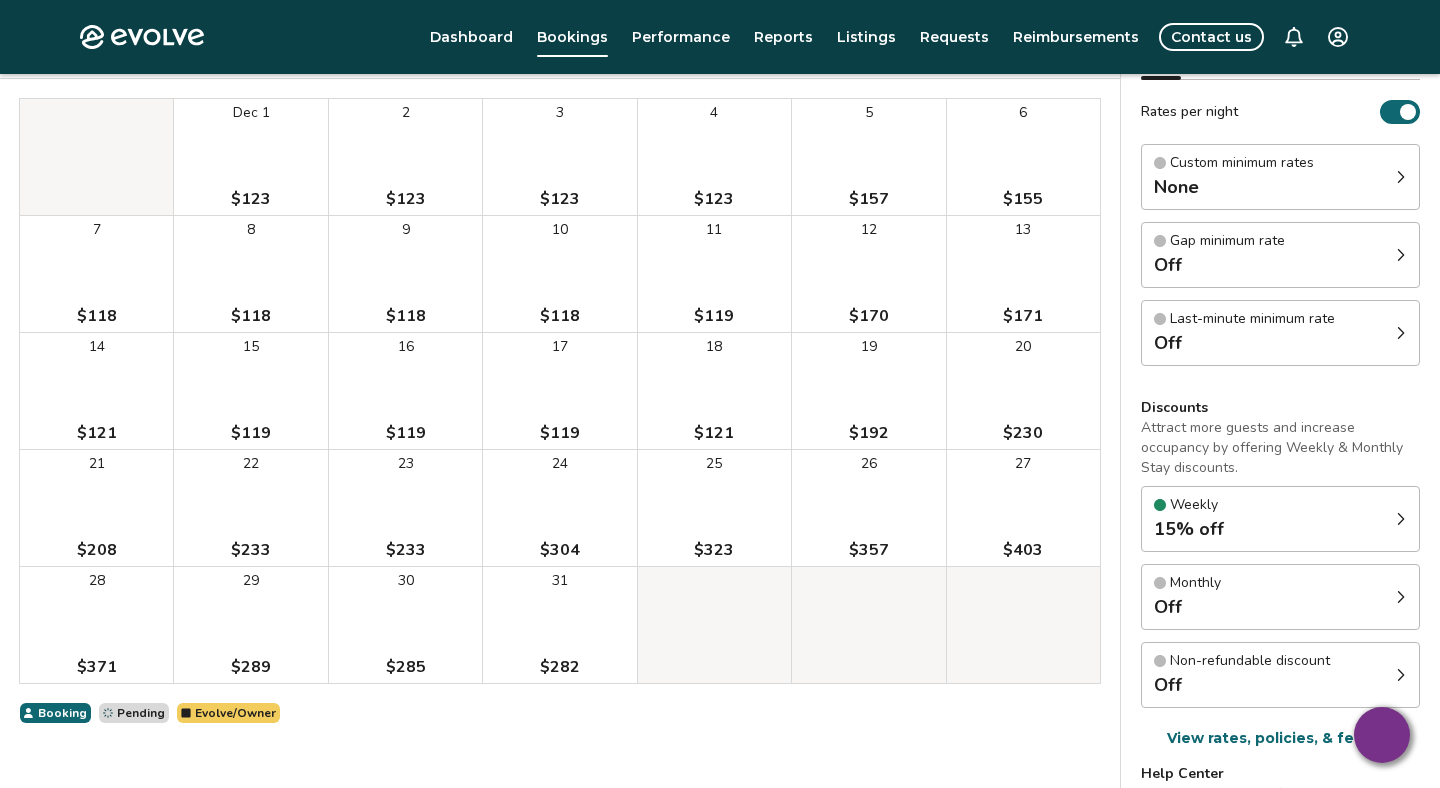 click on "[DAY] [PRICE]" at bounding box center [405, 508] 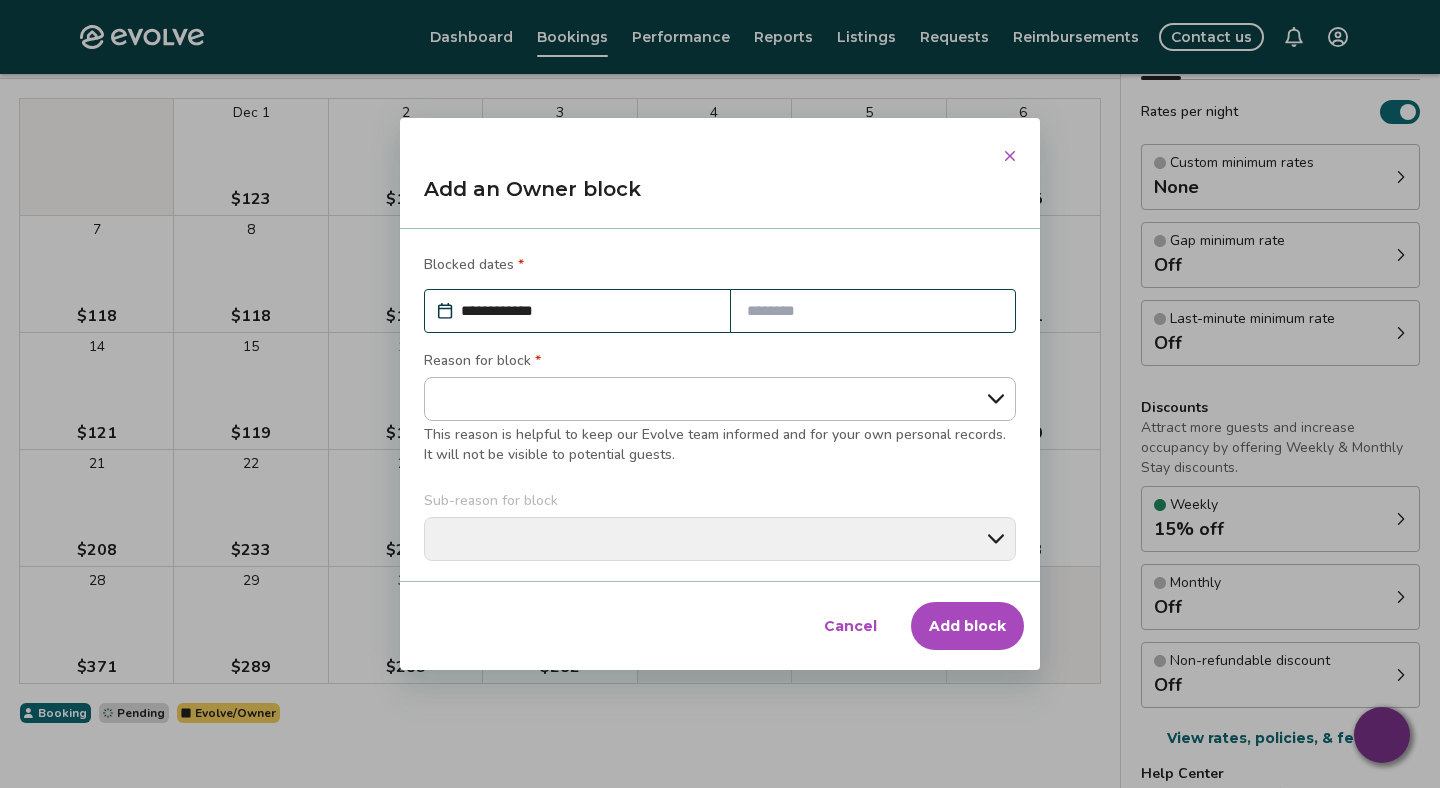 click at bounding box center [873, 311] 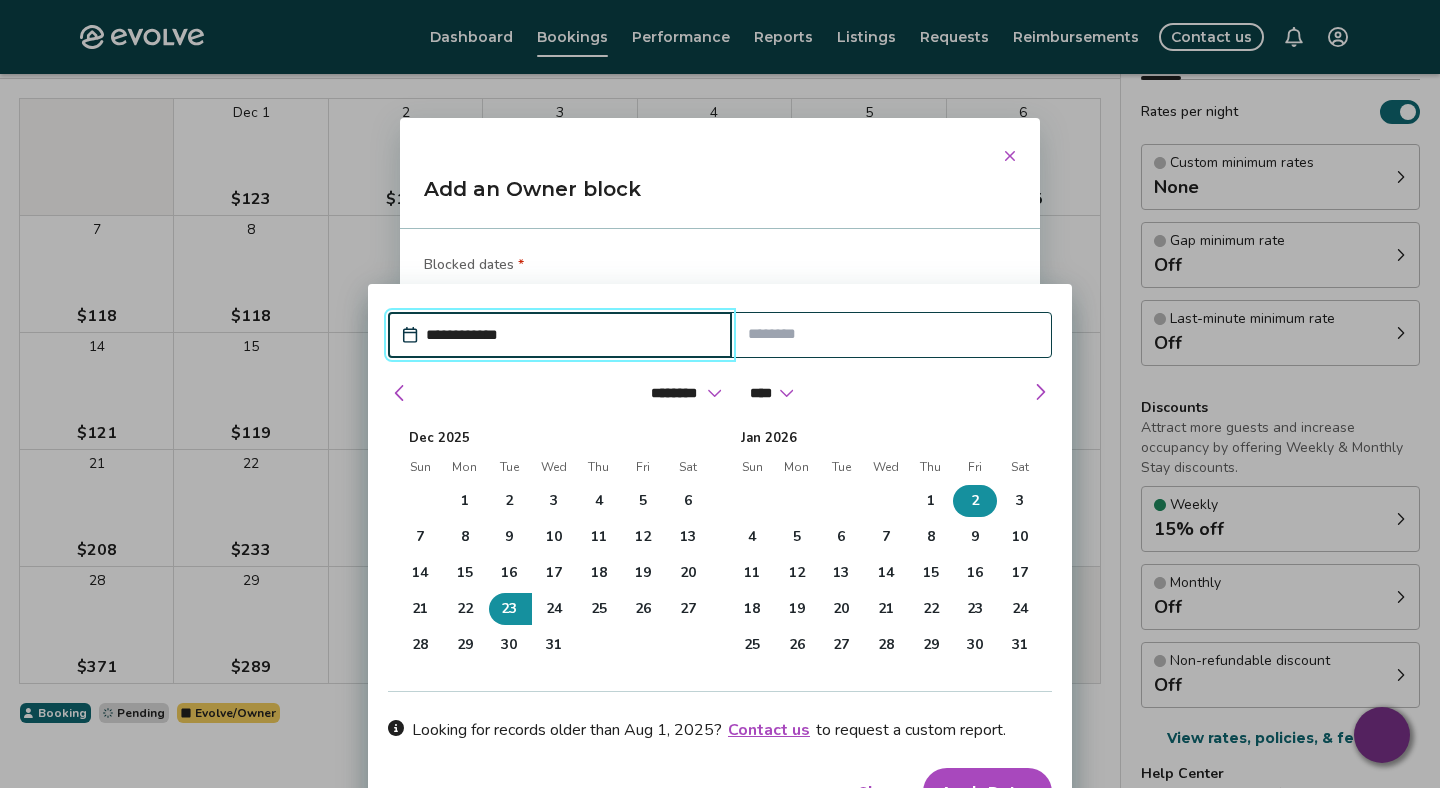click on "2" at bounding box center (975, 501) 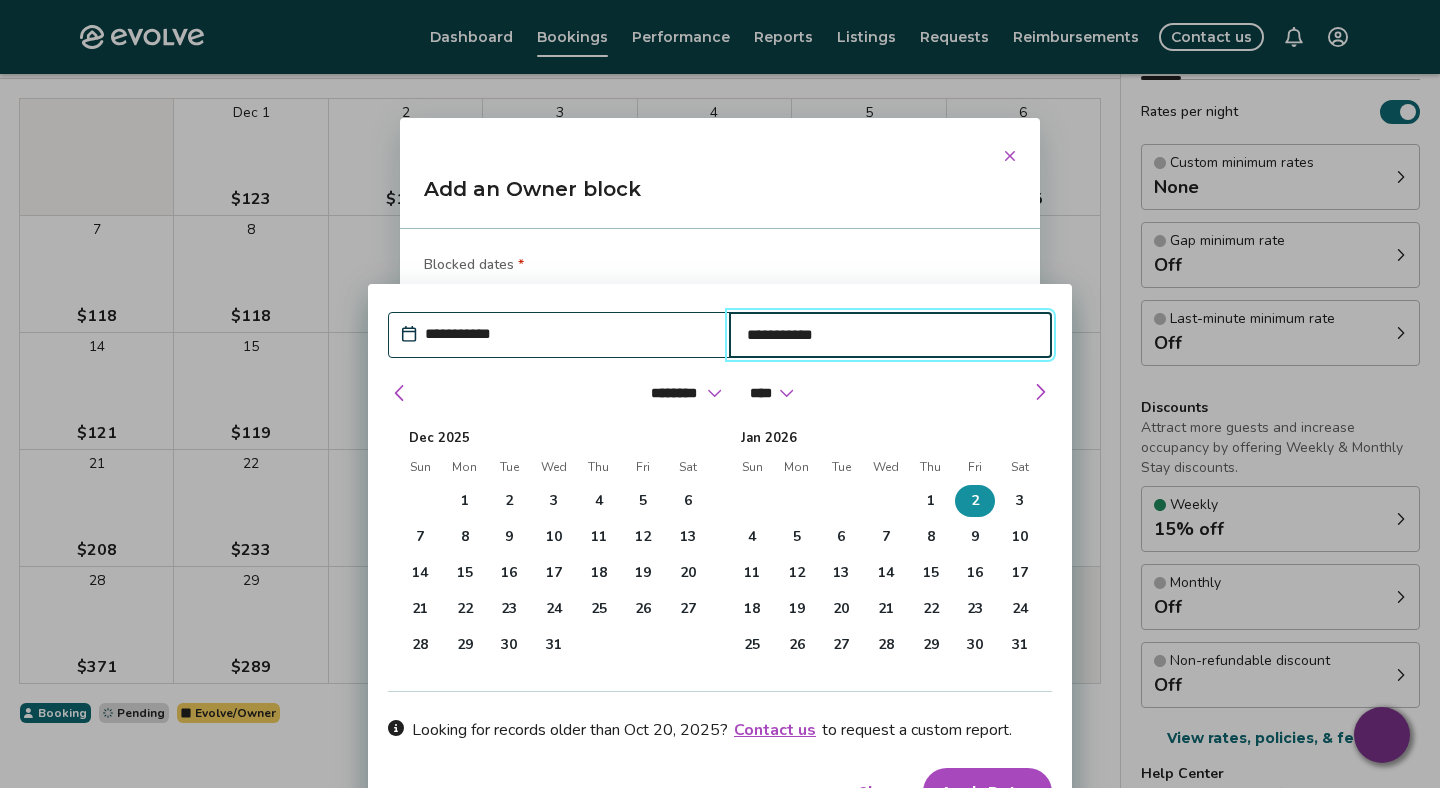 type on "*" 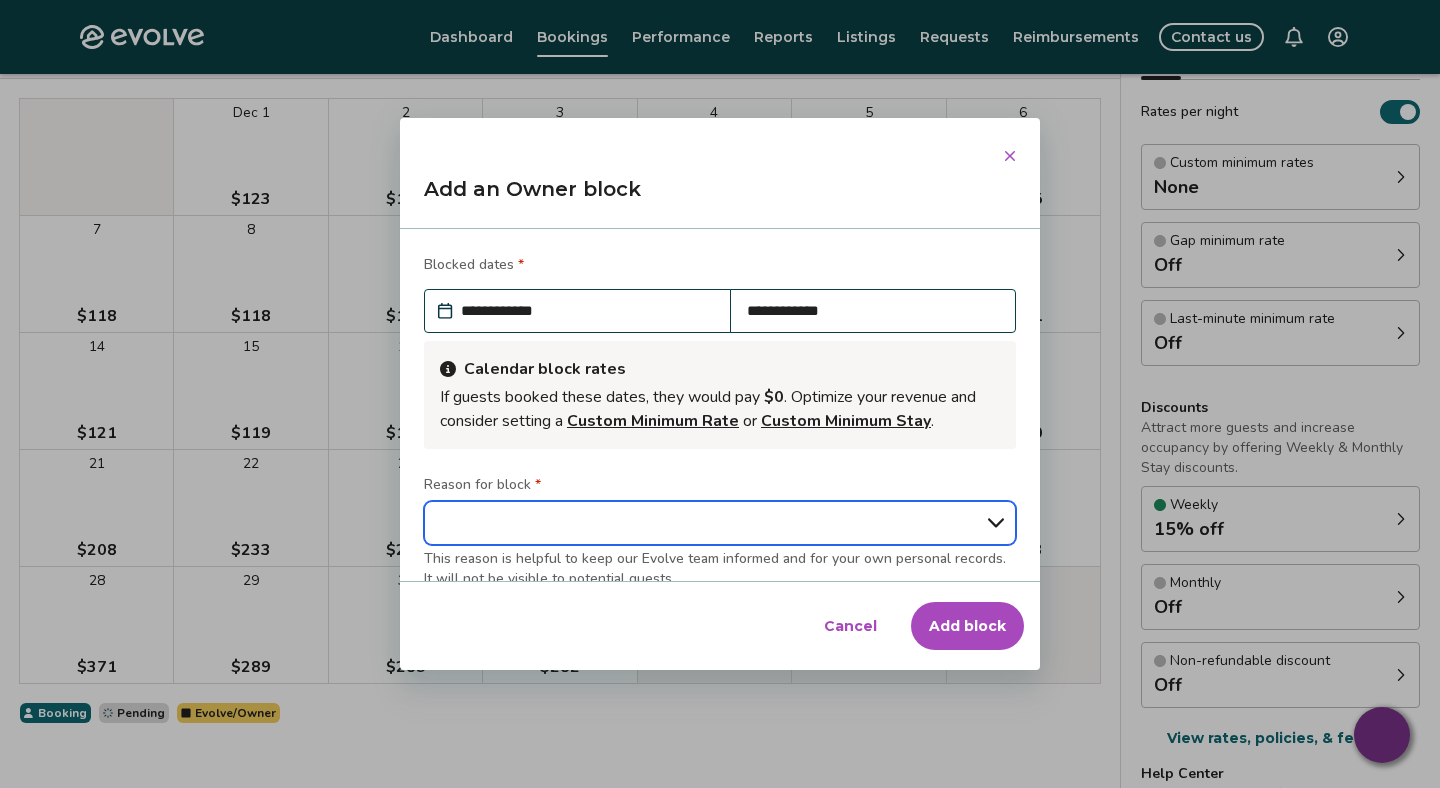 click on "**********" at bounding box center [720, 523] 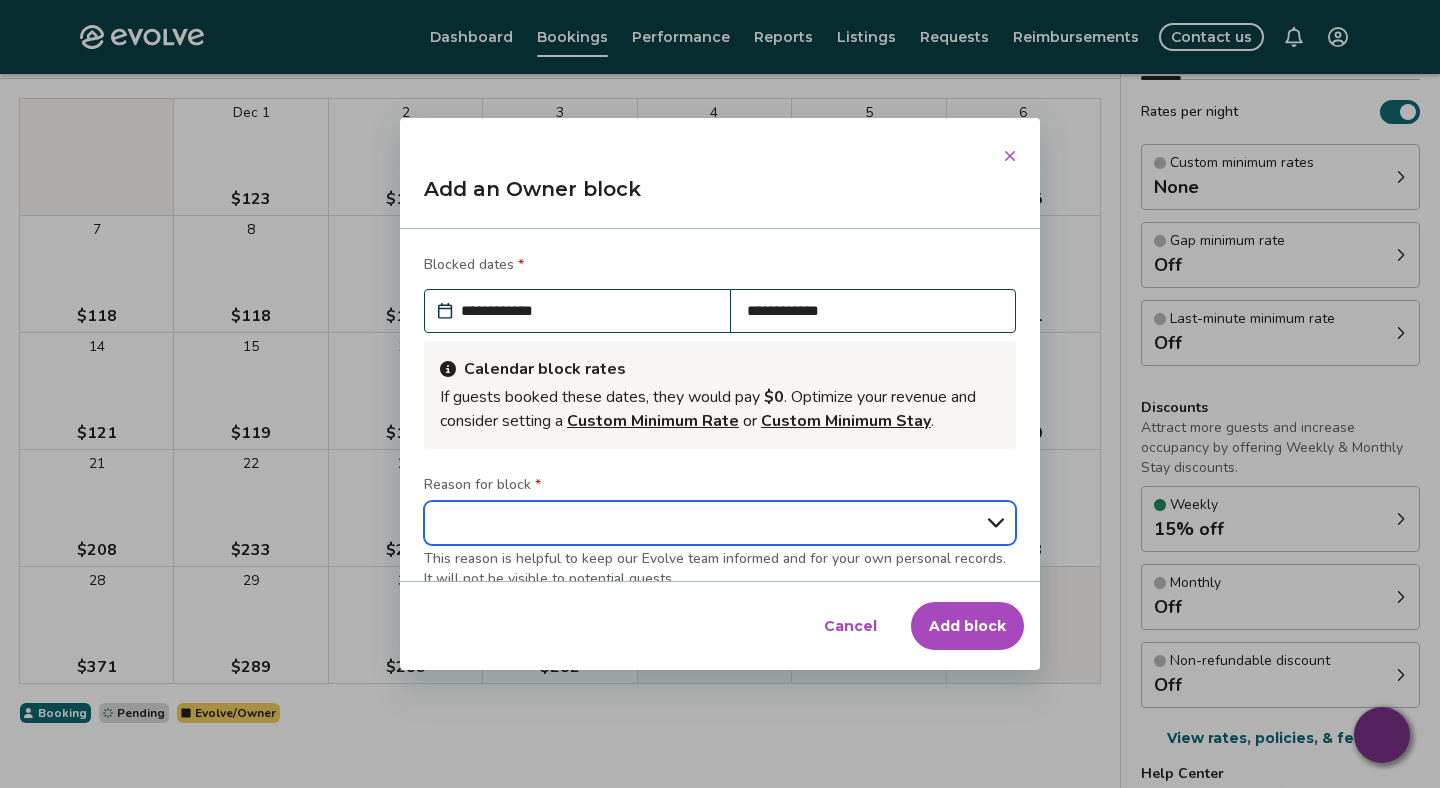 select on "**********" 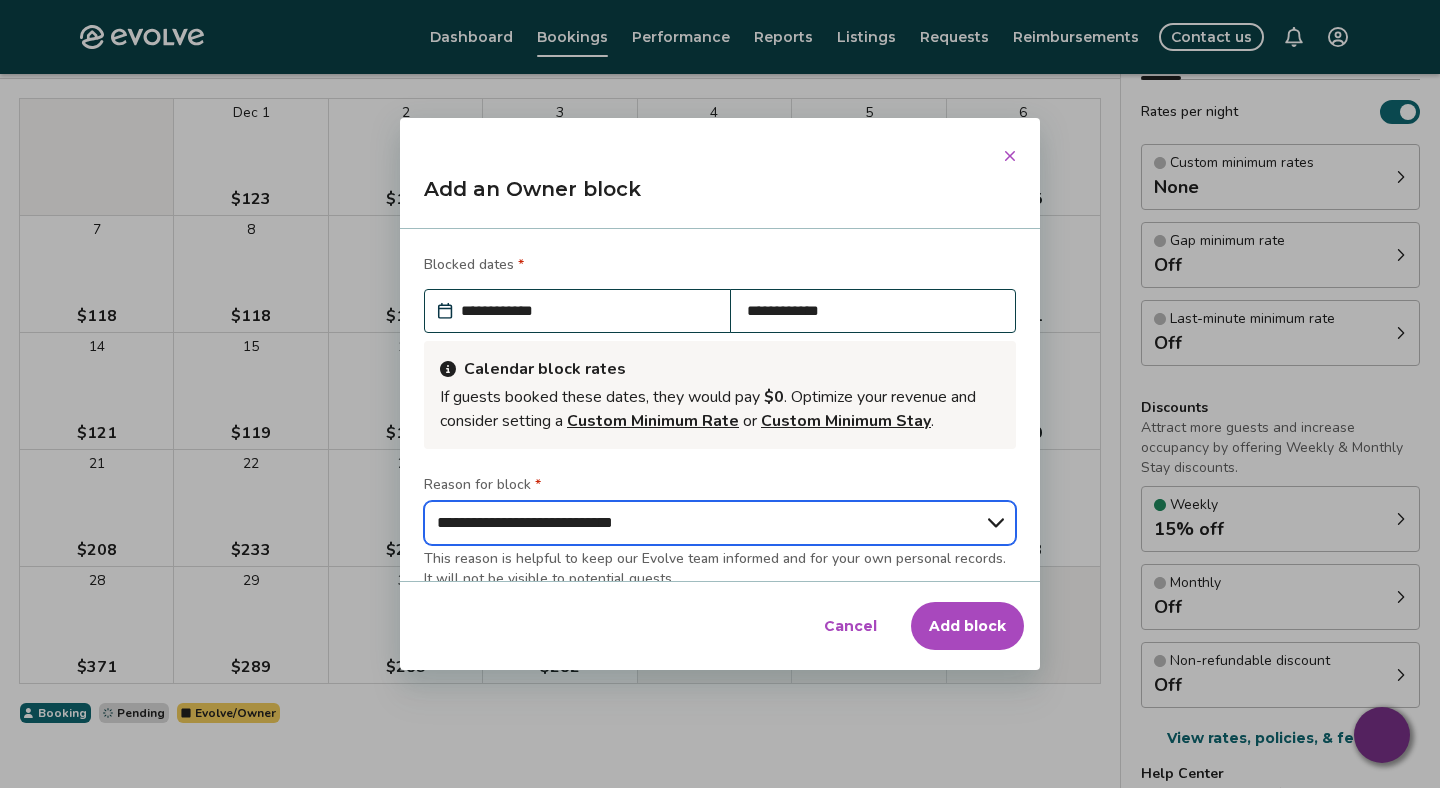 type on "*" 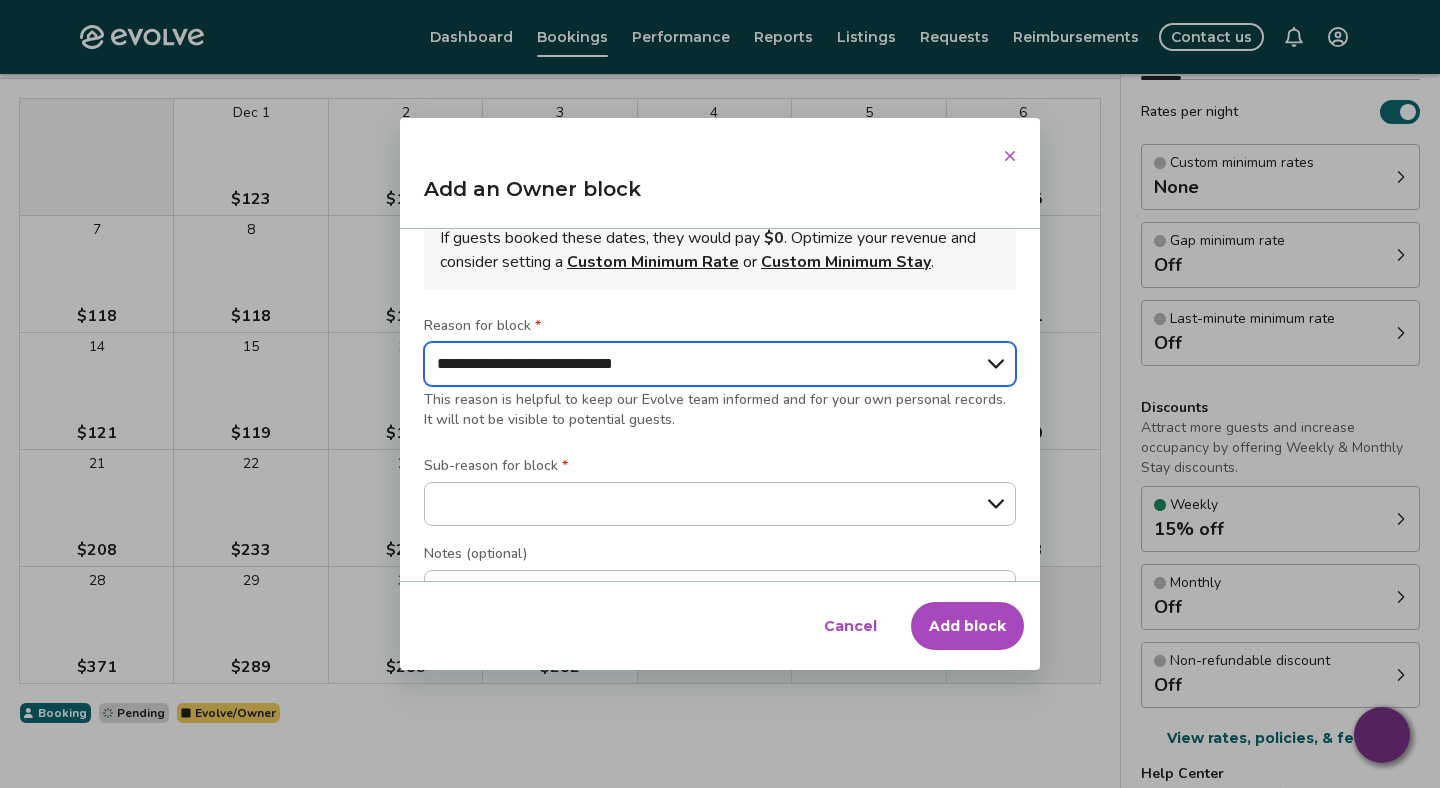 scroll, scrollTop: 185, scrollLeft: 0, axis: vertical 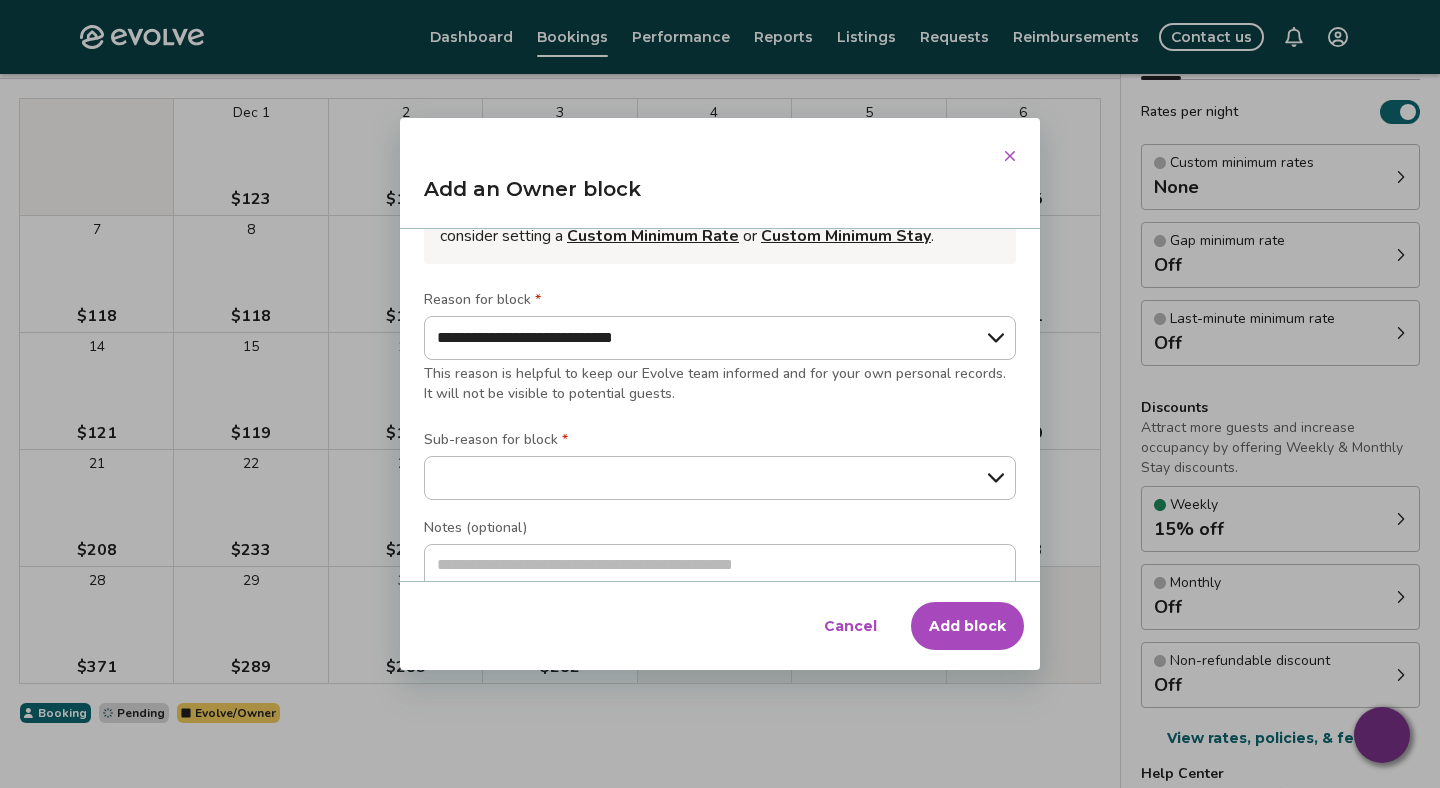 click on "**********" at bounding box center (720, 343) 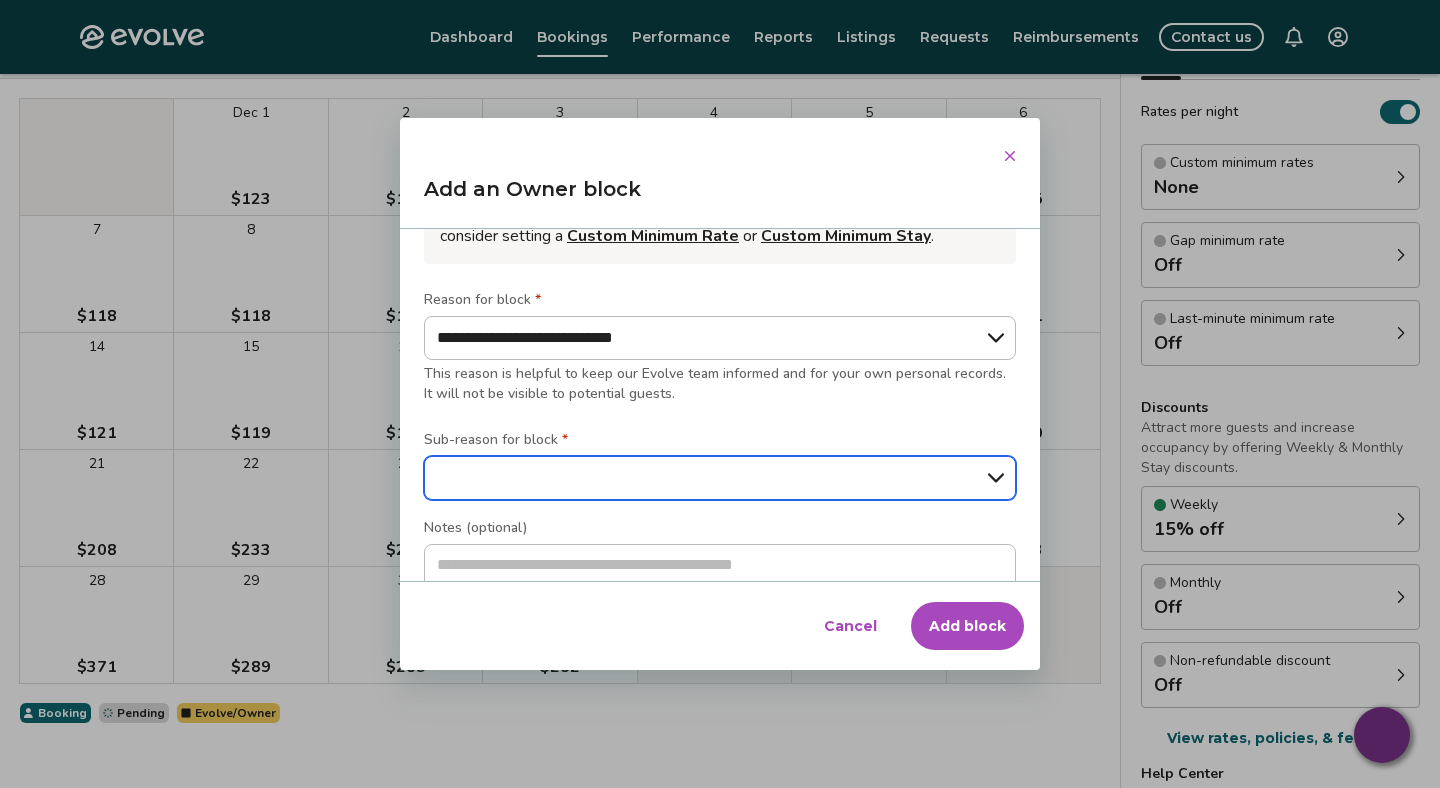 click on "**********" at bounding box center (720, 478) 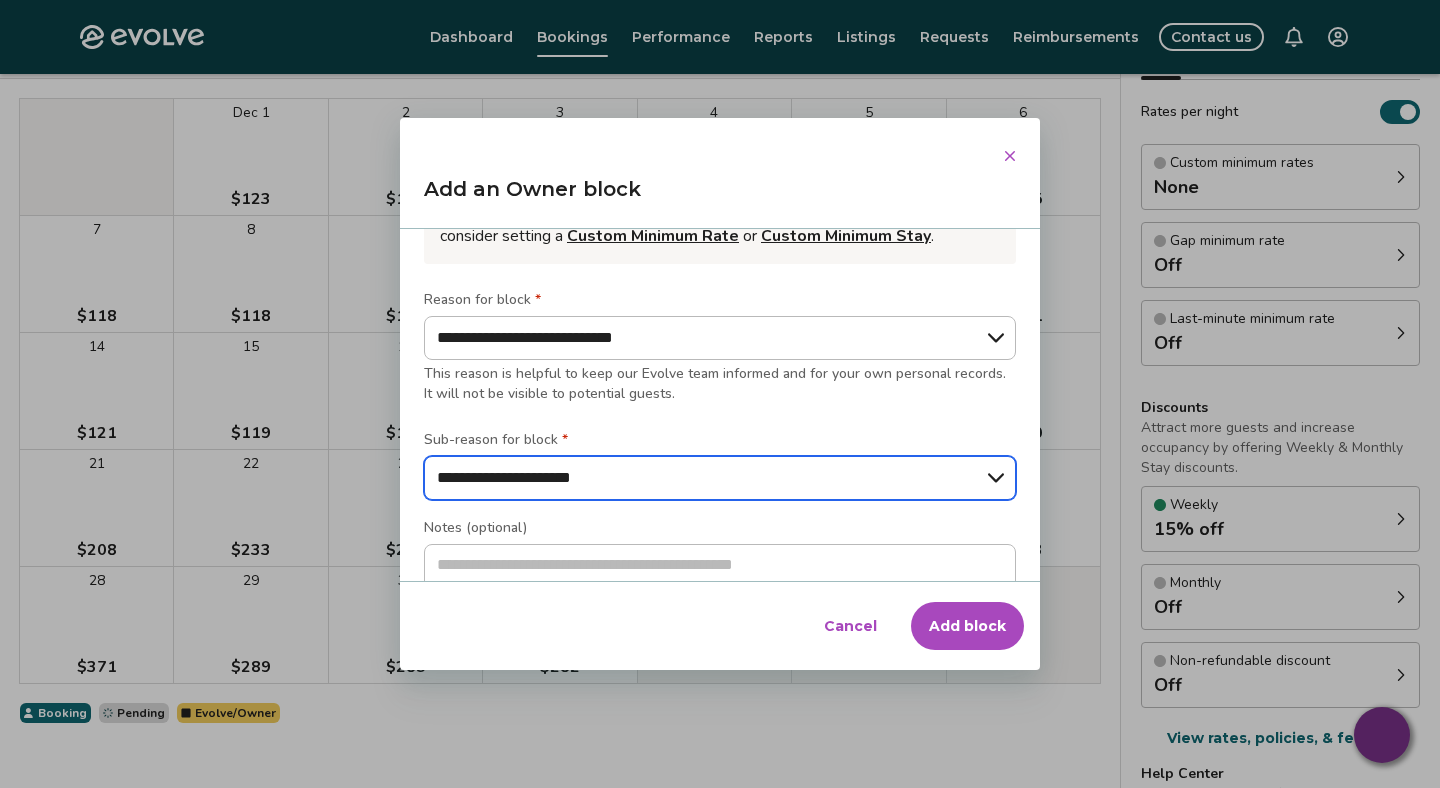 scroll, scrollTop: 247, scrollLeft: 0, axis: vertical 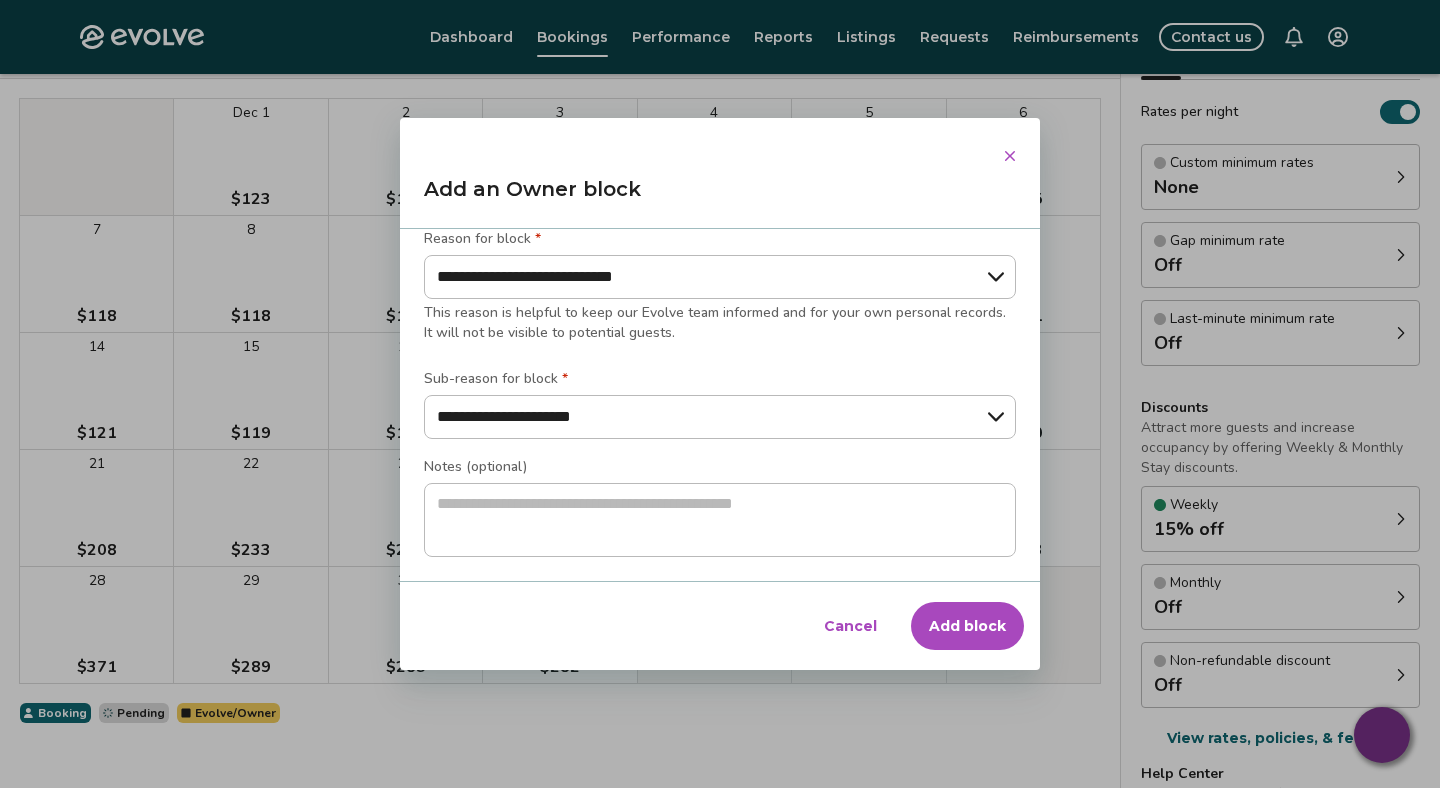 click on "Add block" at bounding box center [967, 626] 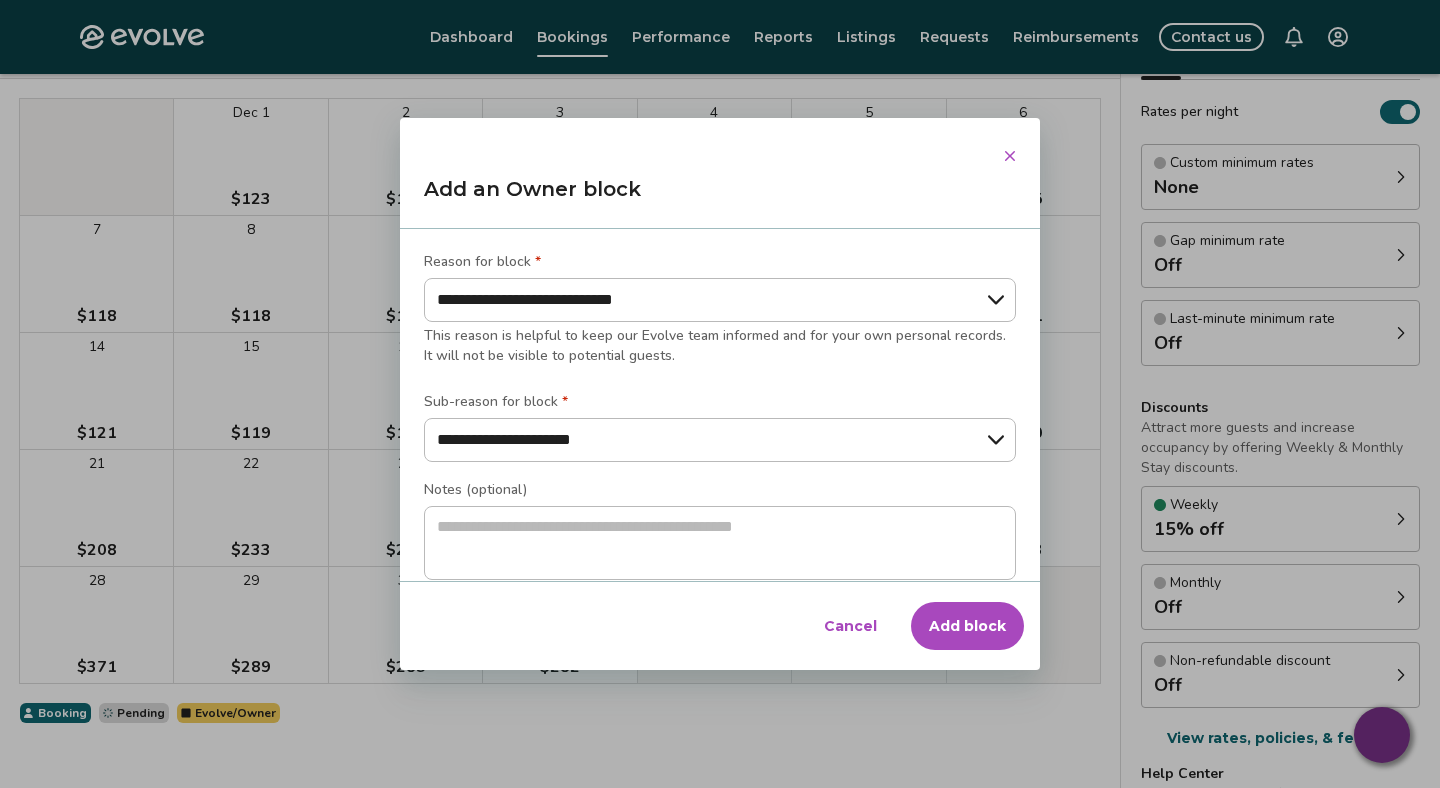 scroll, scrollTop: 271, scrollLeft: 0, axis: vertical 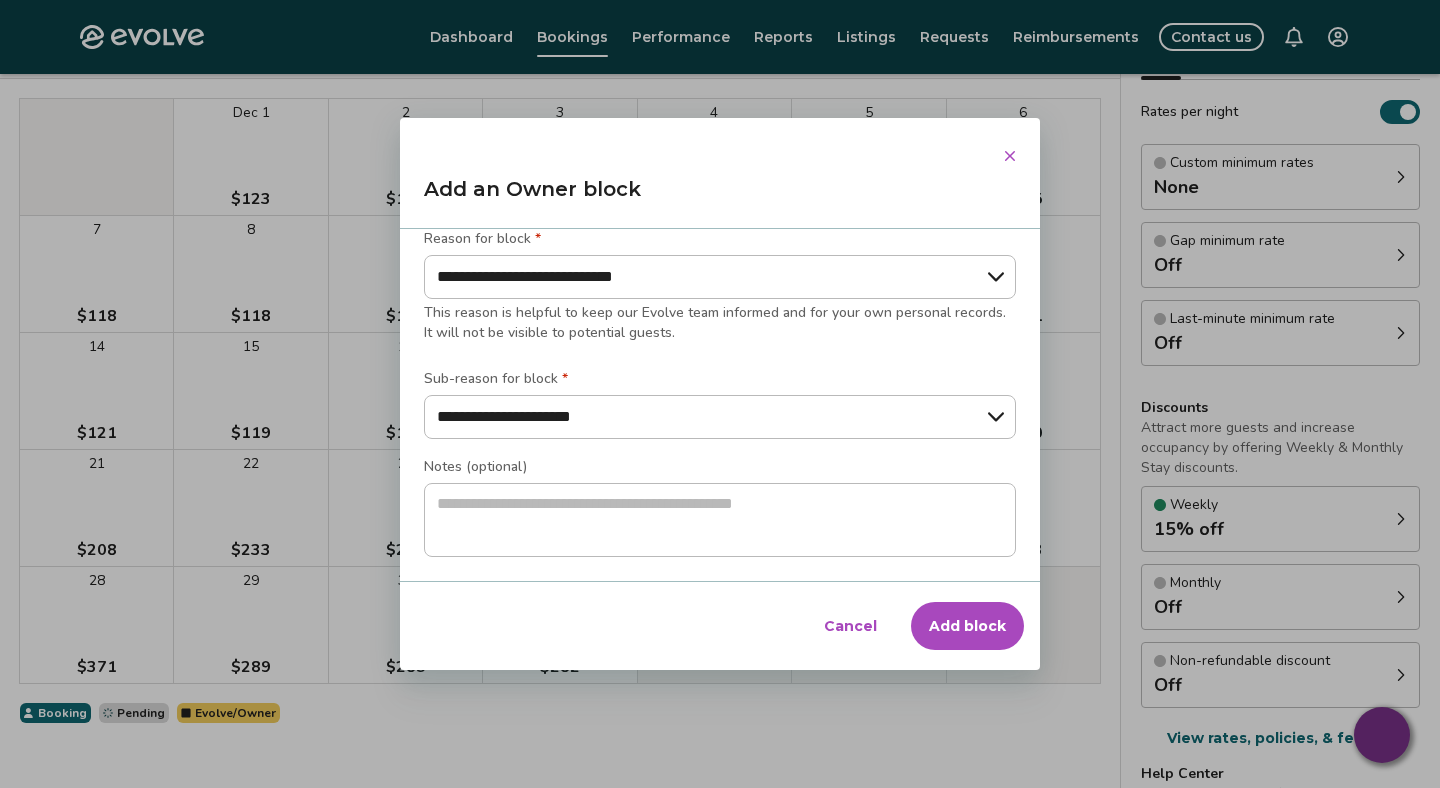 click on "Add block" at bounding box center (967, 626) 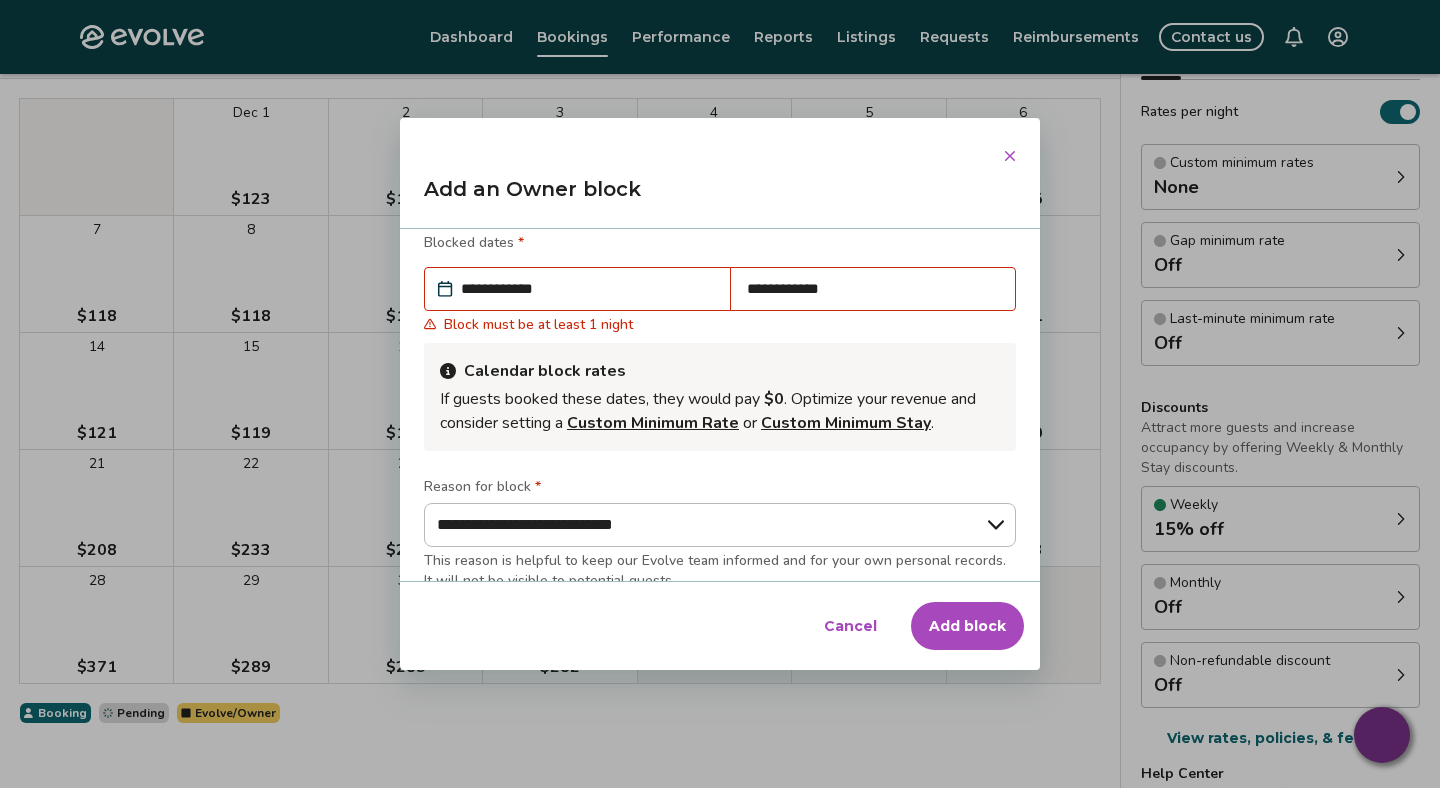 scroll, scrollTop: 0, scrollLeft: 0, axis: both 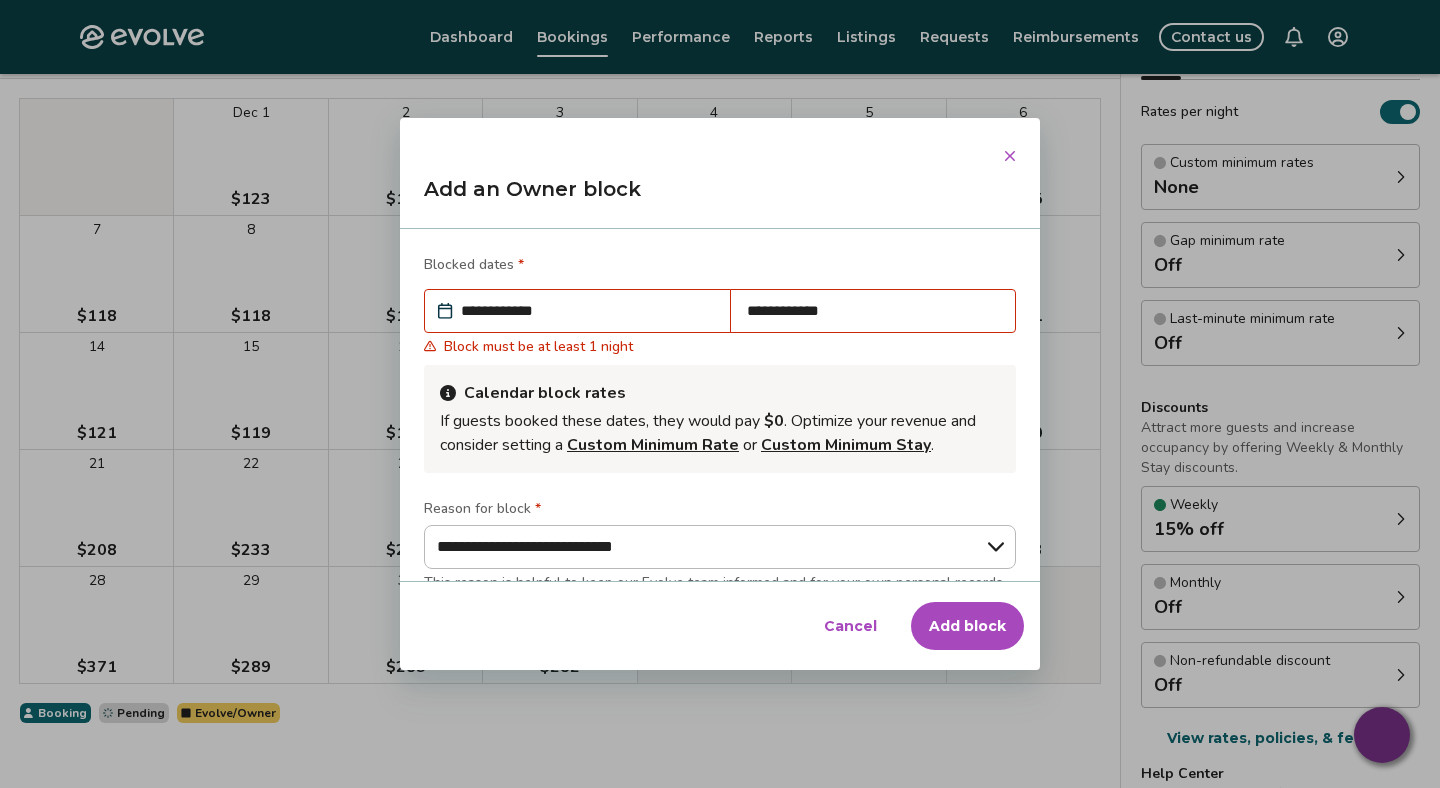 click on "**********" at bounding box center [587, 311] 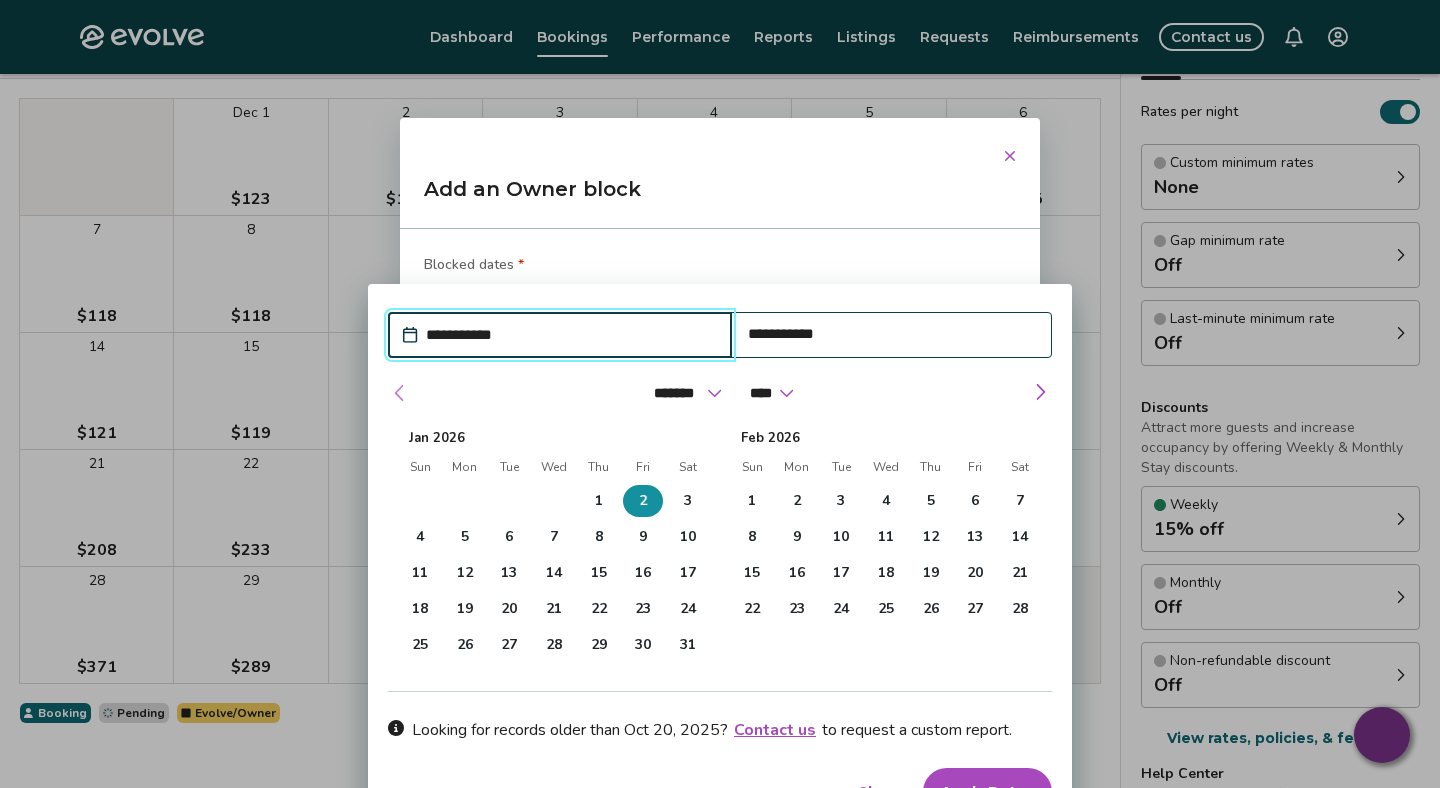 click at bounding box center (400, 393) 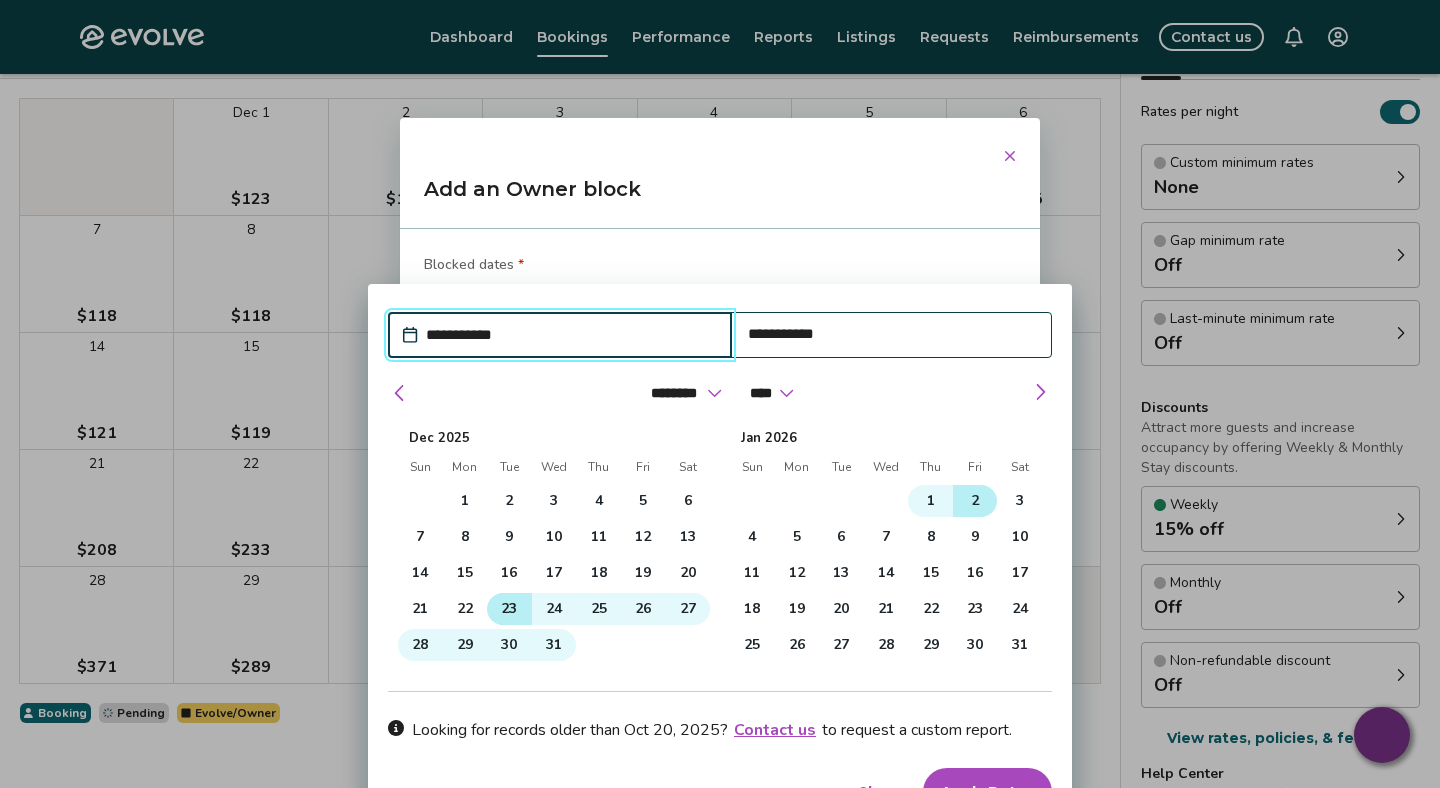 click on "23" at bounding box center (509, 609) 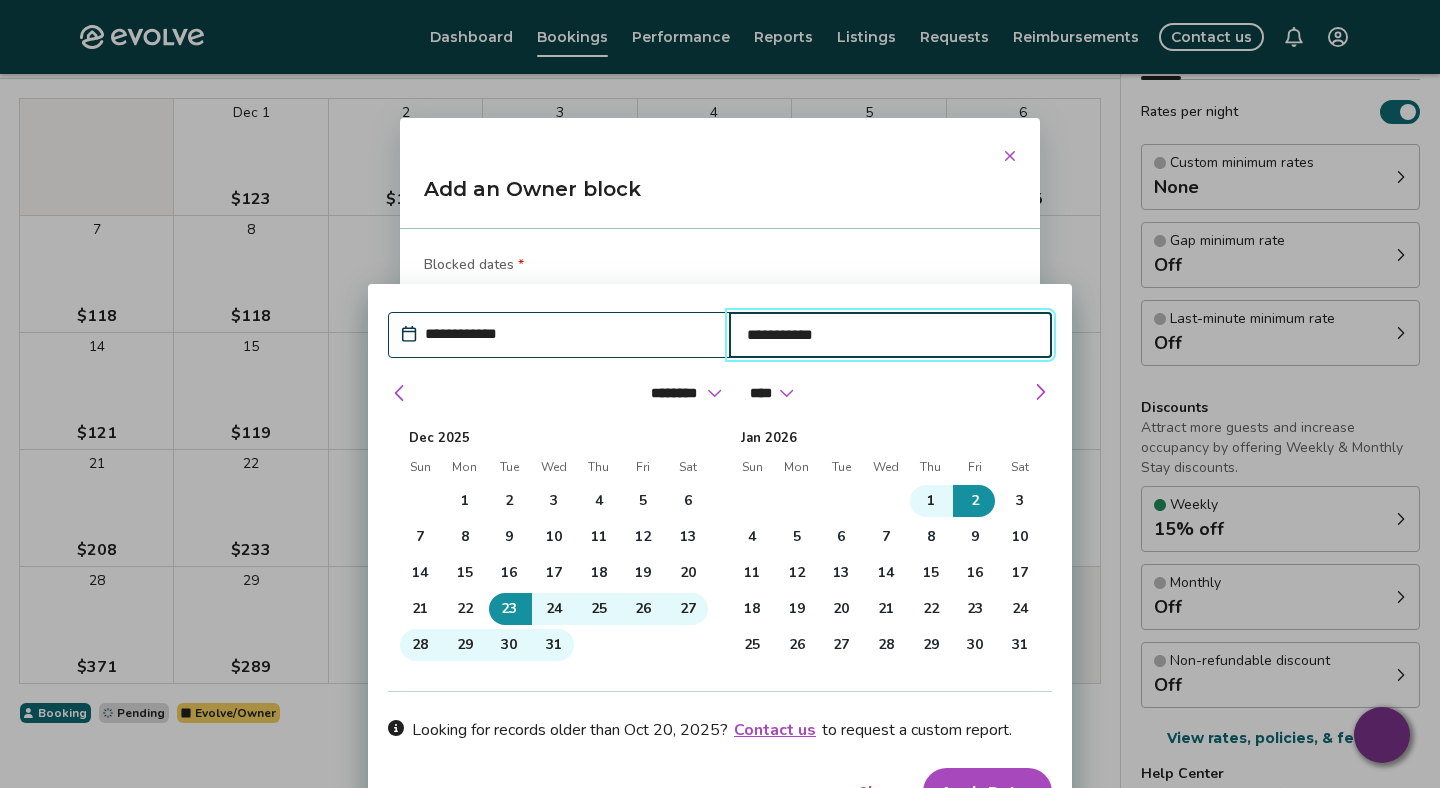 click on "Apply Dates" at bounding box center (987, 792) 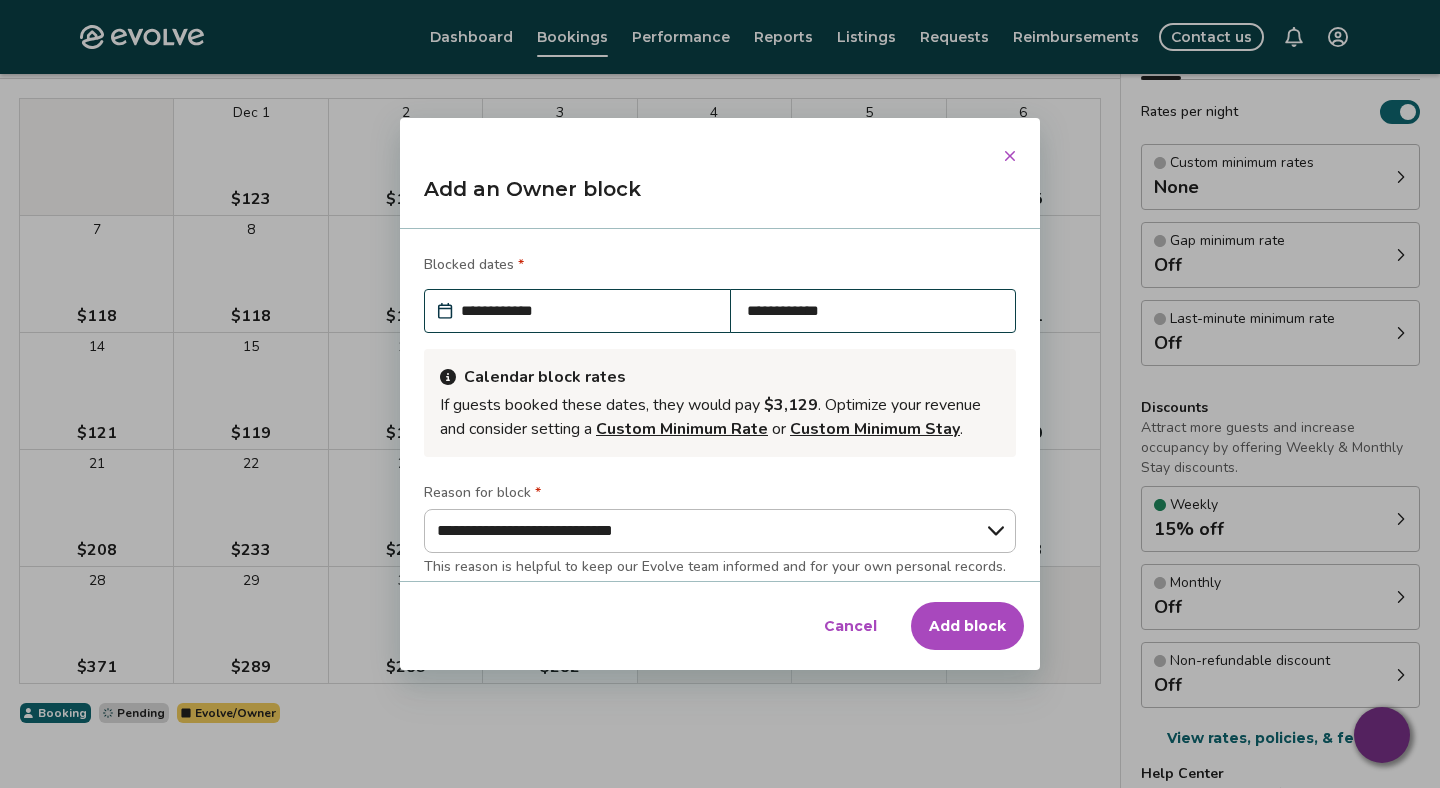 click on "Add block" at bounding box center (967, 626) 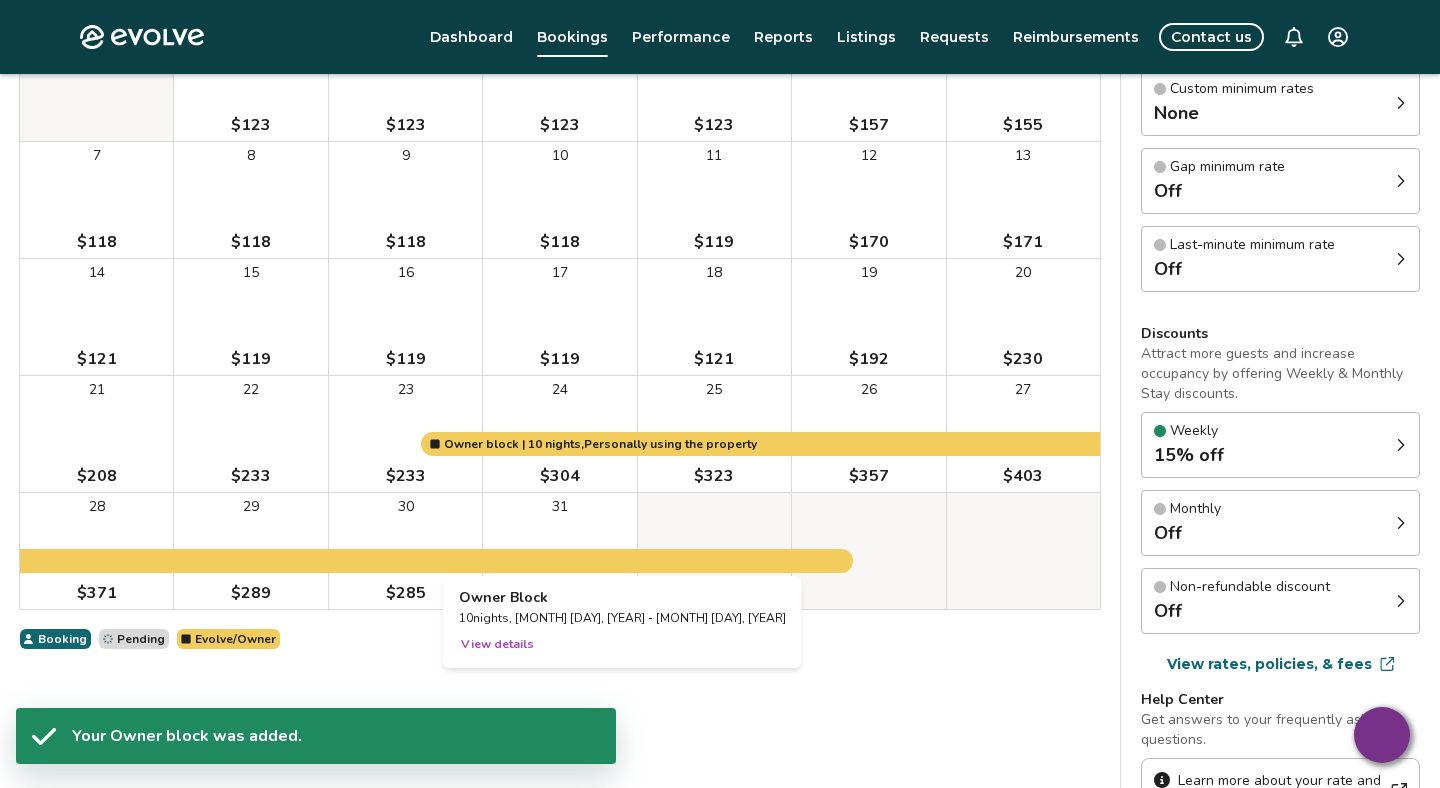 scroll, scrollTop: 277, scrollLeft: 0, axis: vertical 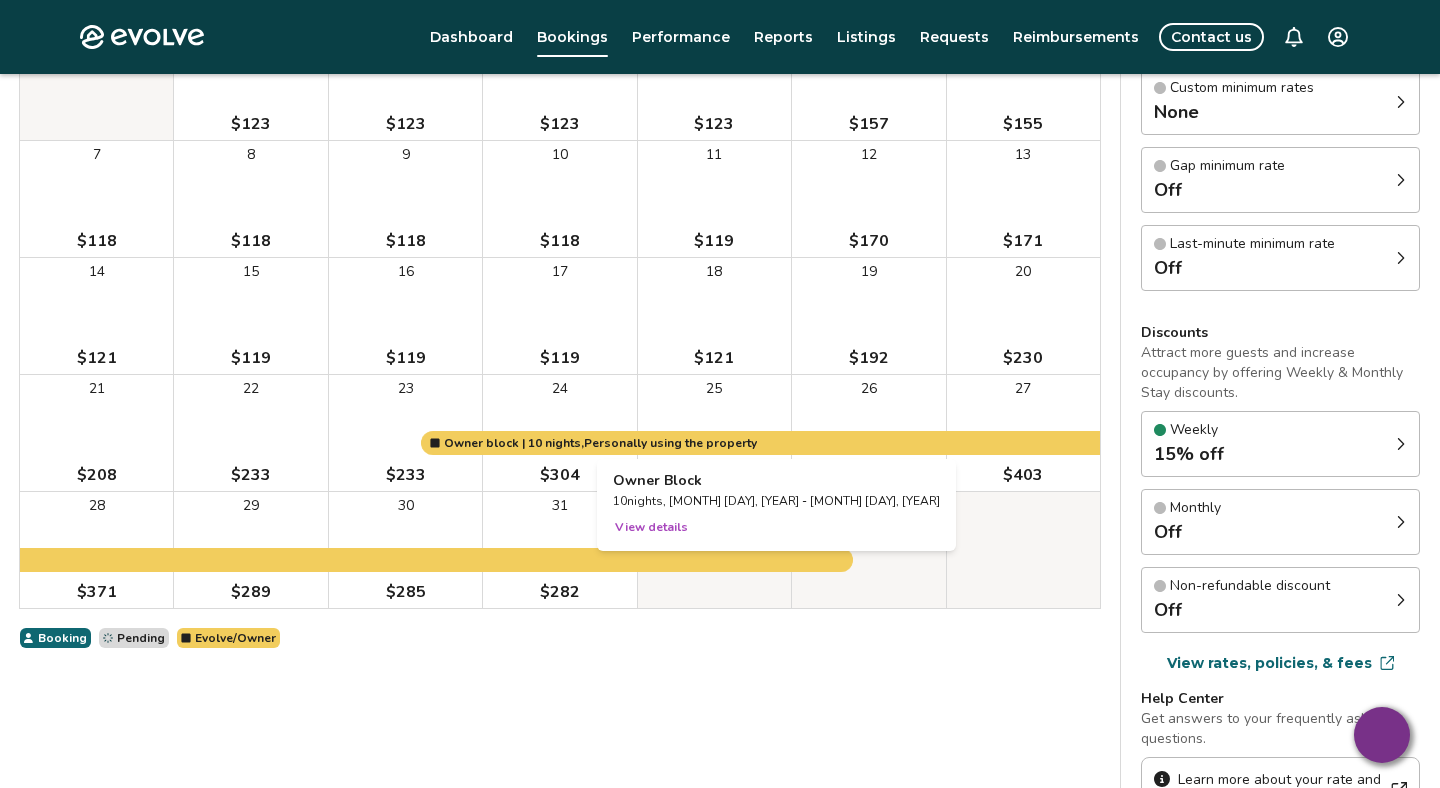click on "View details" at bounding box center [651, 527] 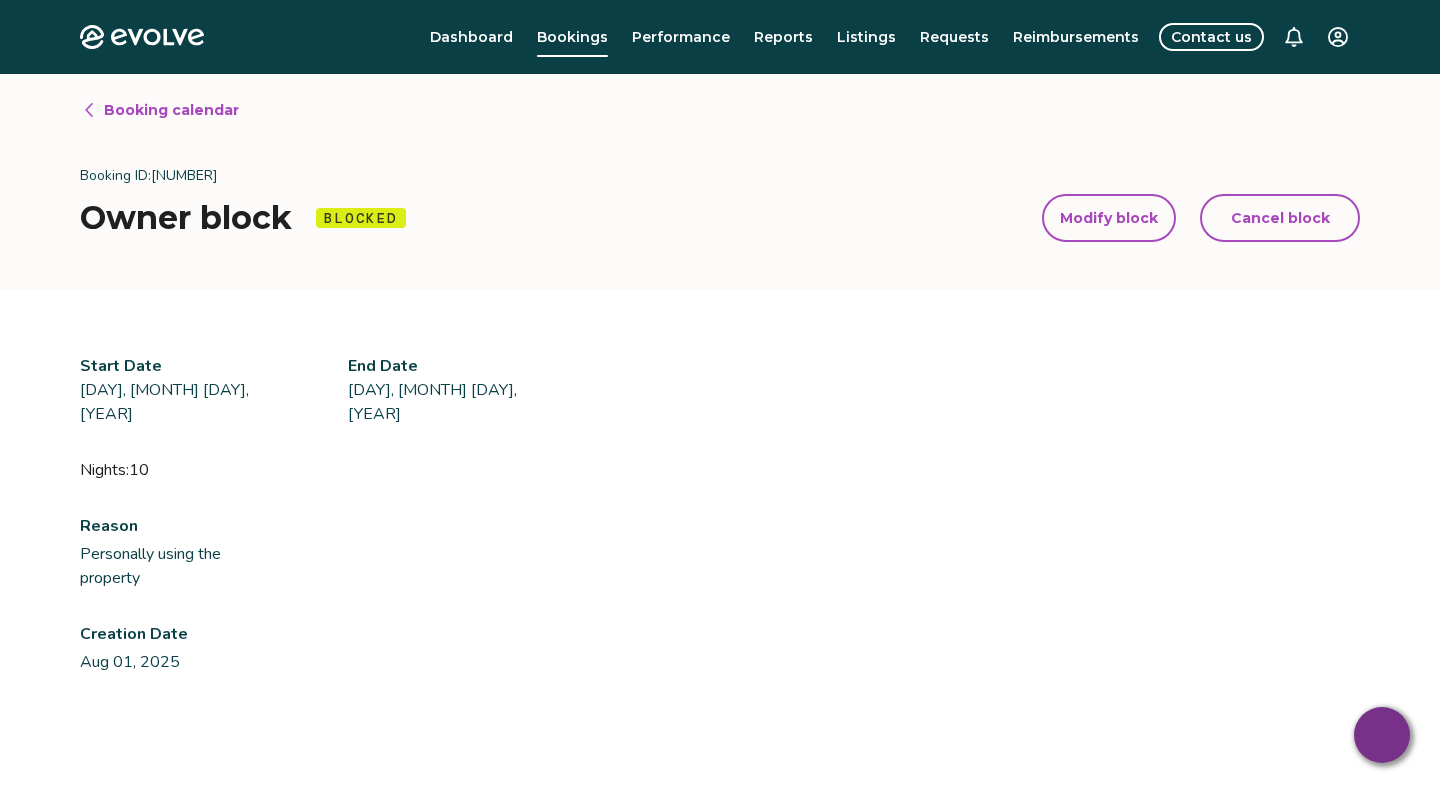 click on "Dashboard Bookings Performance Reports Listings Requests Reimbursements Contact us" at bounding box center (794, 37) 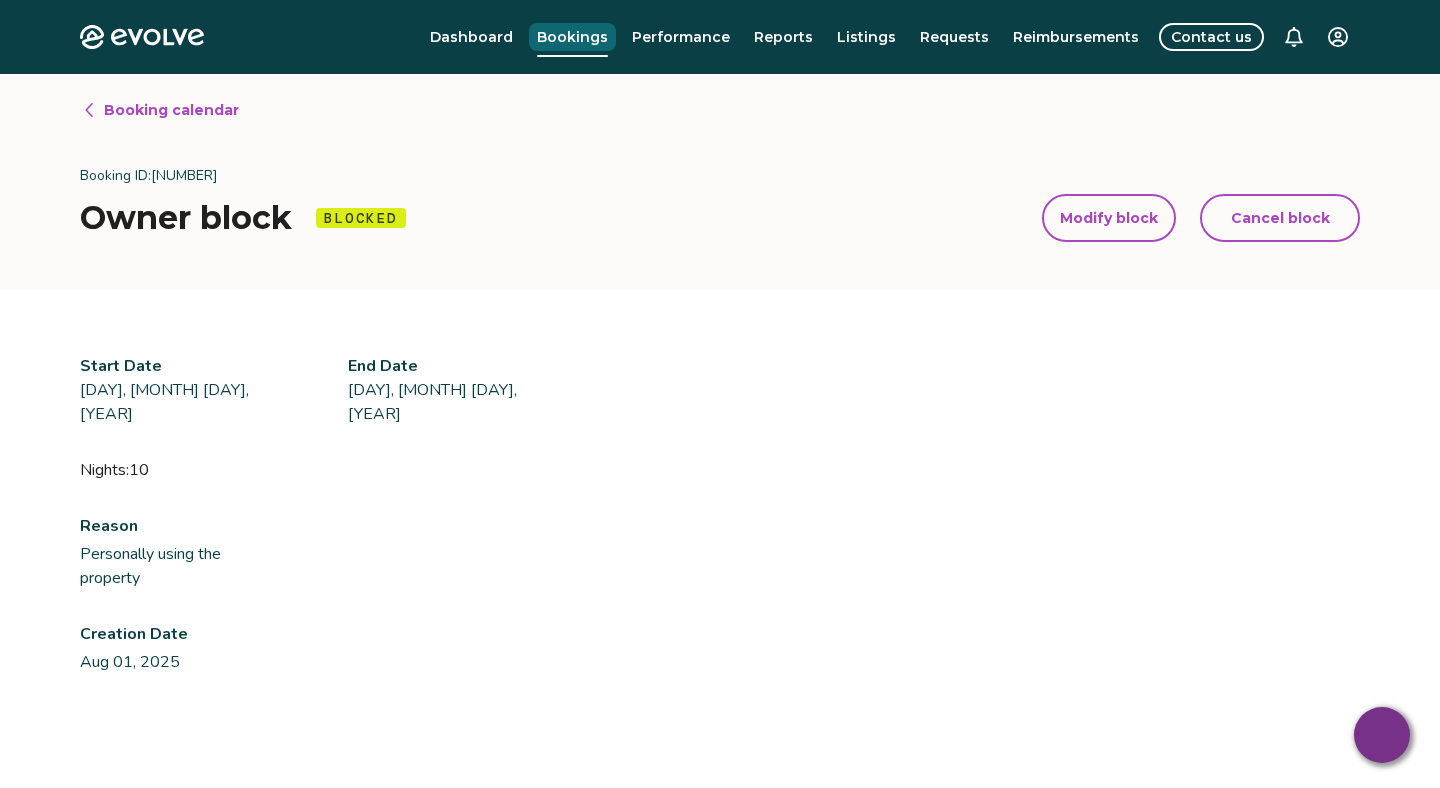 click on "Bookings" at bounding box center (572, 37) 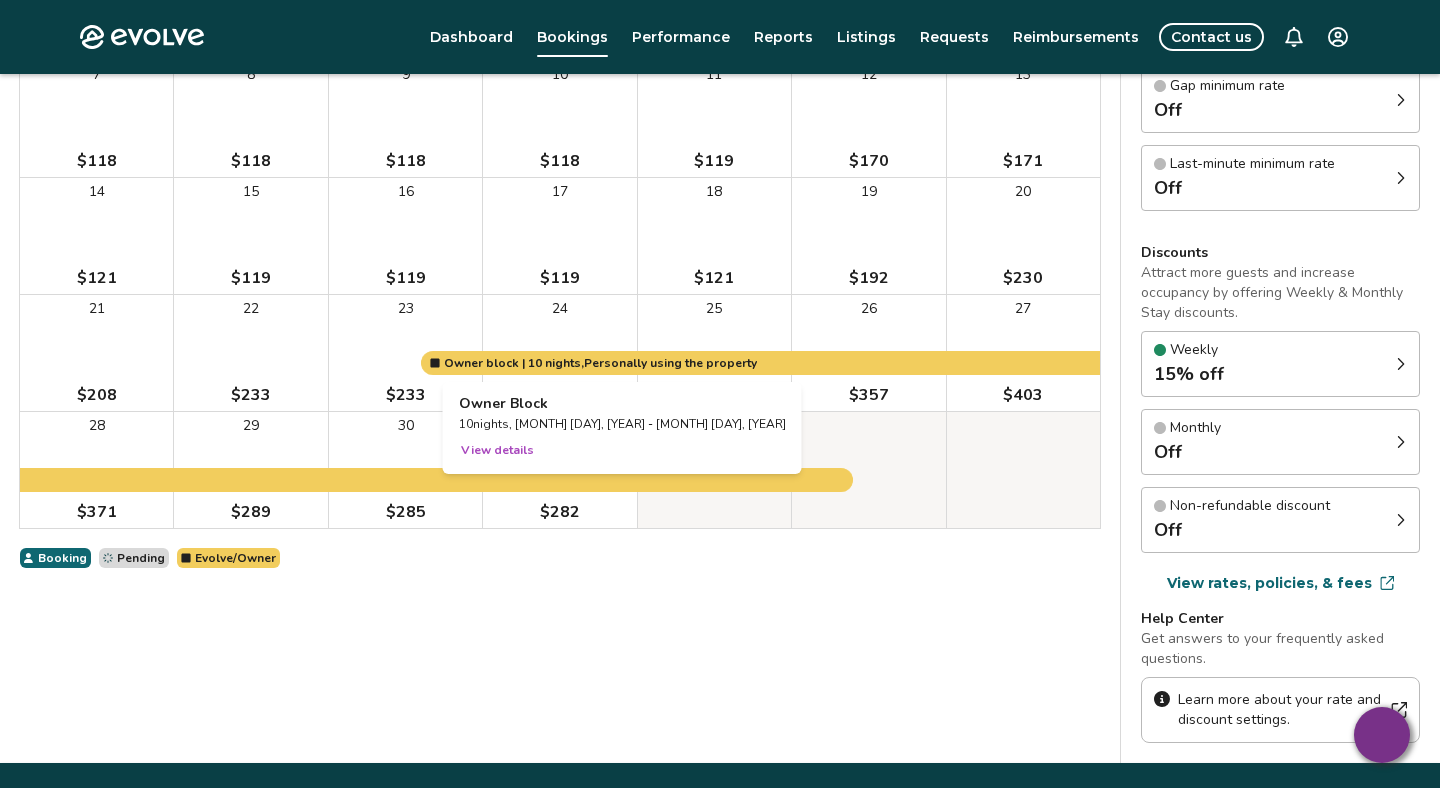 scroll, scrollTop: 354, scrollLeft: 0, axis: vertical 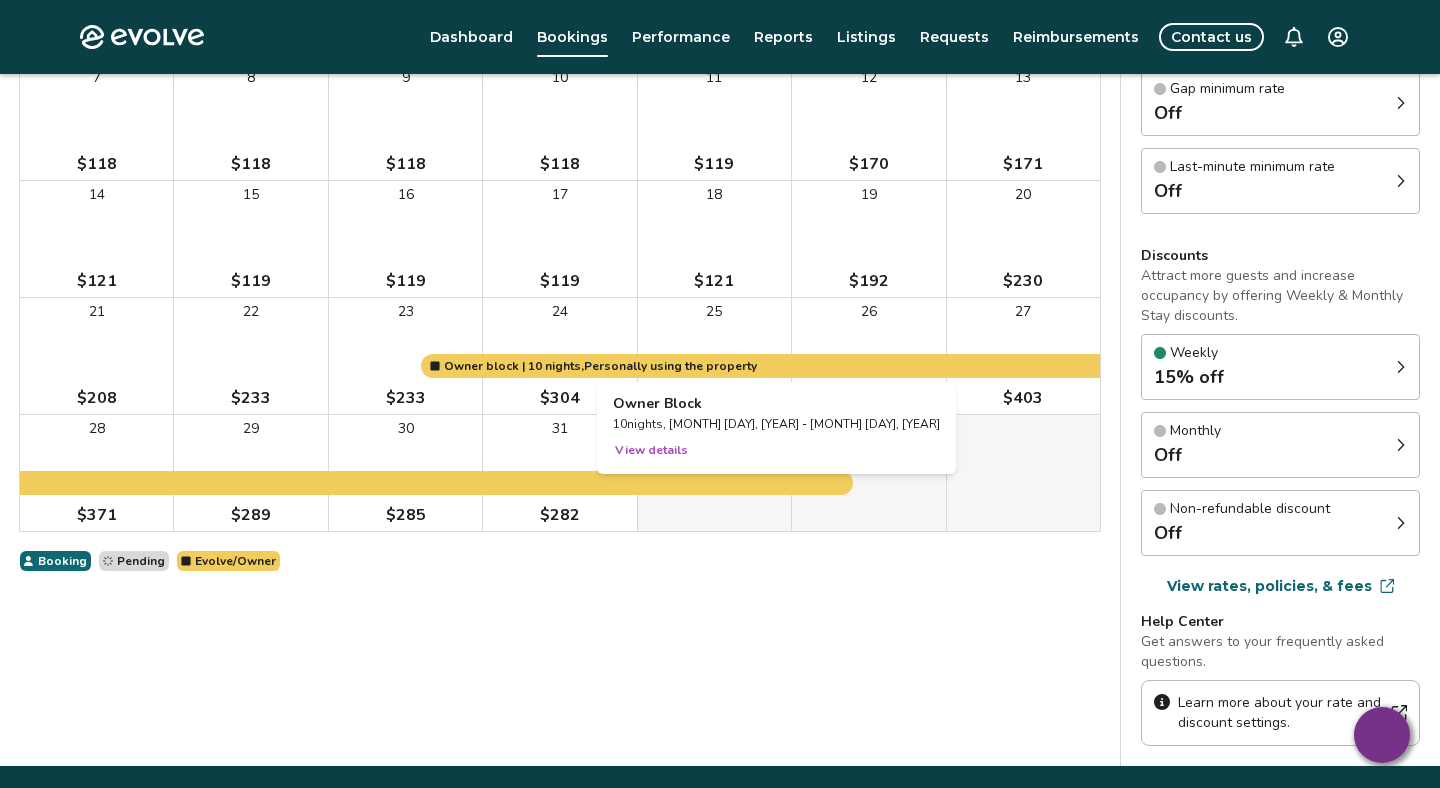 click at bounding box center (714, 356) 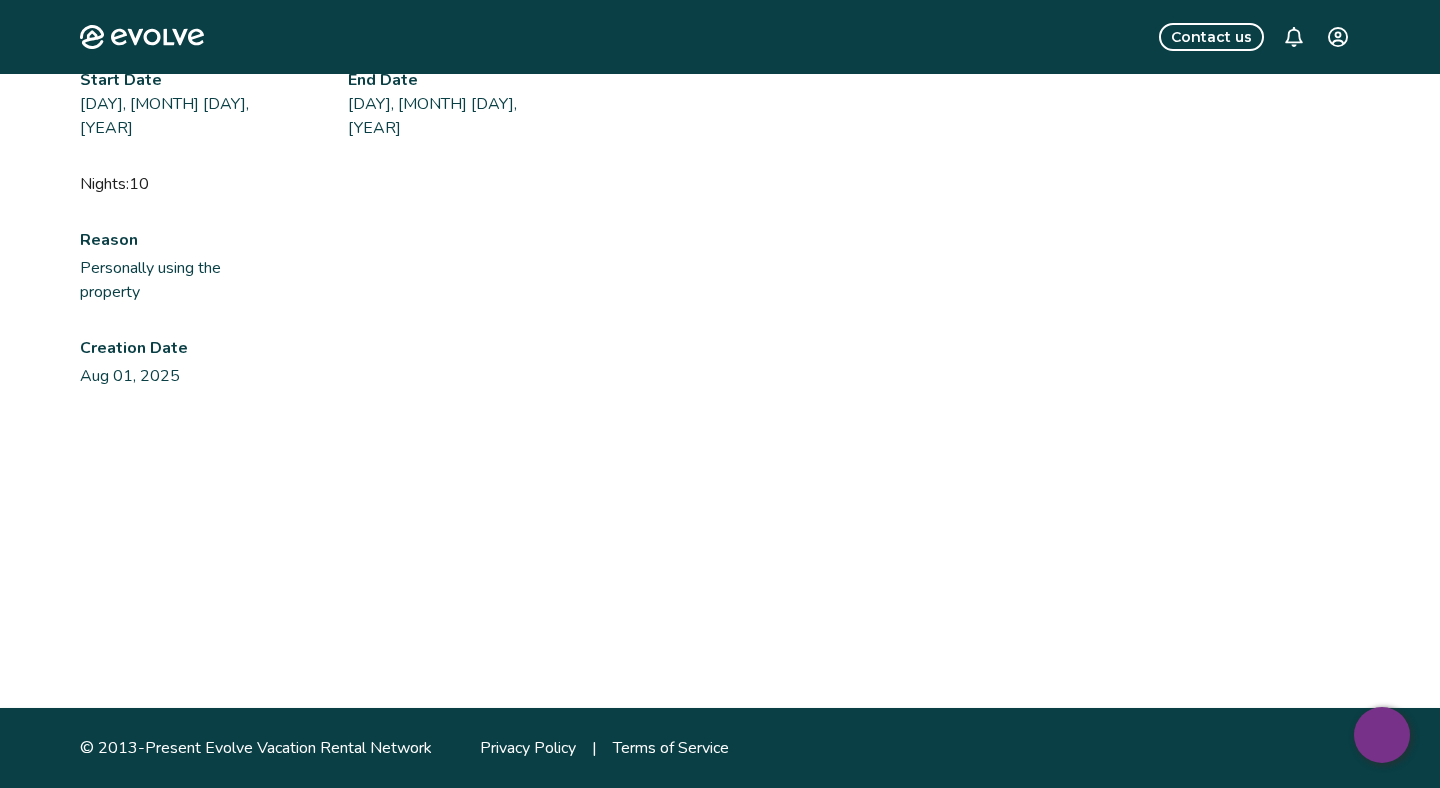 scroll, scrollTop: 0, scrollLeft: 0, axis: both 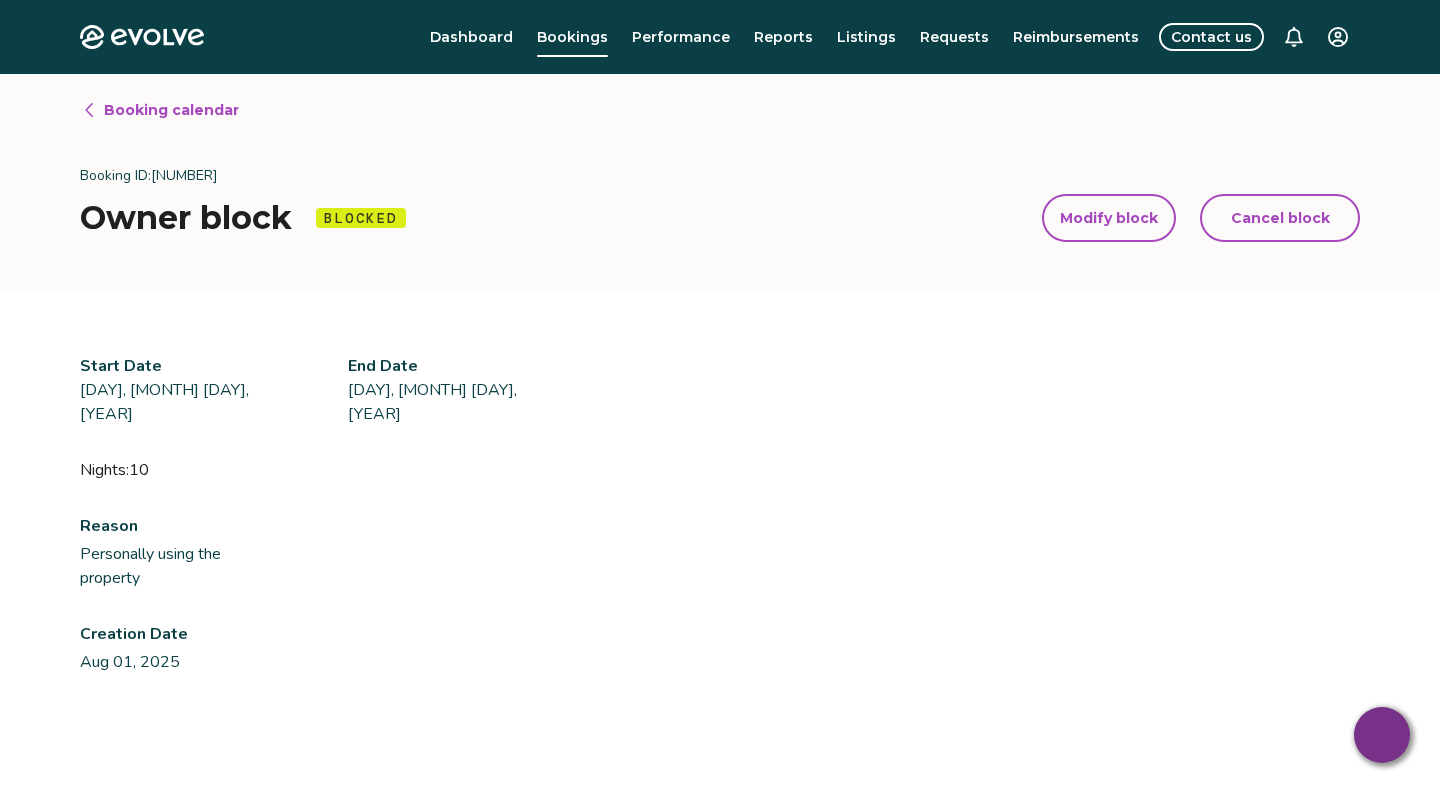 click on "Modify block" at bounding box center (1109, 218) 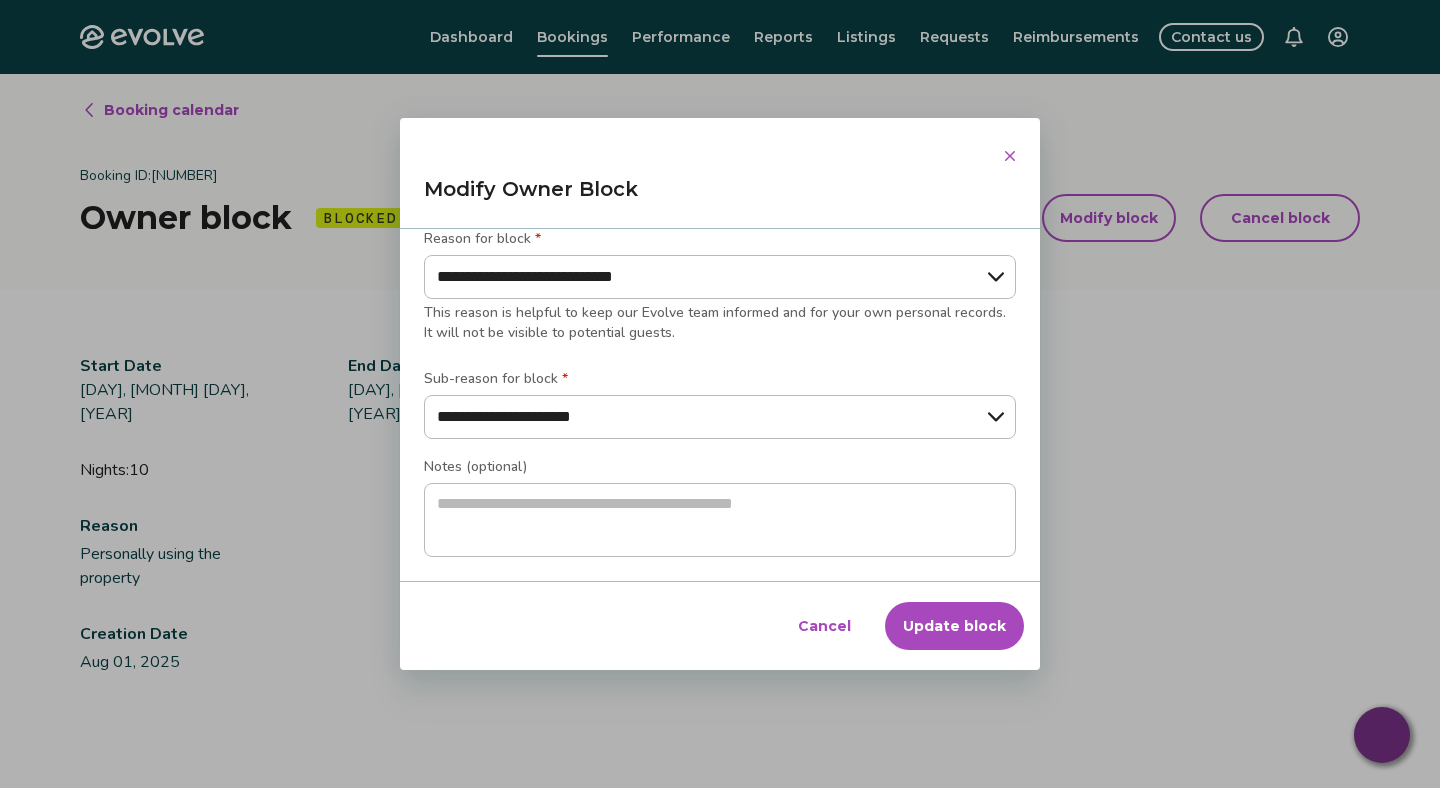 scroll, scrollTop: 0, scrollLeft: 0, axis: both 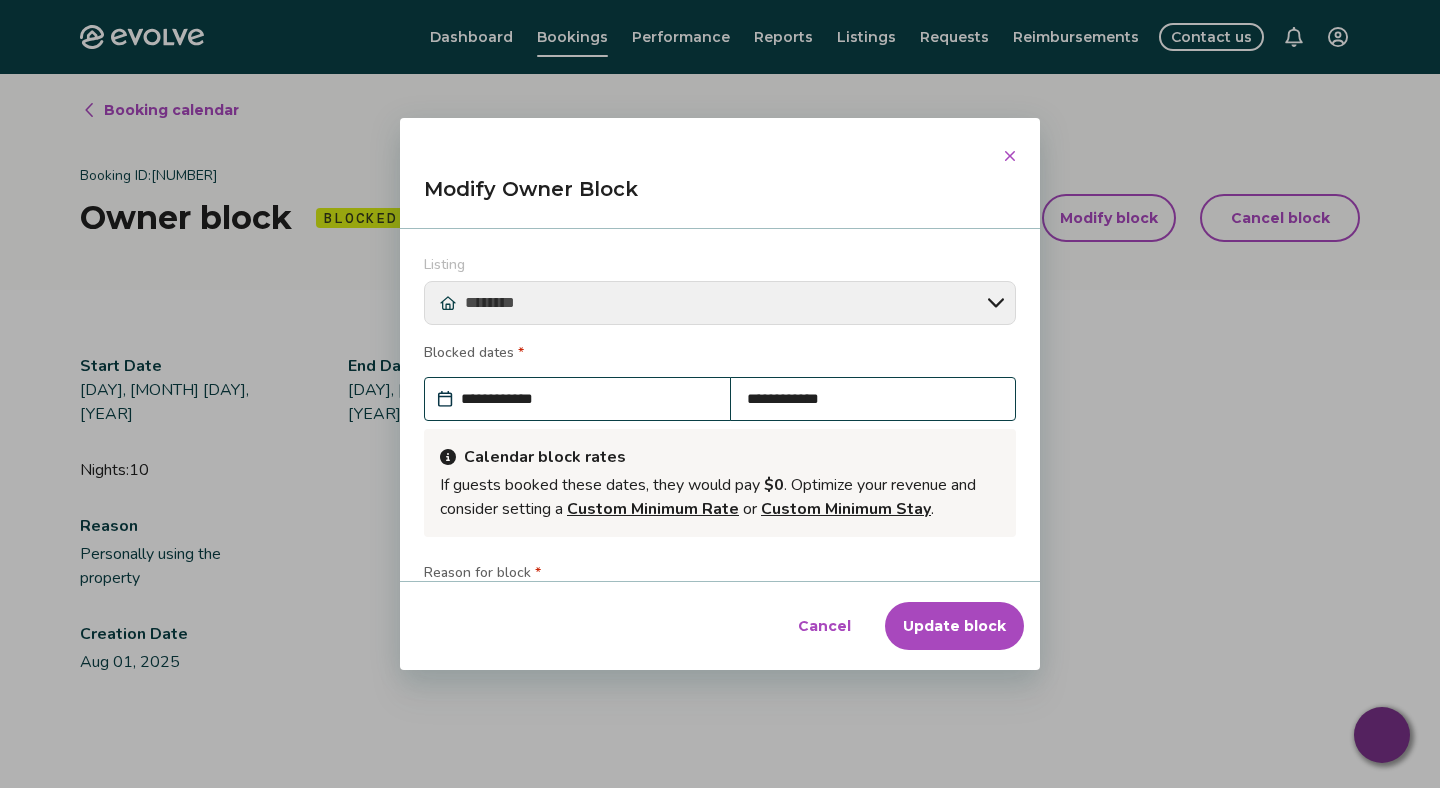 click on "**********" at bounding box center [873, 399] 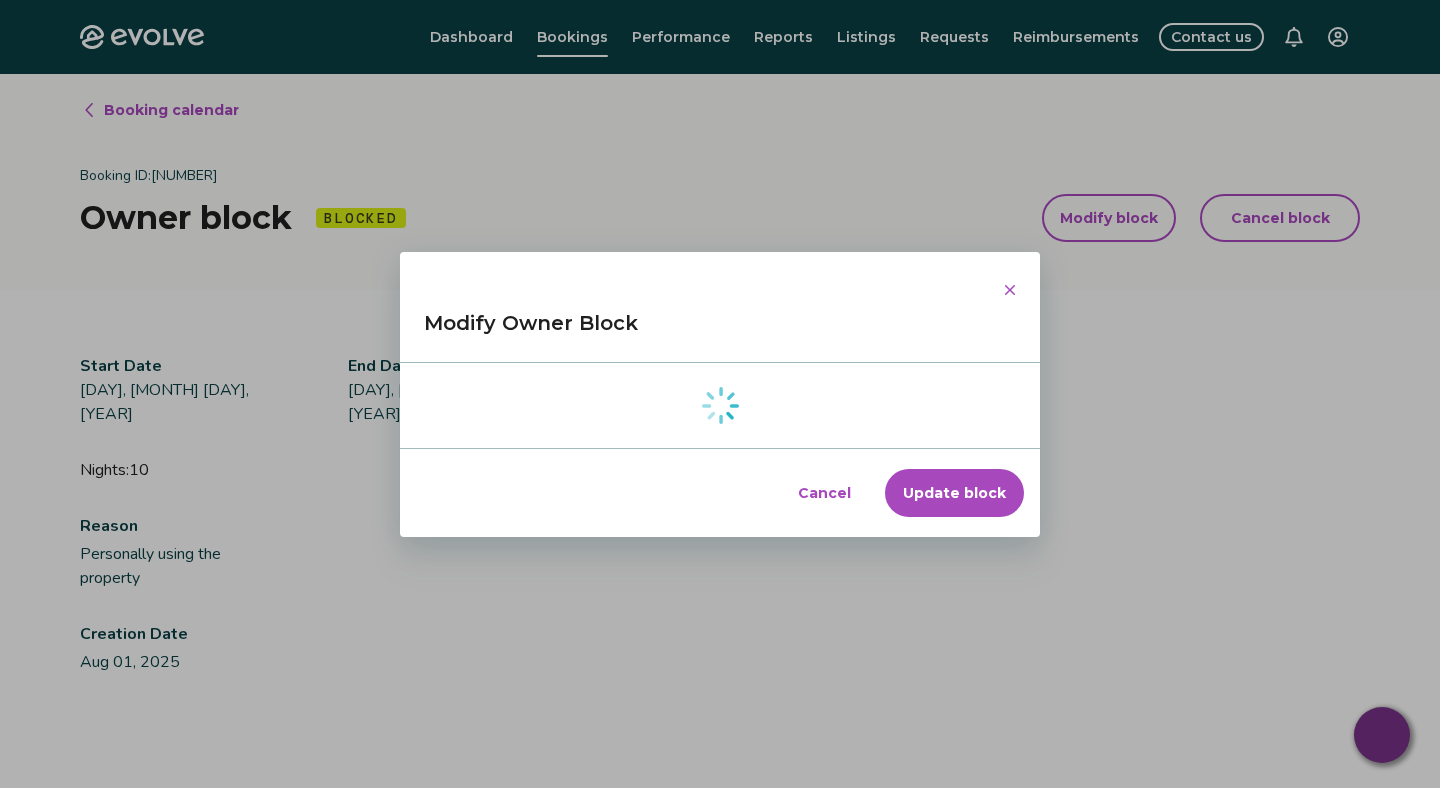 type on "*" 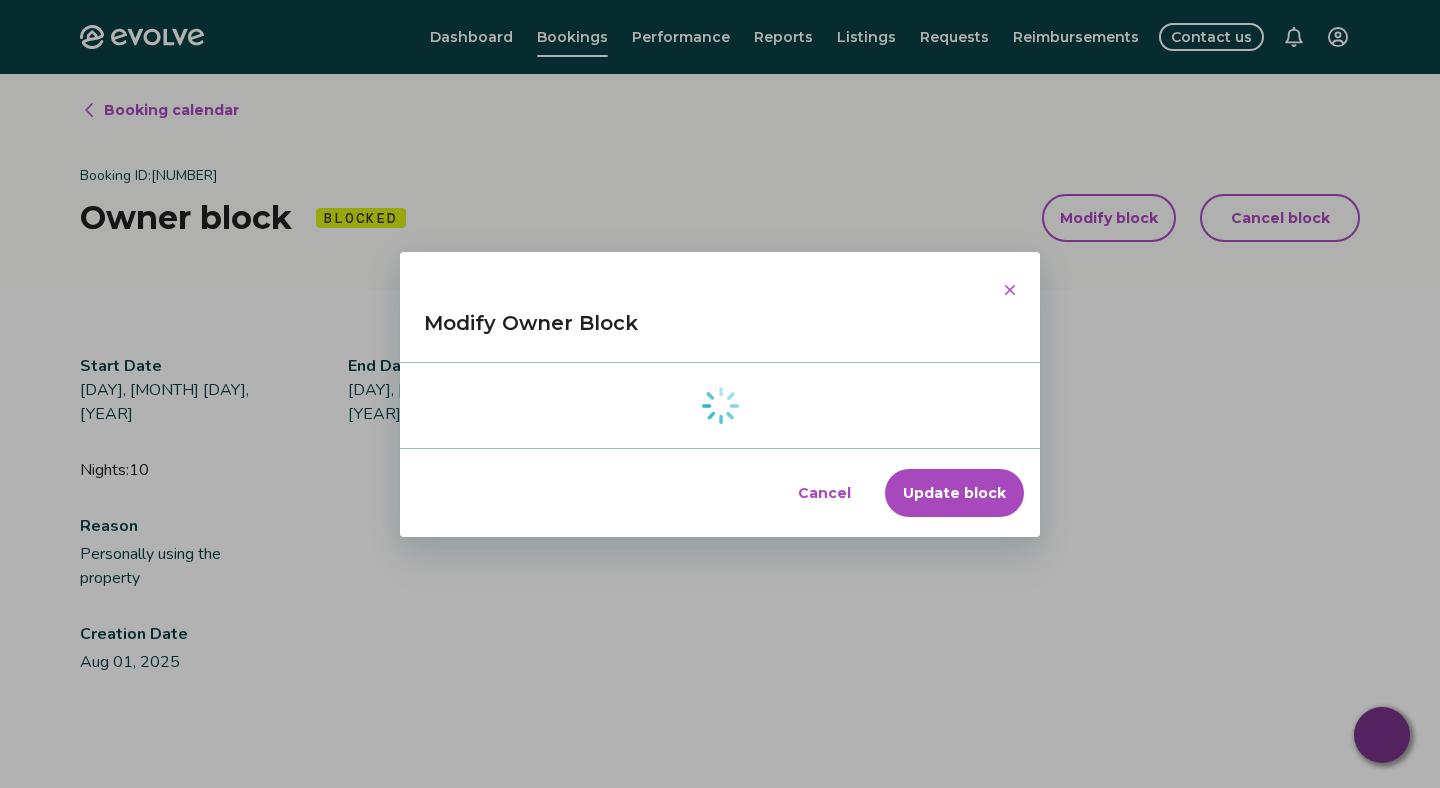 select on "**********" 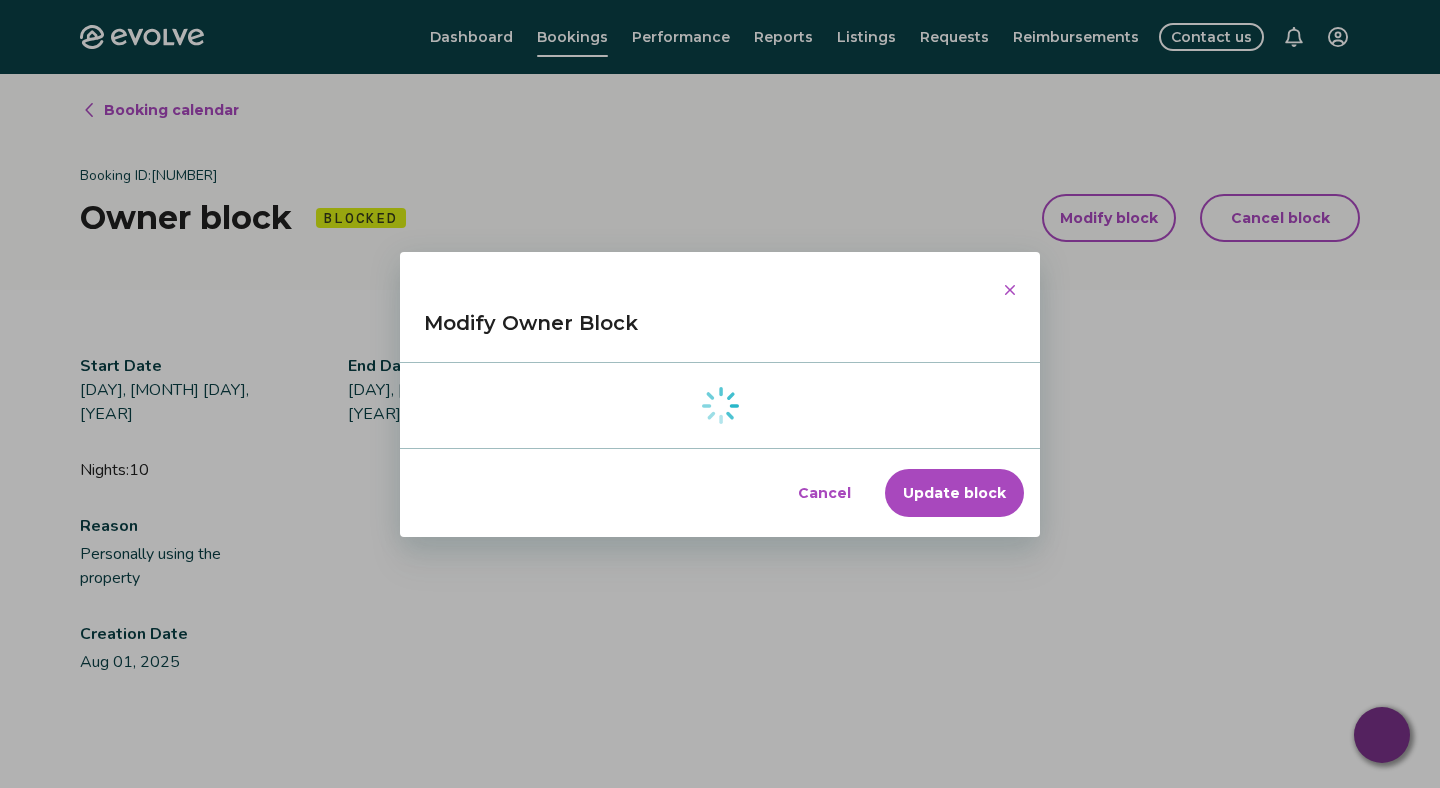 select on "**********" 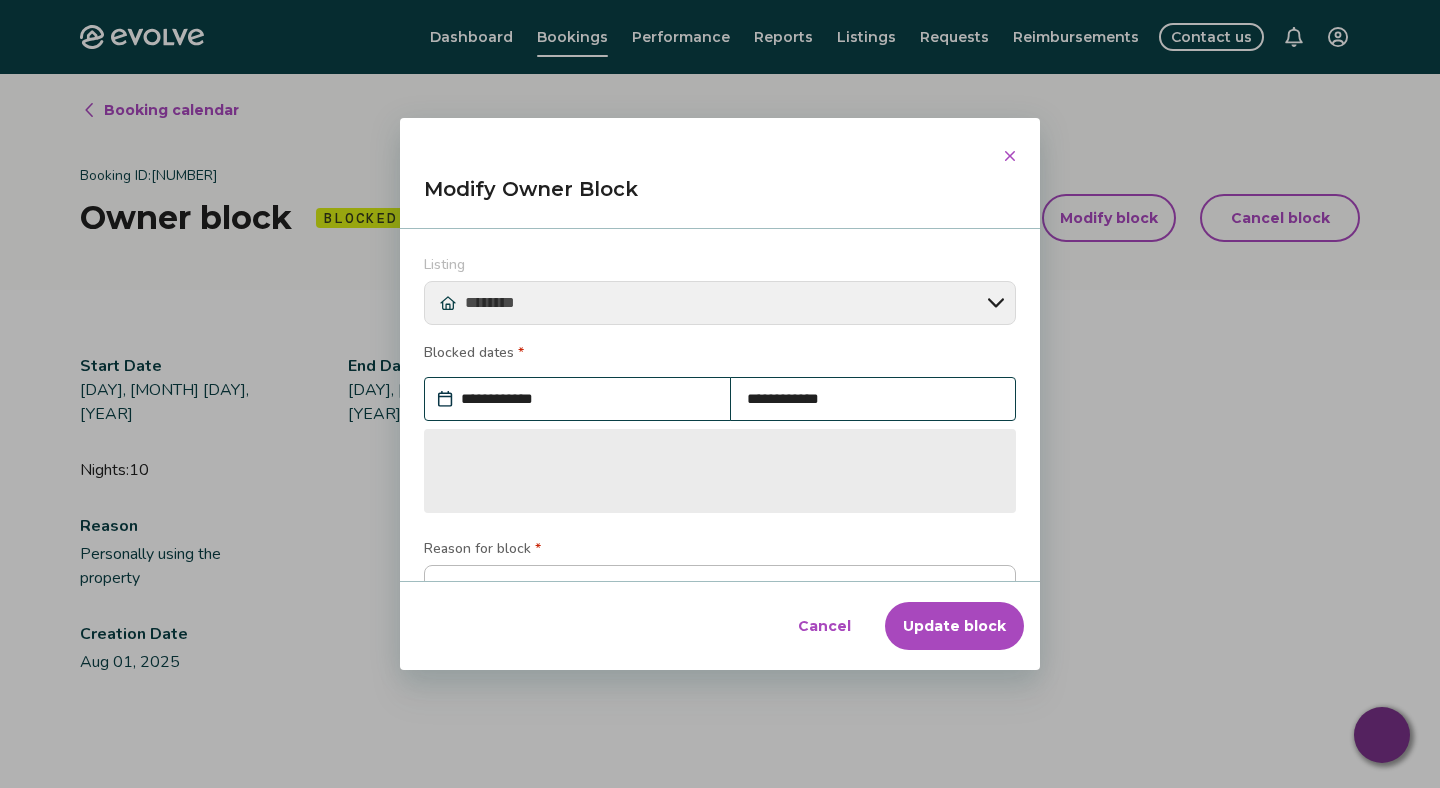 click on "‌" at bounding box center (720, 471) 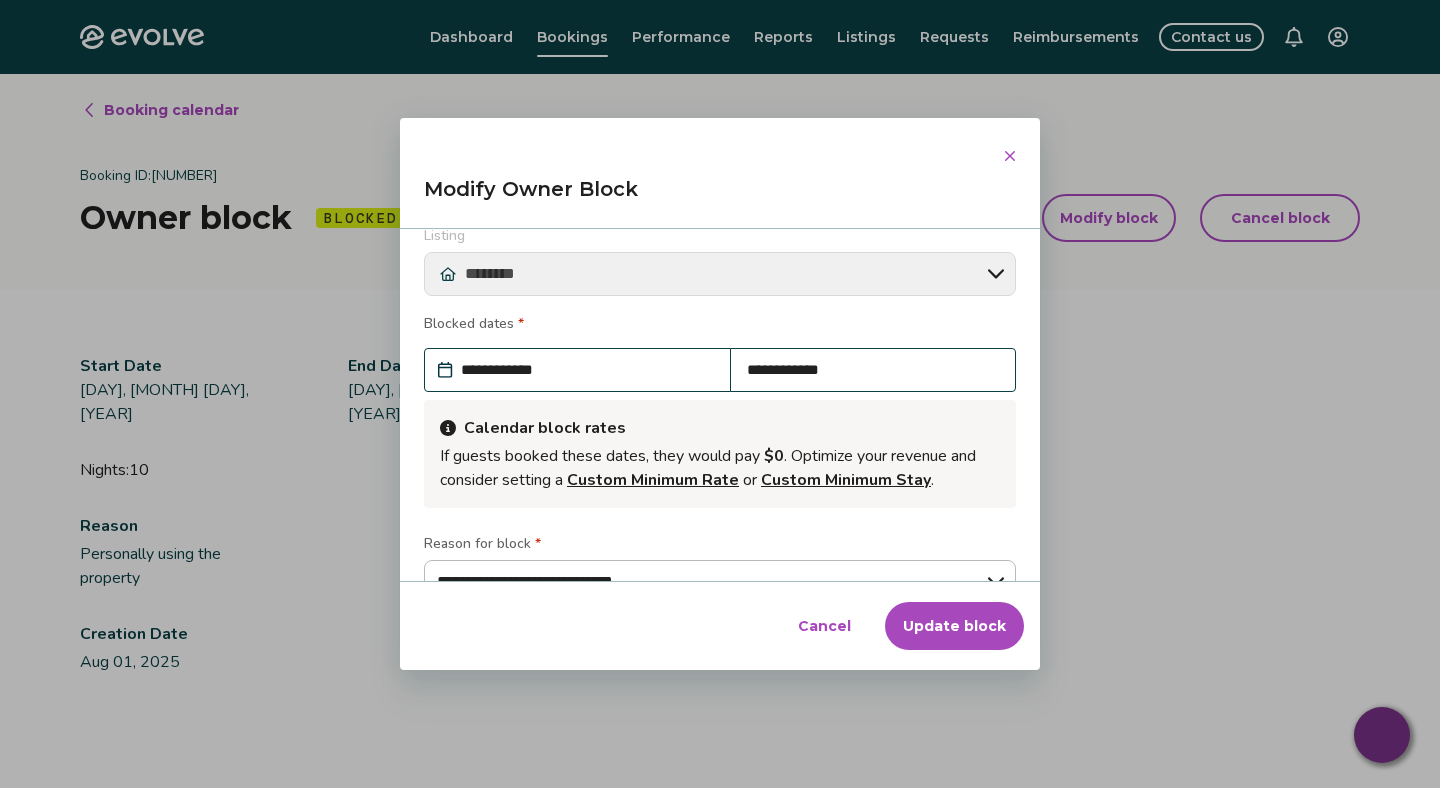 click on "Update block" at bounding box center [954, 626] 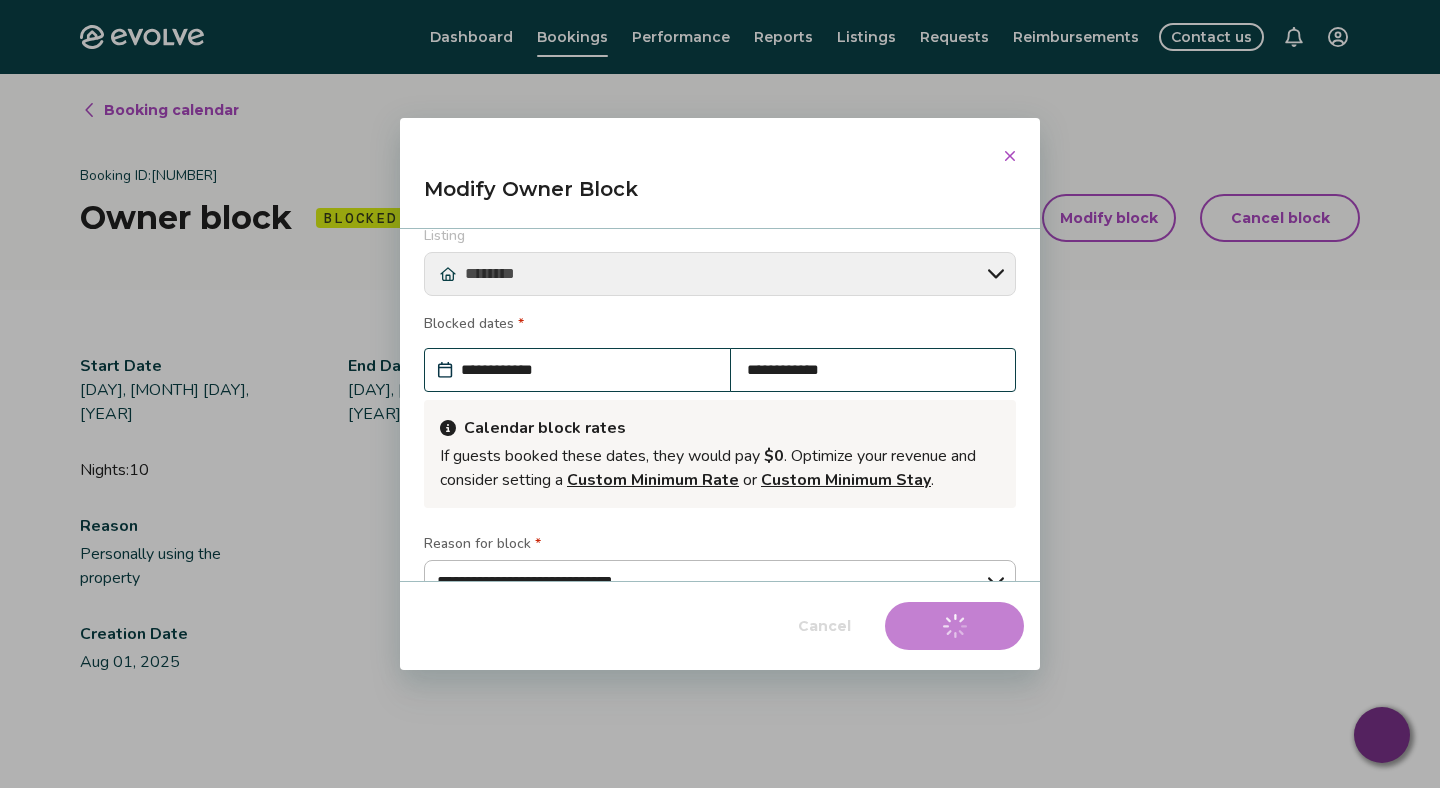 scroll, scrollTop: 0, scrollLeft: 0, axis: both 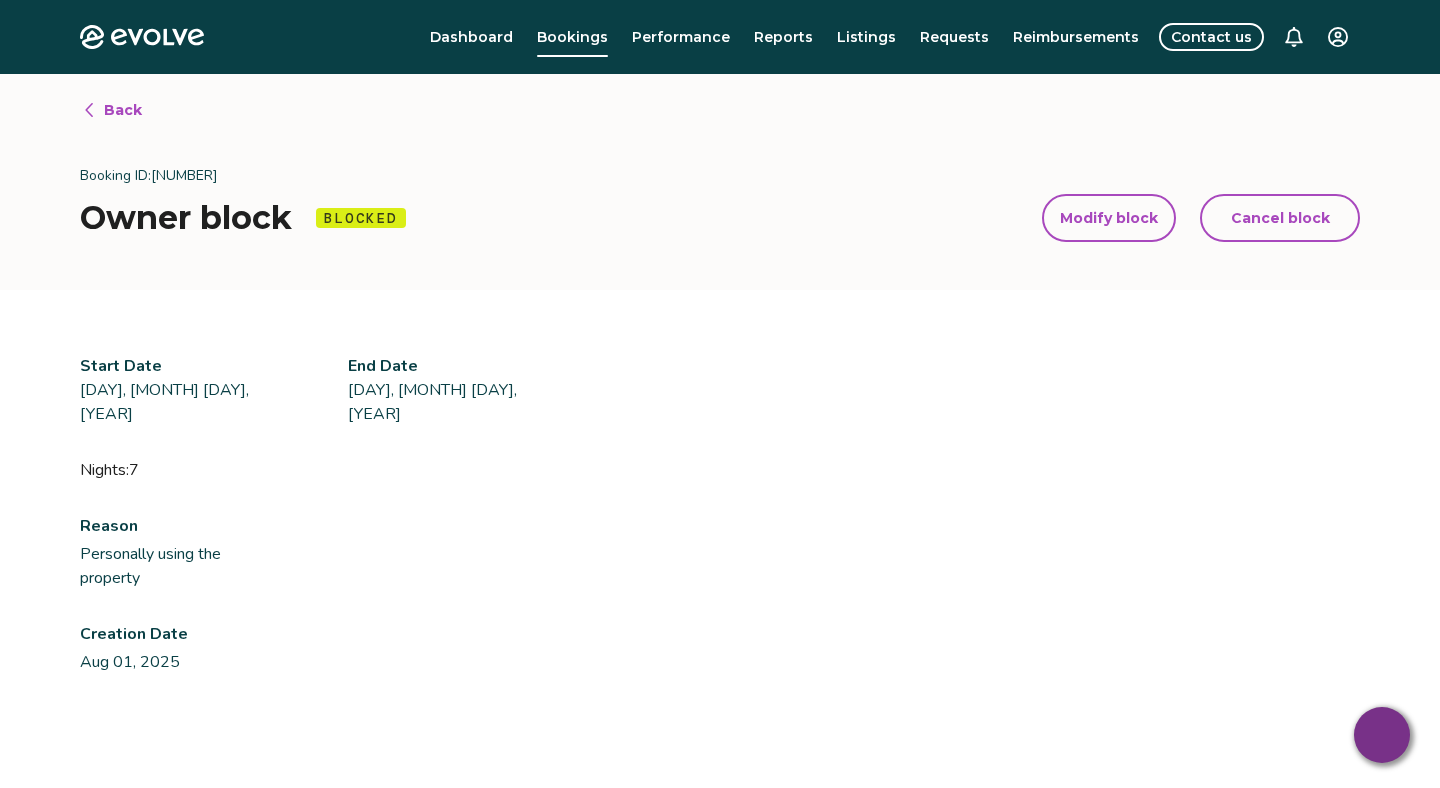 click on "Back" at bounding box center [123, 110] 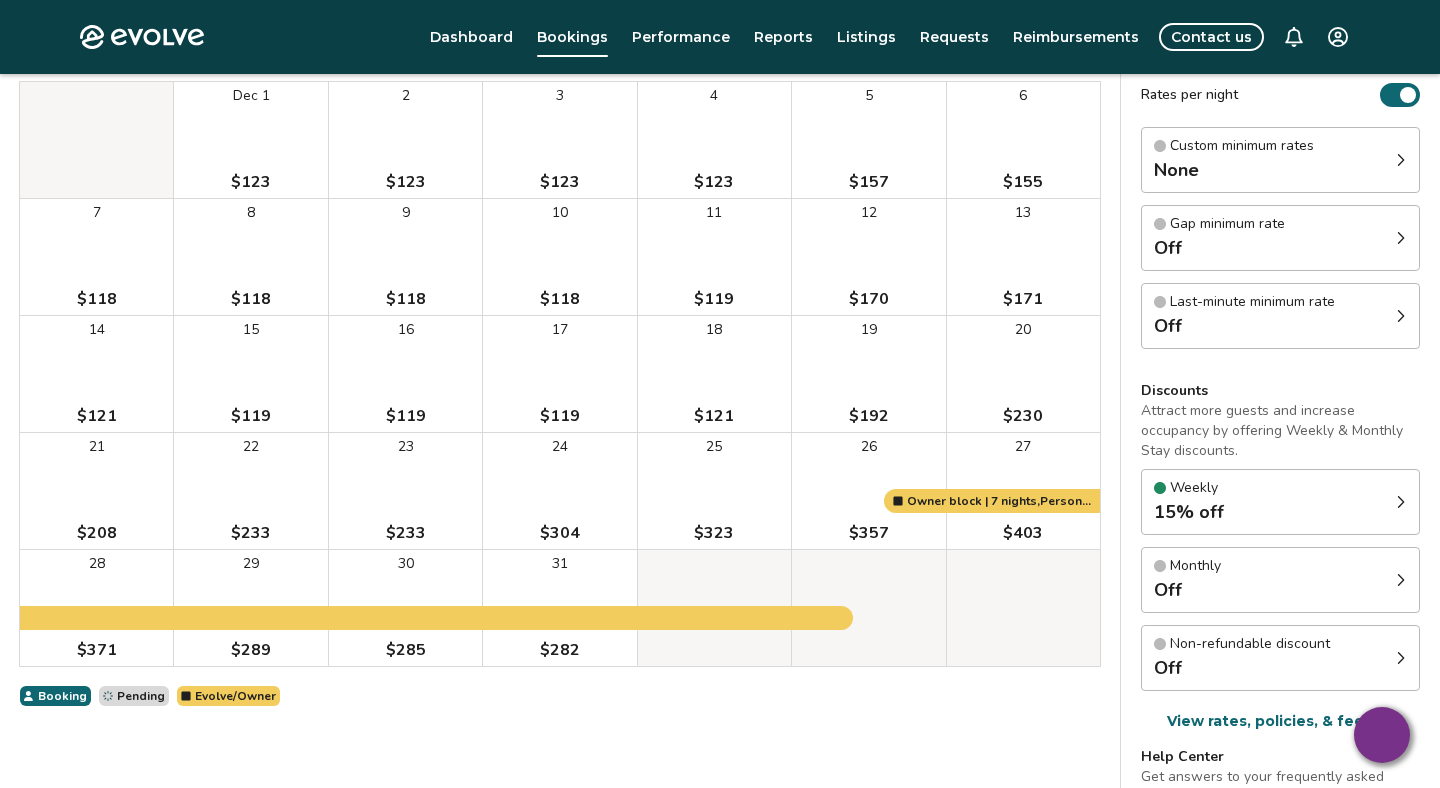 scroll, scrollTop: 0, scrollLeft: 0, axis: both 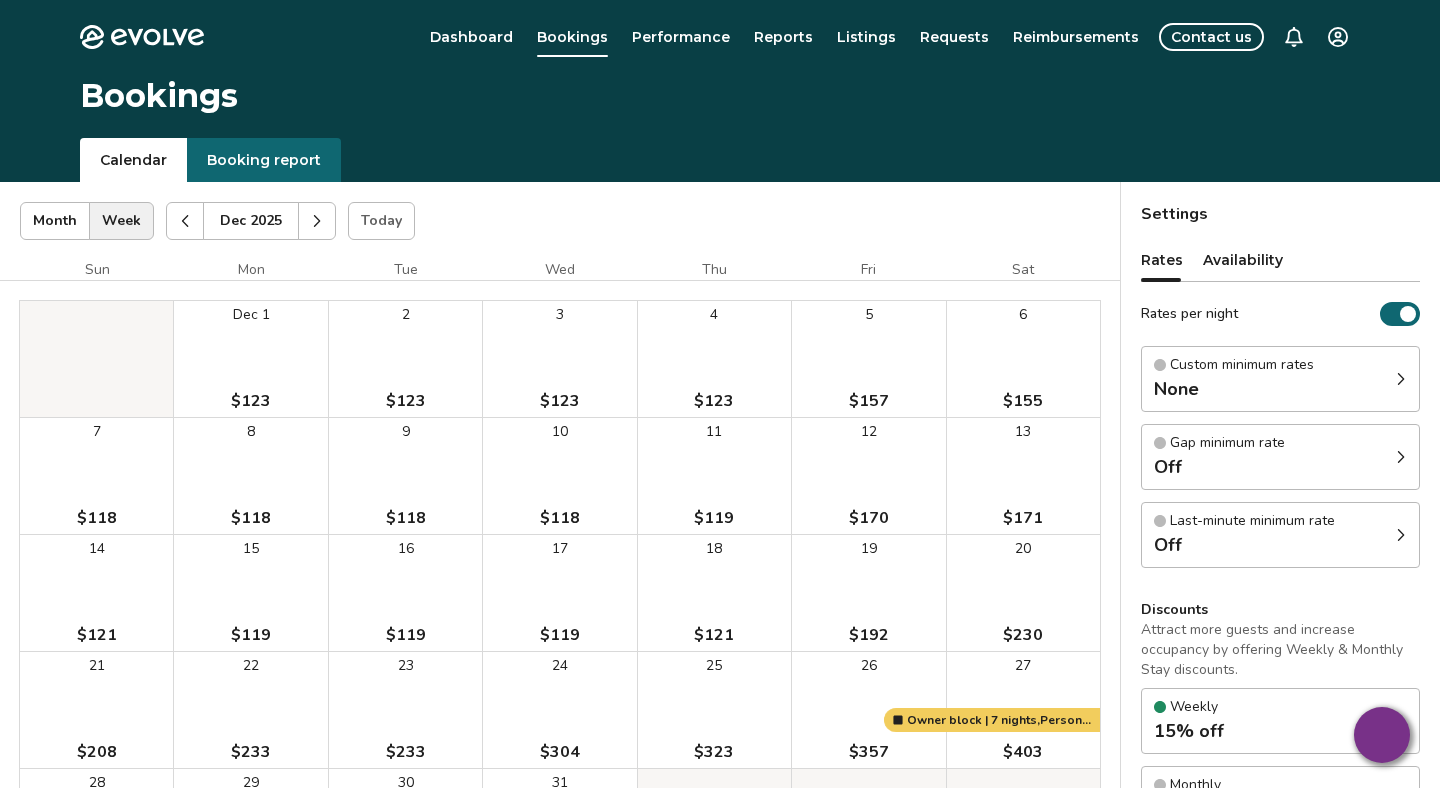 click at bounding box center (185, 221) 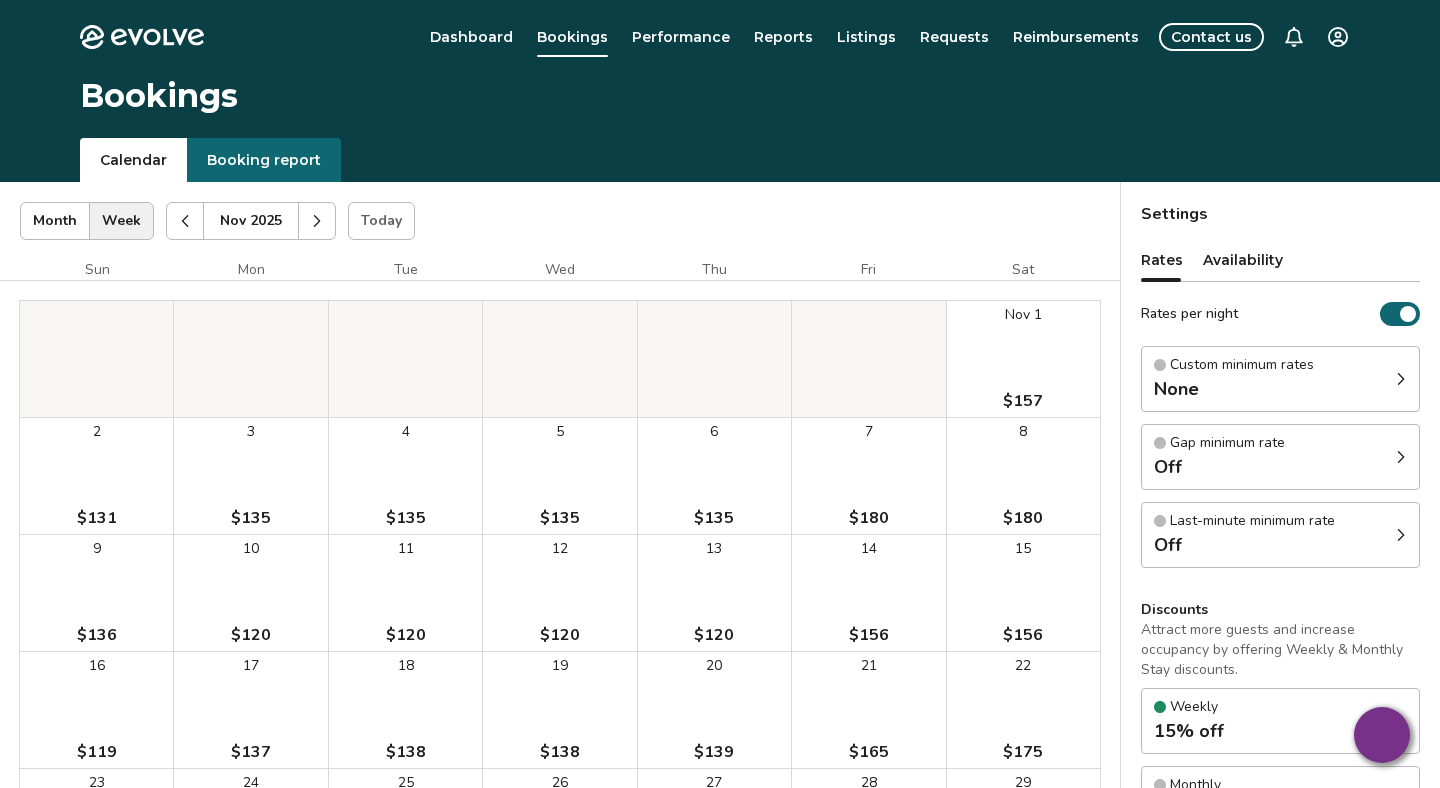 click at bounding box center [317, 221] 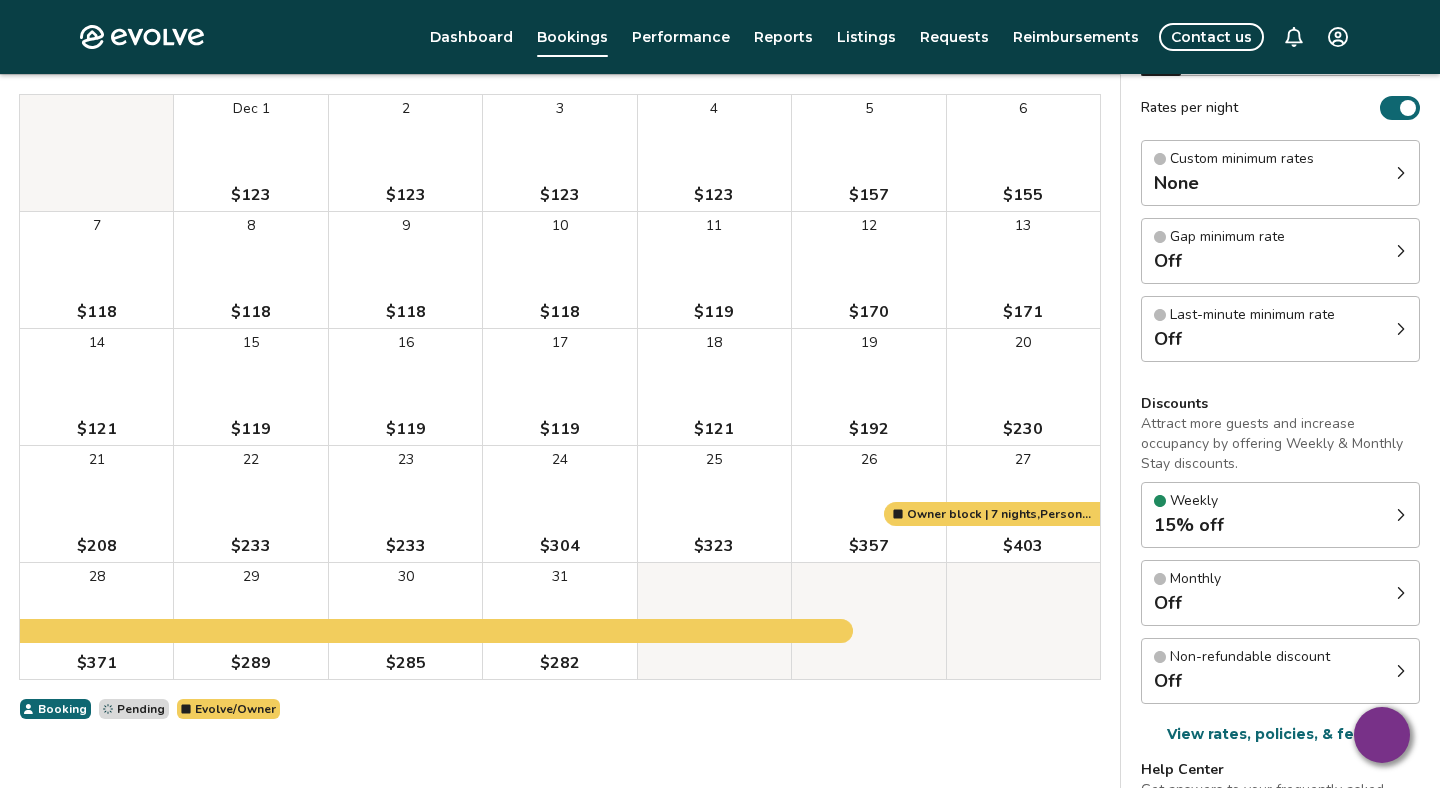 scroll, scrollTop: 262, scrollLeft: 0, axis: vertical 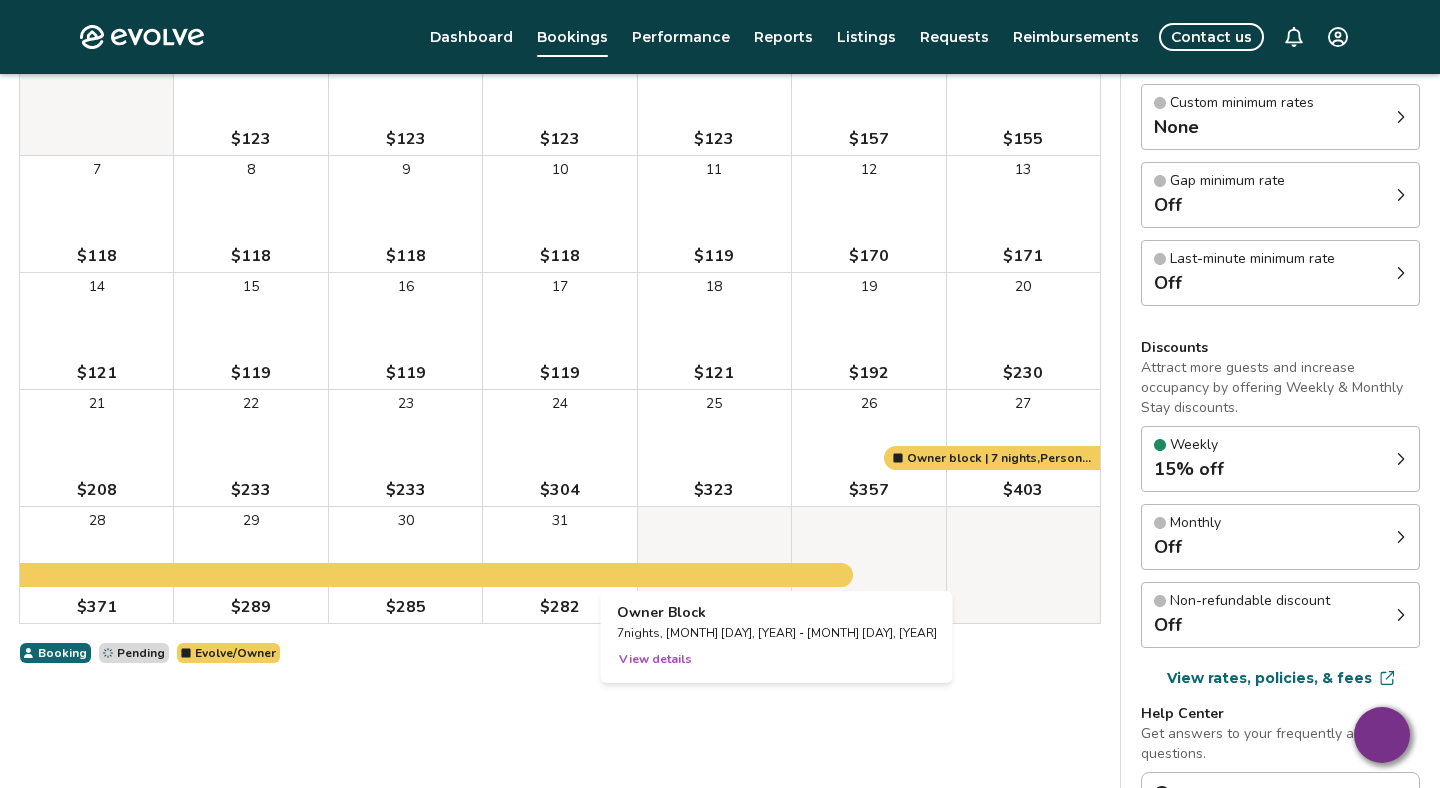 click at bounding box center [714, 565] 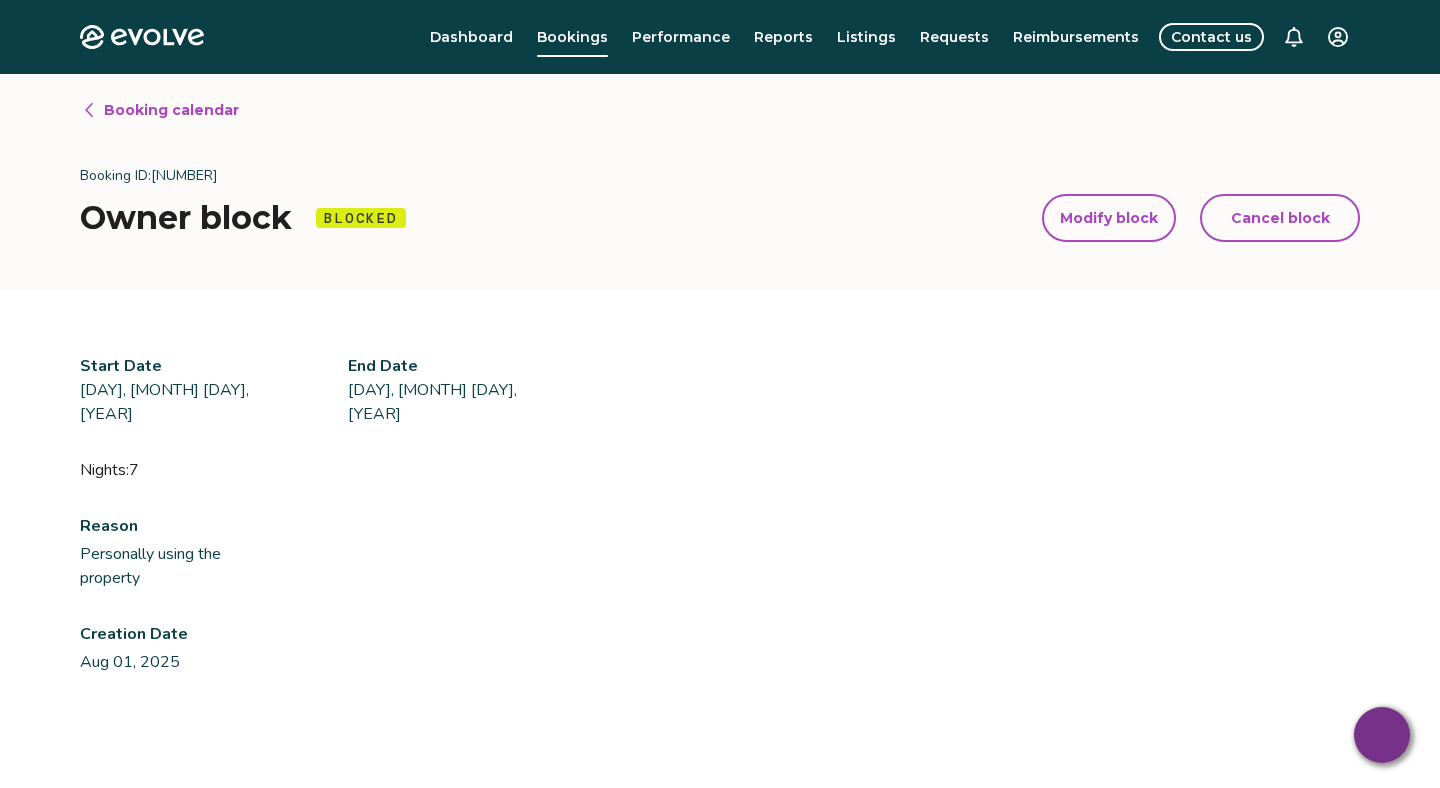 click on "Modify block" at bounding box center [1109, 218] 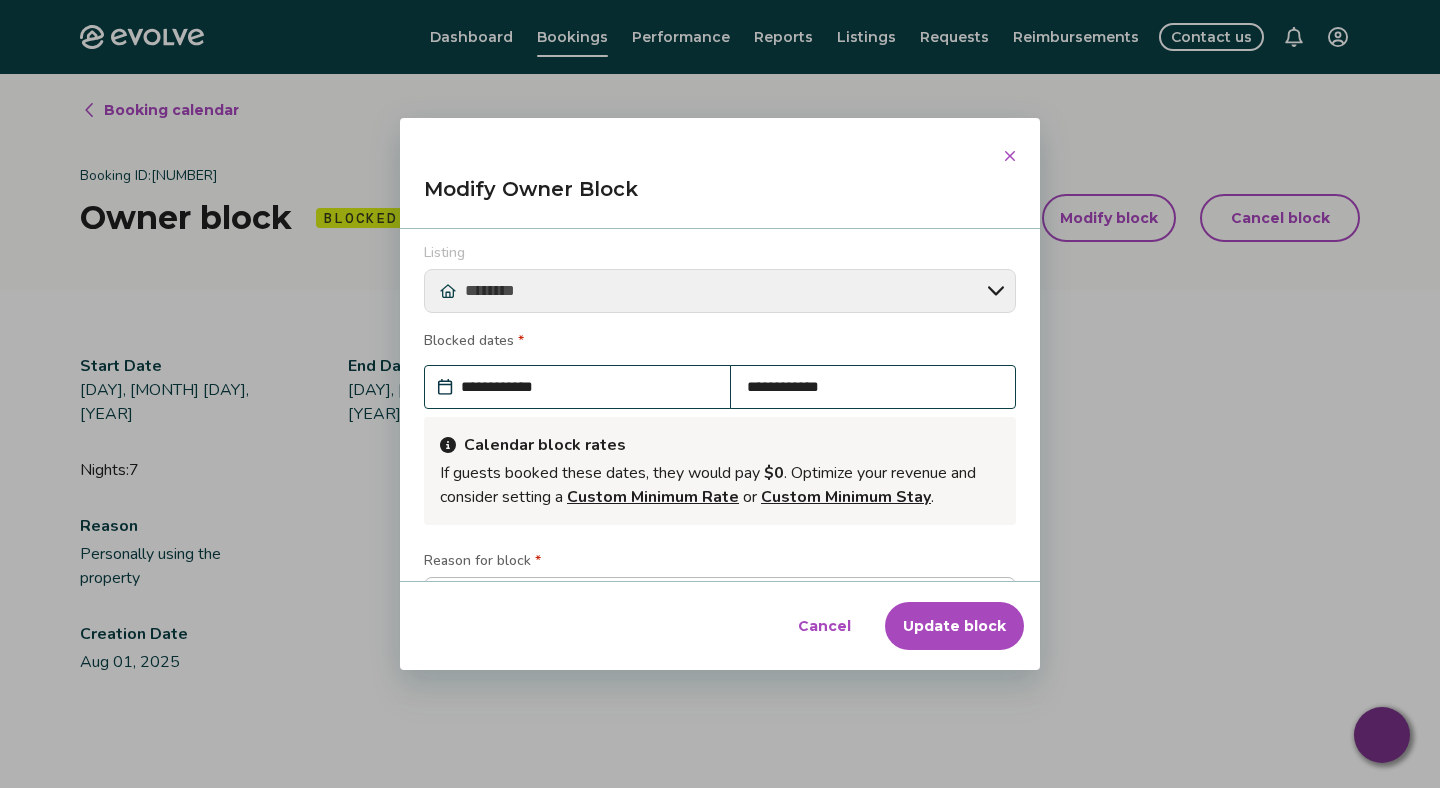 scroll, scrollTop: 13, scrollLeft: 0, axis: vertical 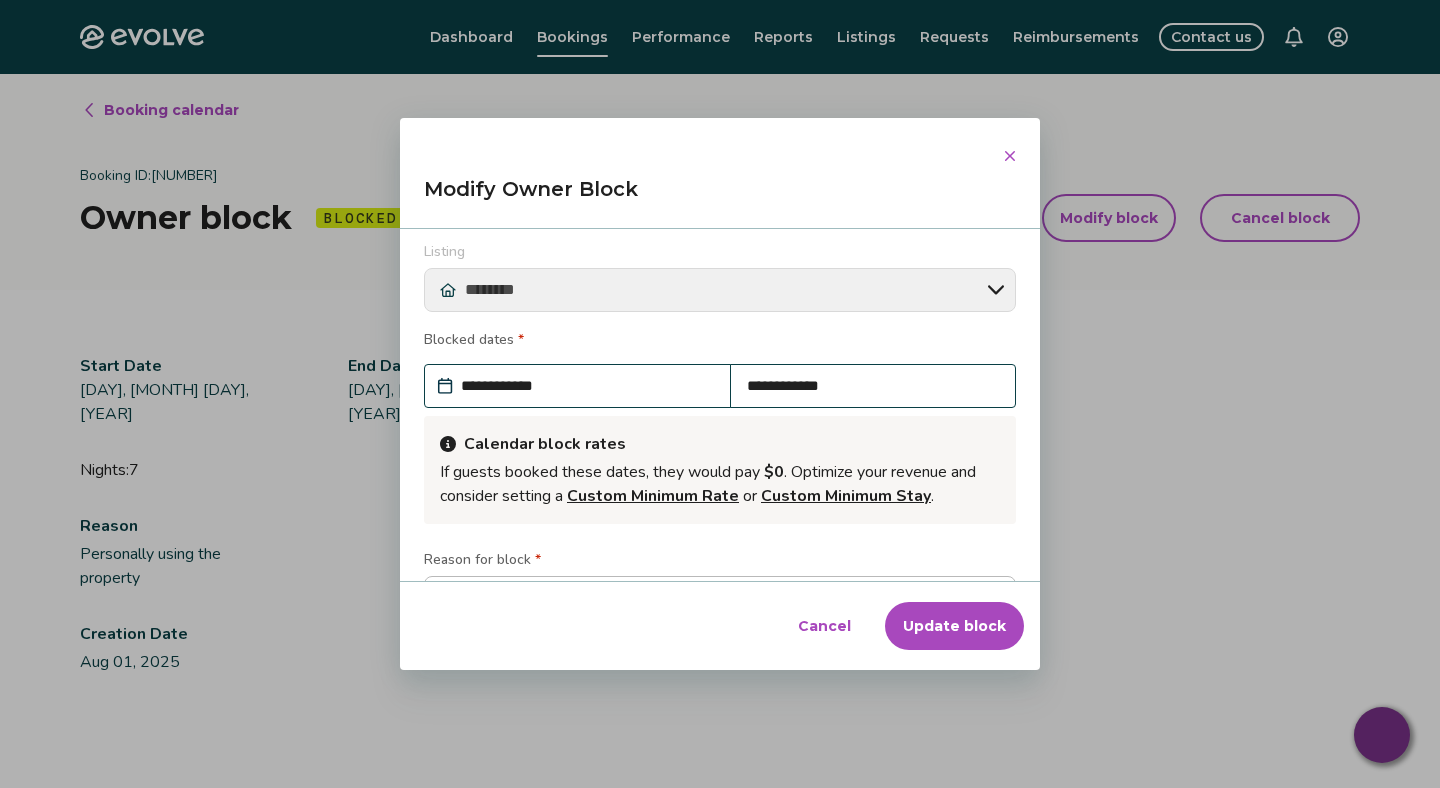 click on "**********" at bounding box center [587, 386] 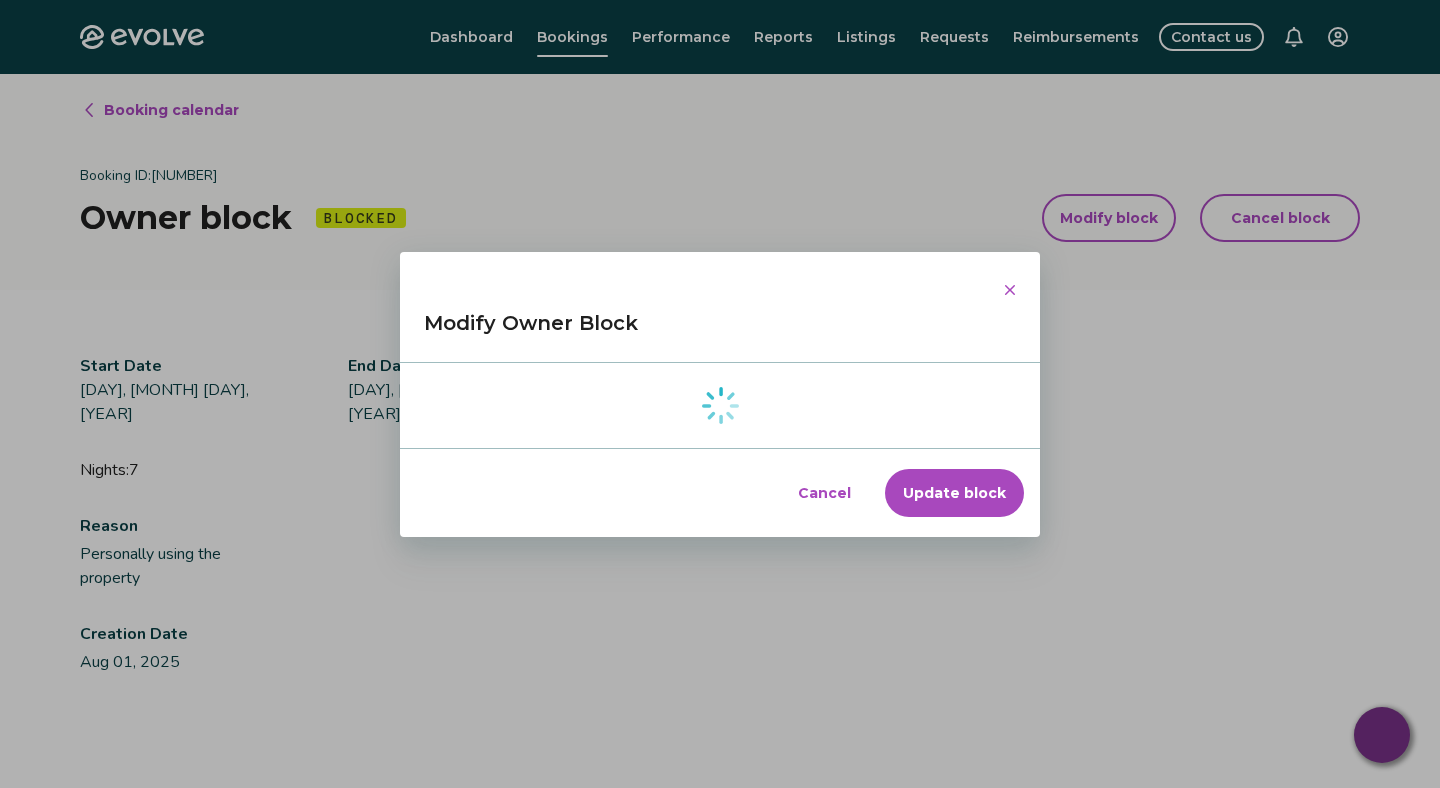 scroll, scrollTop: 0, scrollLeft: 0, axis: both 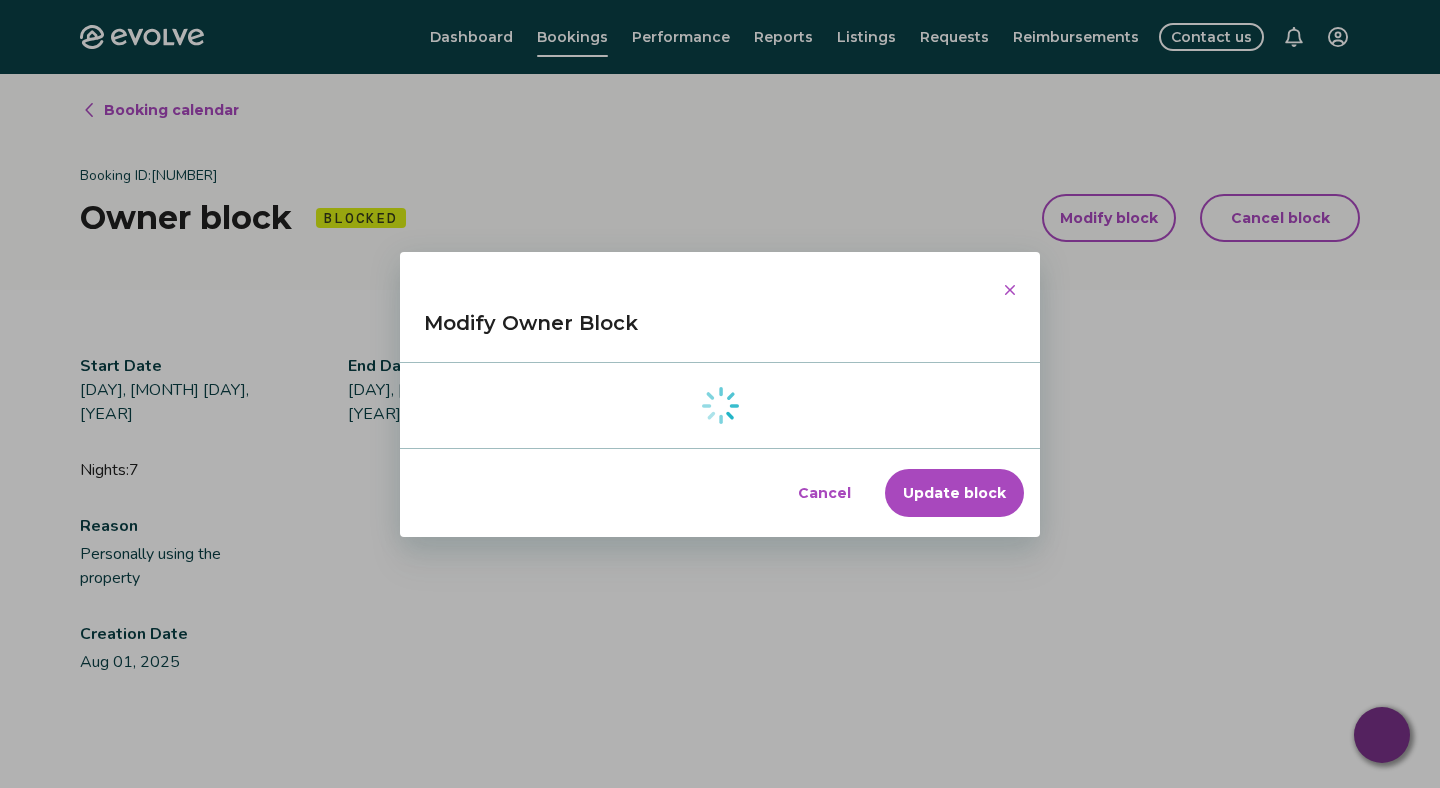 type on "*" 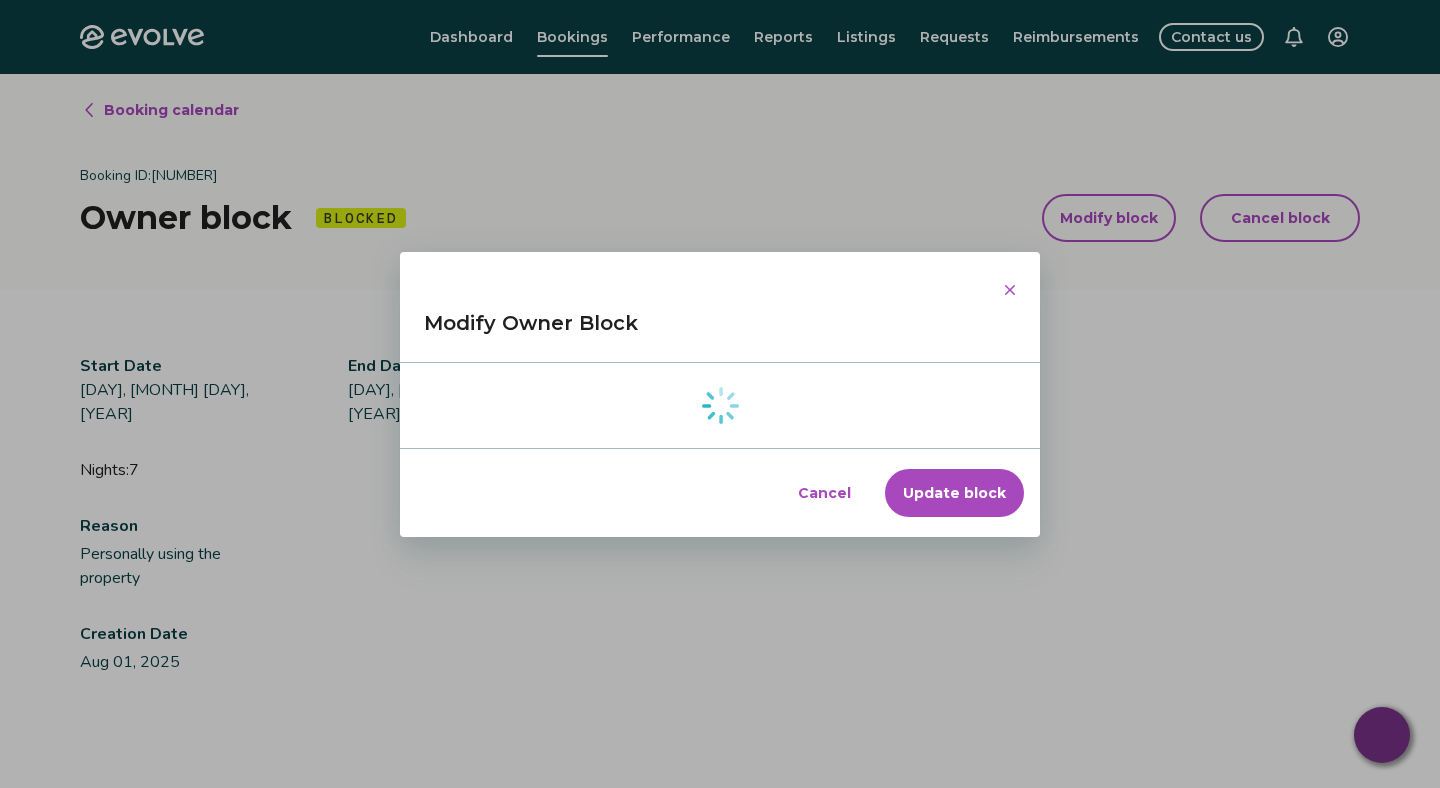 select on "**********" 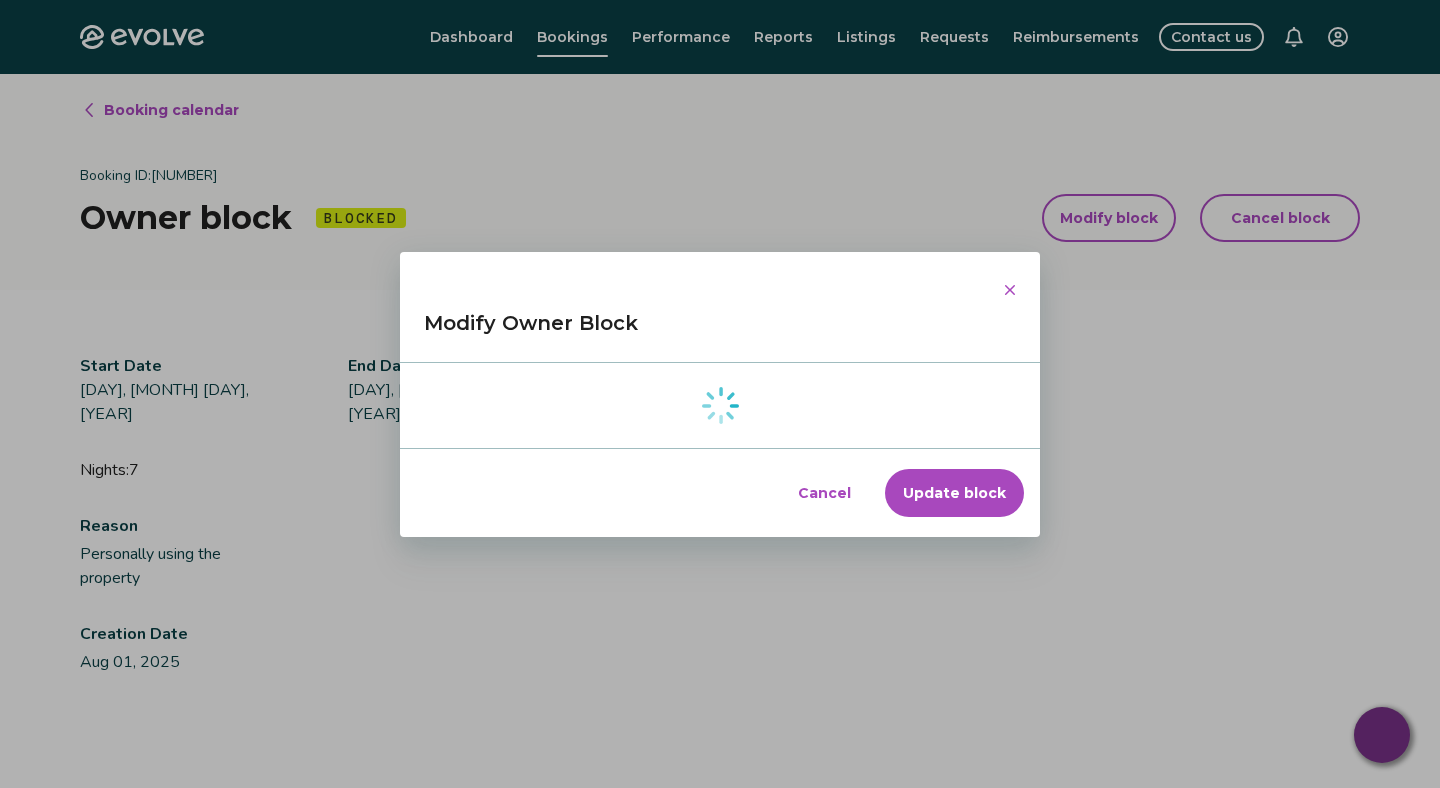 select on "**********" 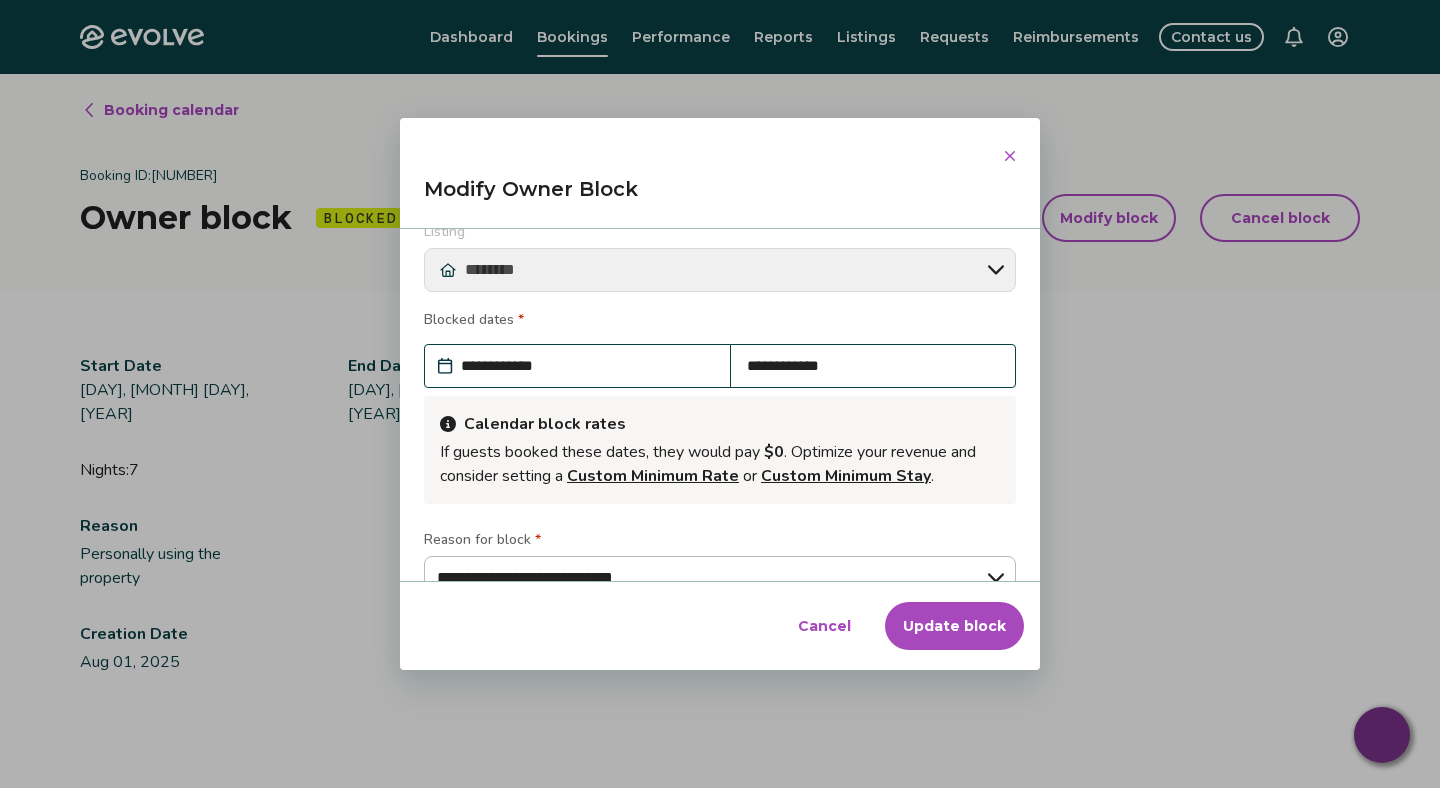scroll, scrollTop: 0, scrollLeft: 0, axis: both 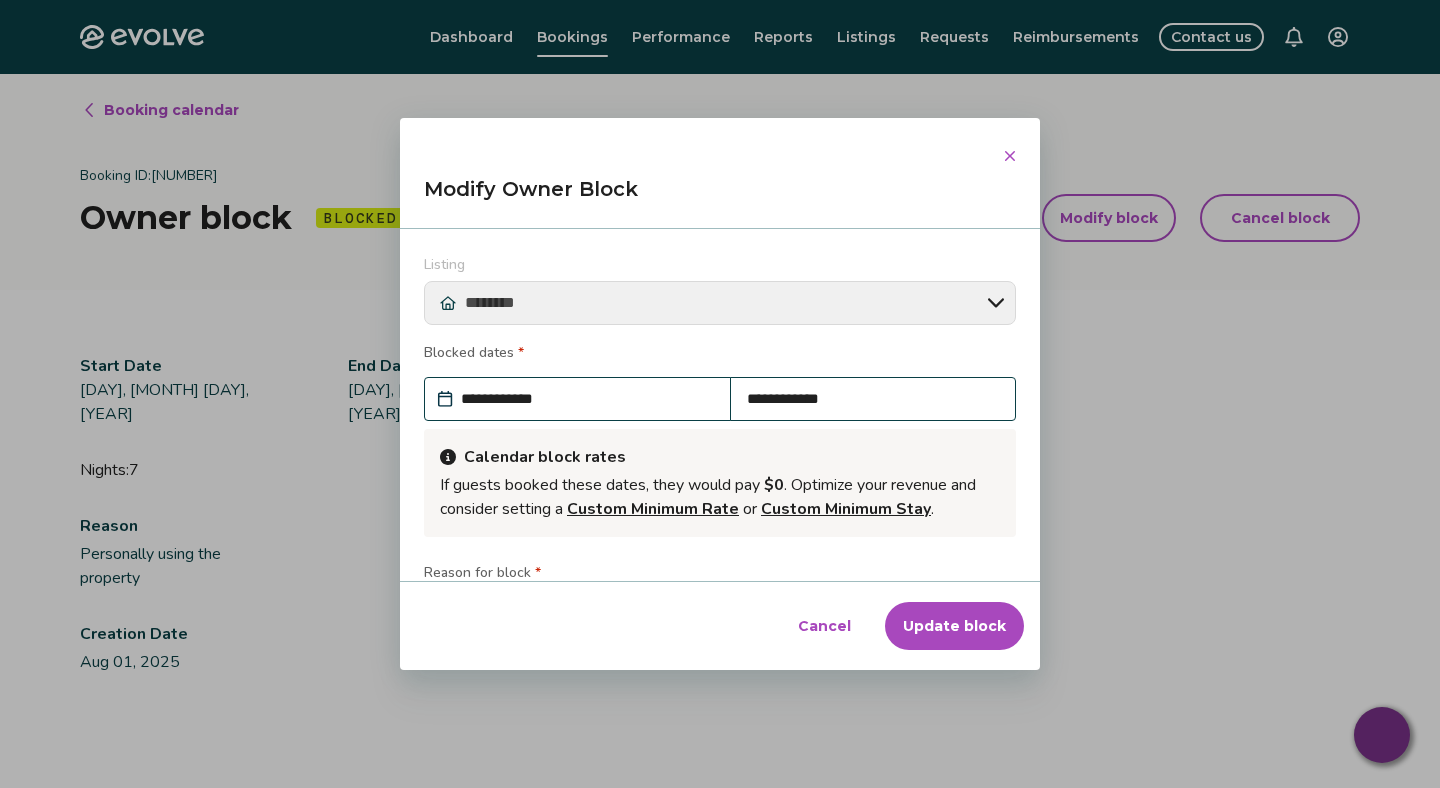 click on "**********" at bounding box center [873, 399] 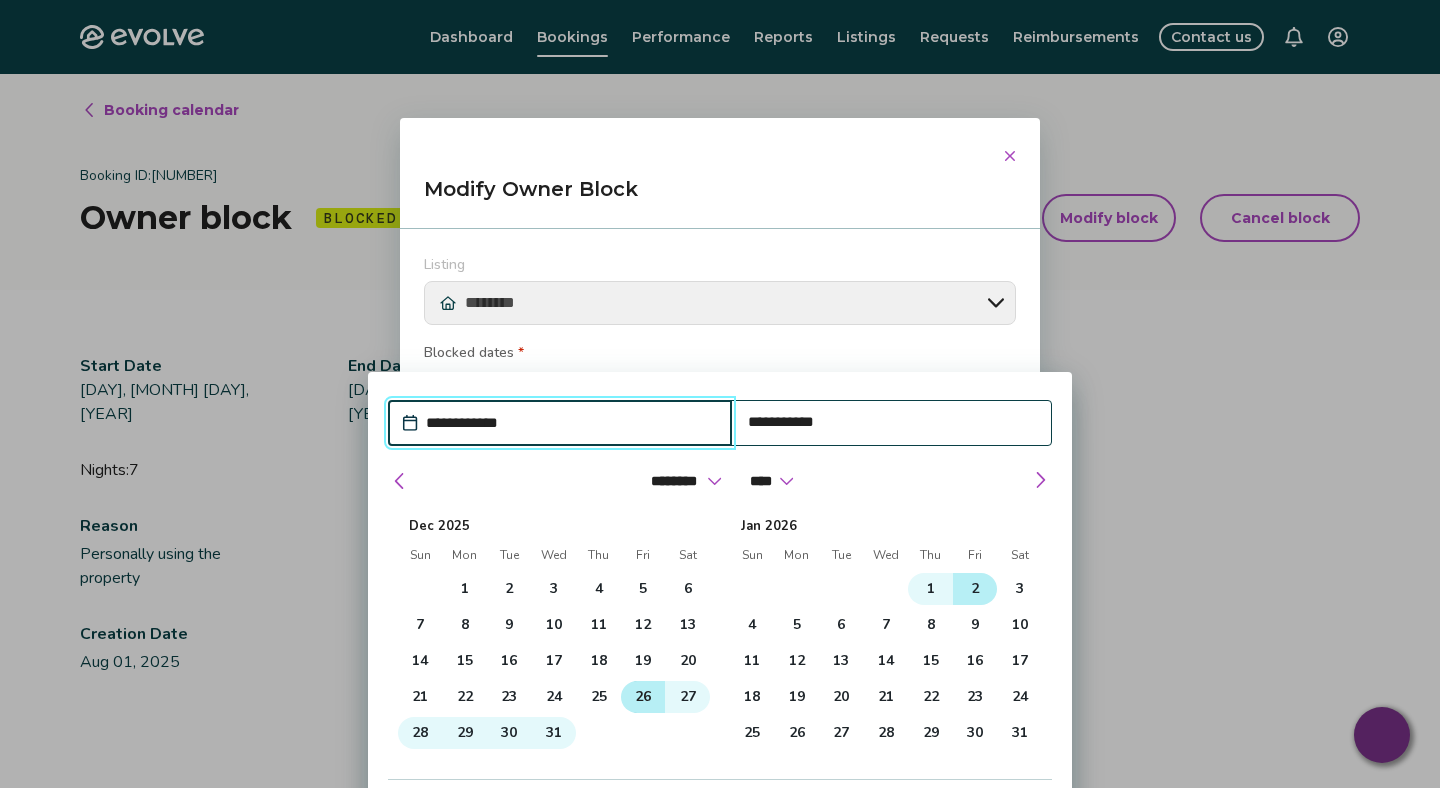 click on "26" at bounding box center [643, 697] 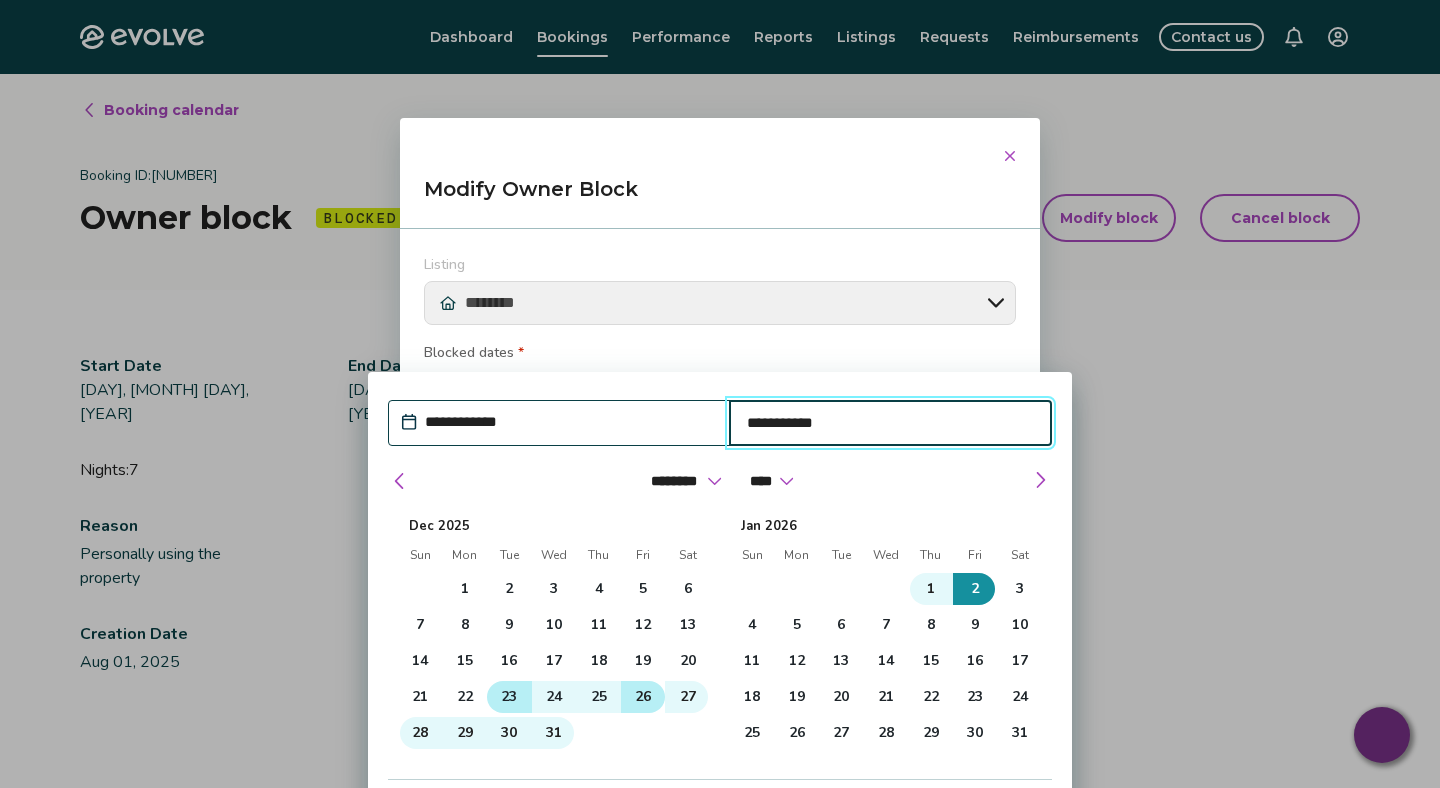 click on "23" at bounding box center [509, 697] 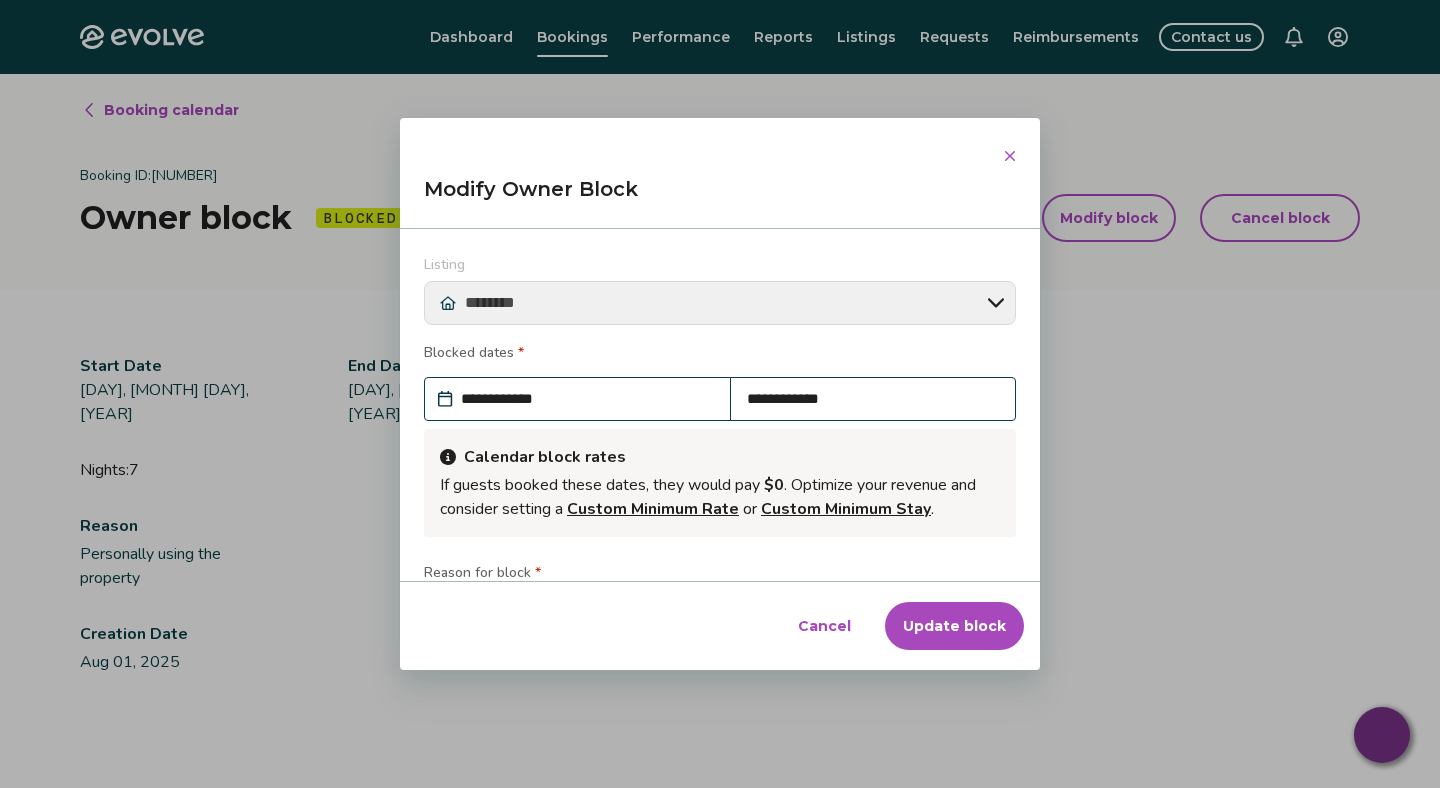 click on "Blocked dates   *" at bounding box center [720, 355] 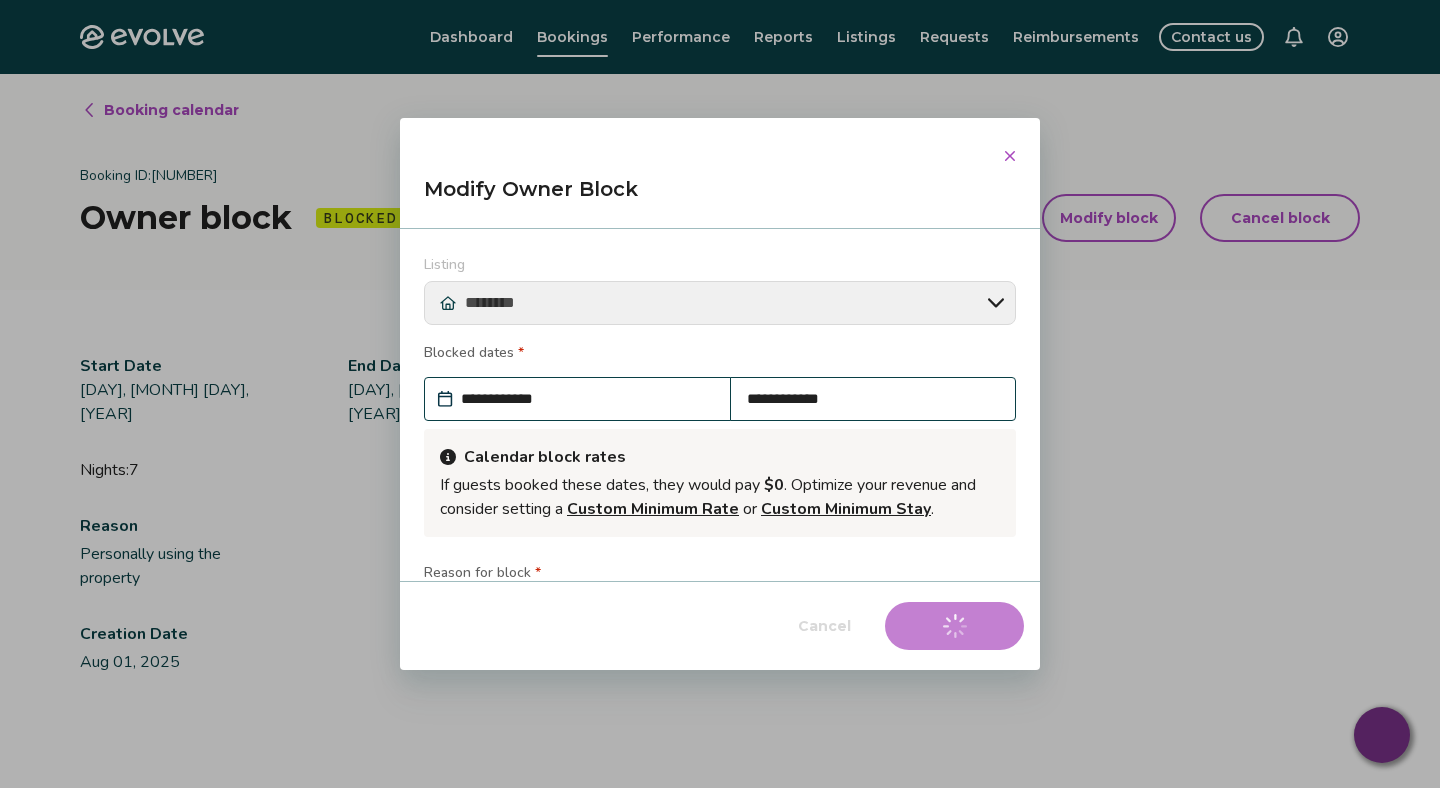 type on "*" 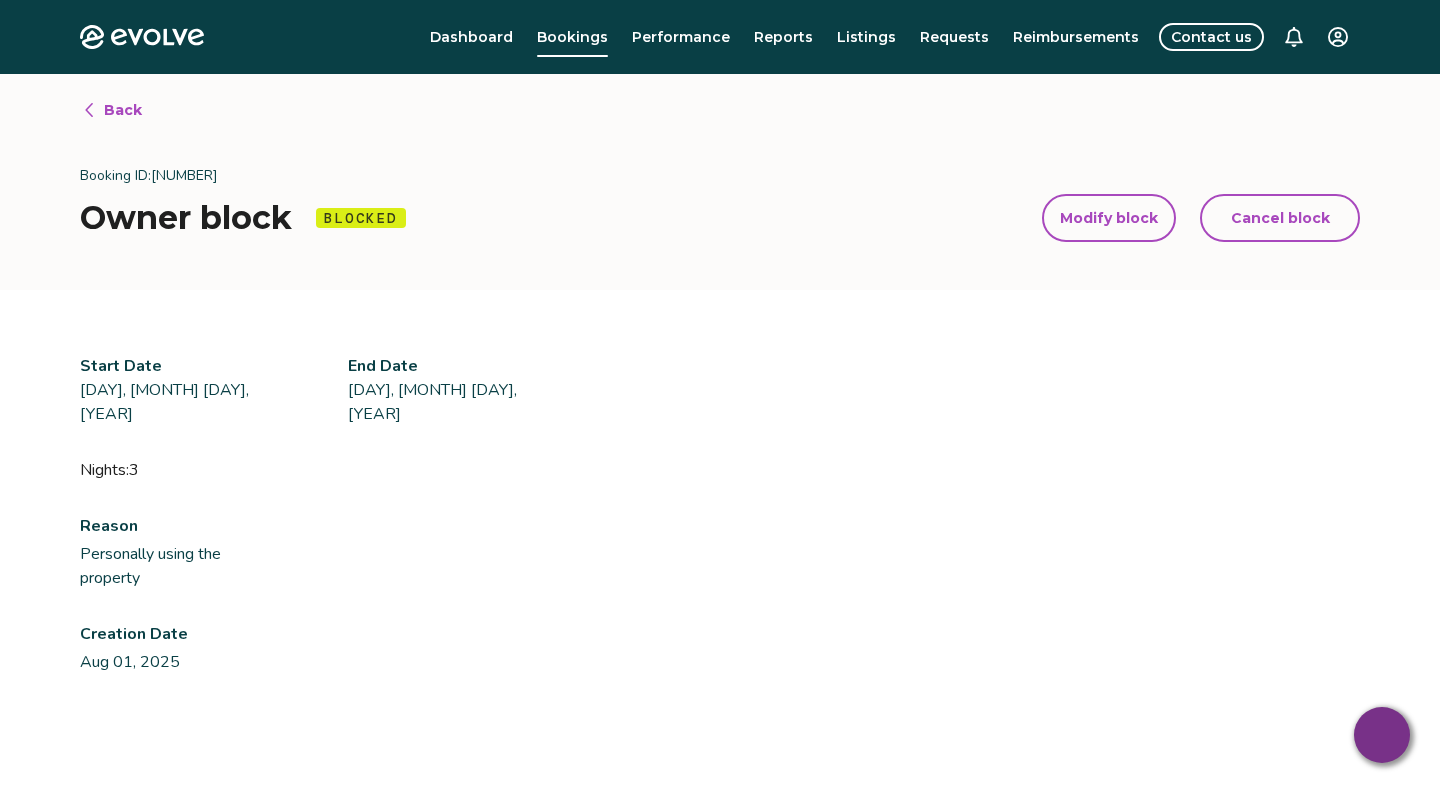 click on "Back Booking ID:  [NUMBER] Owner block BLOCKED Modify block Cancel block Modify block Cancel block" at bounding box center (720, 182) 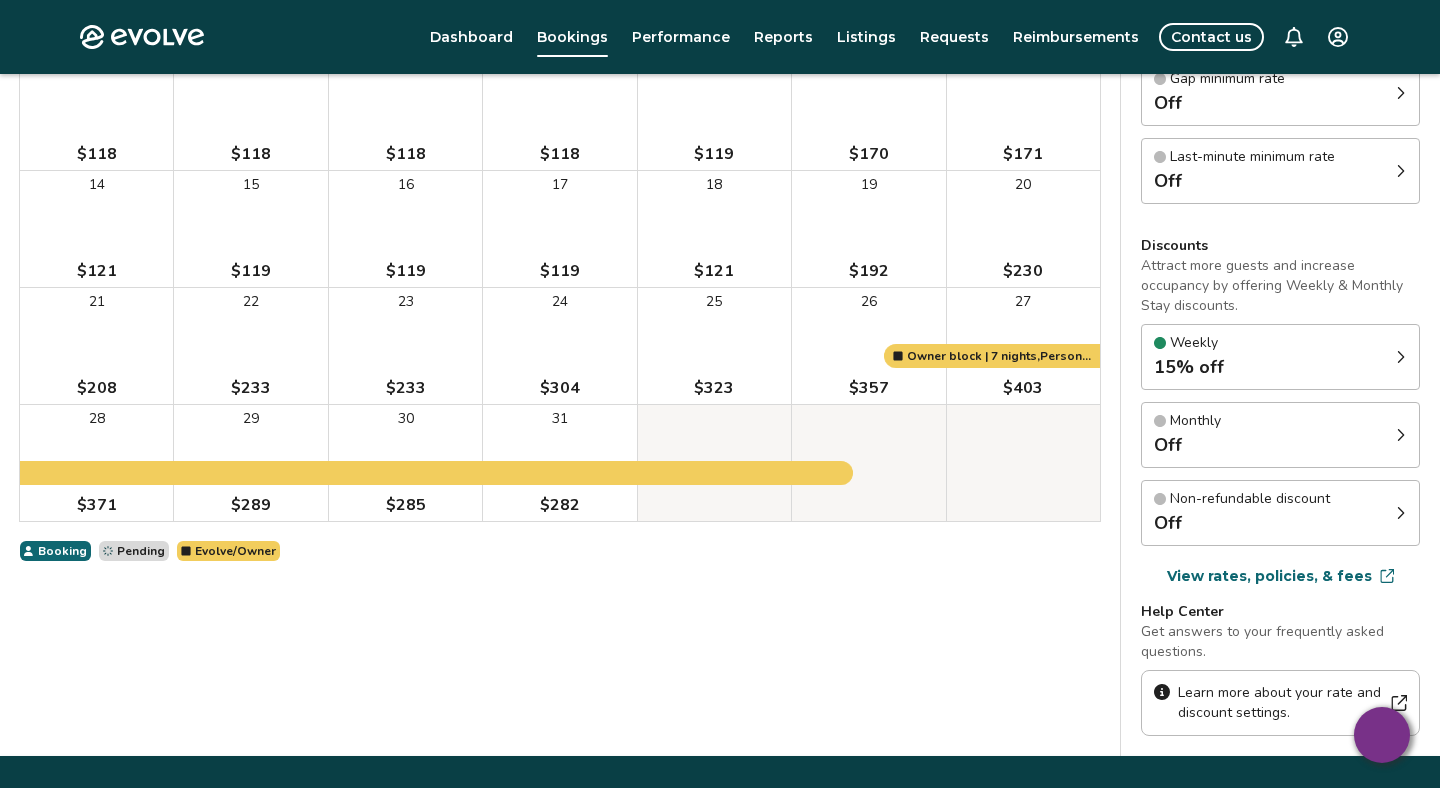 scroll, scrollTop: 412, scrollLeft: 0, axis: vertical 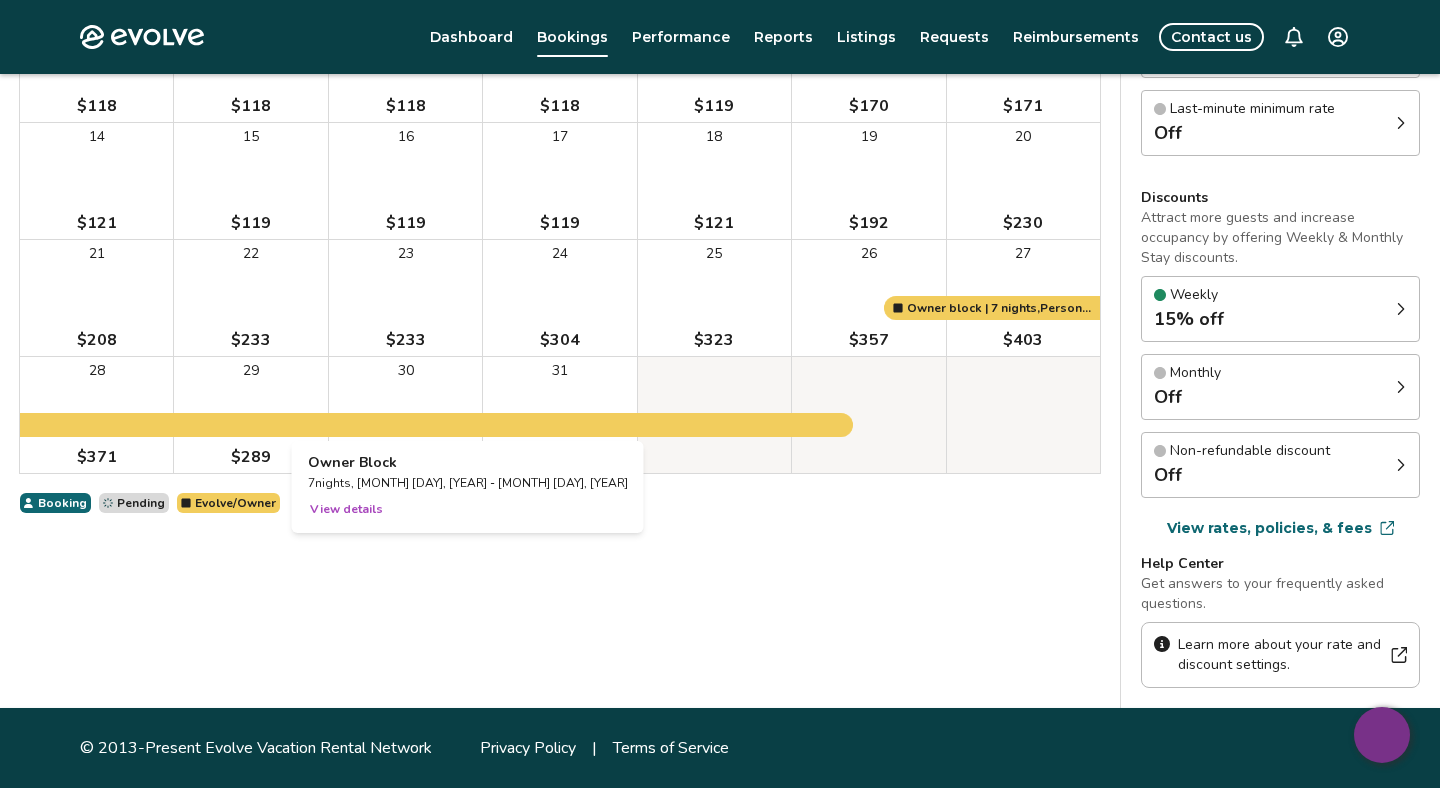 click at bounding box center [405, 415] 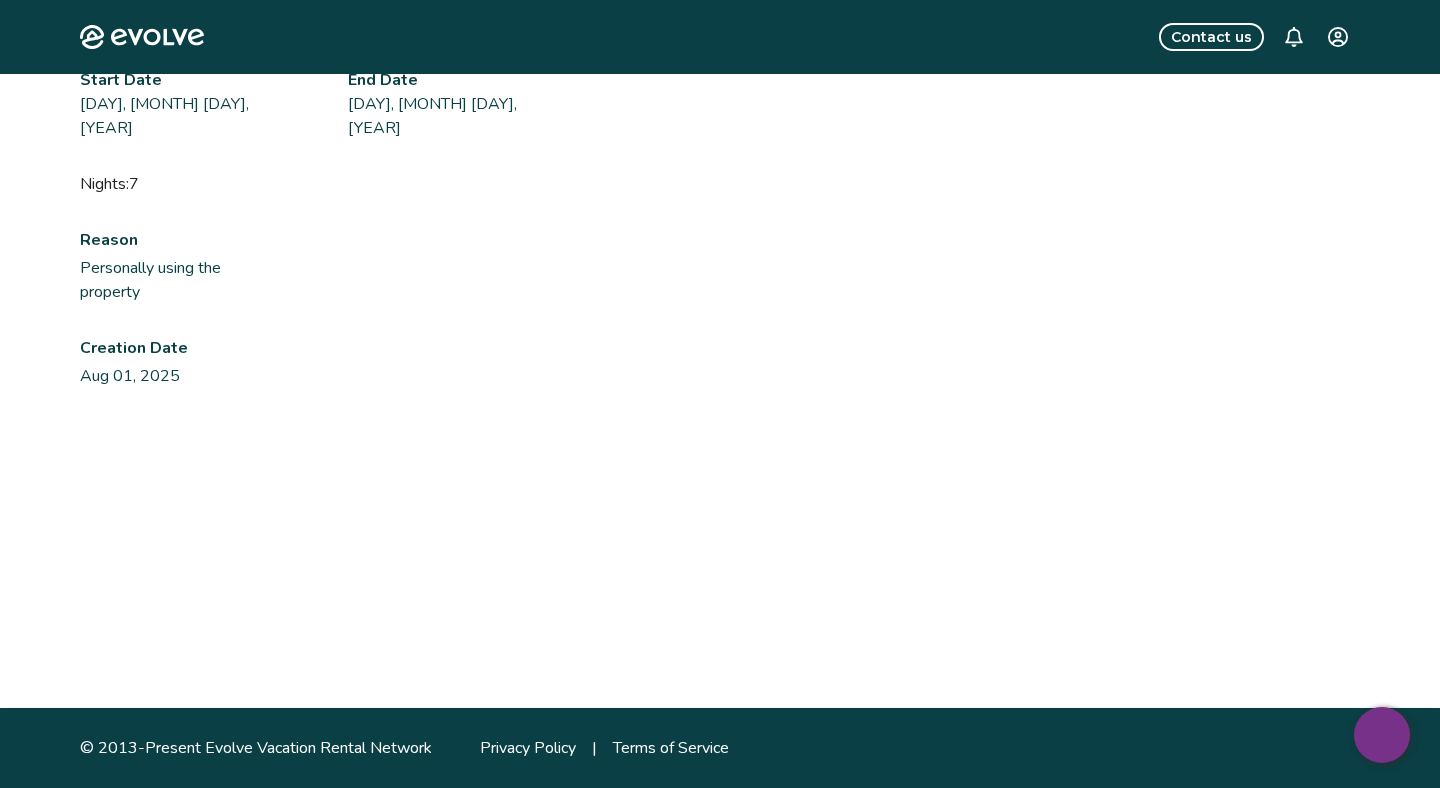 scroll, scrollTop: 0, scrollLeft: 0, axis: both 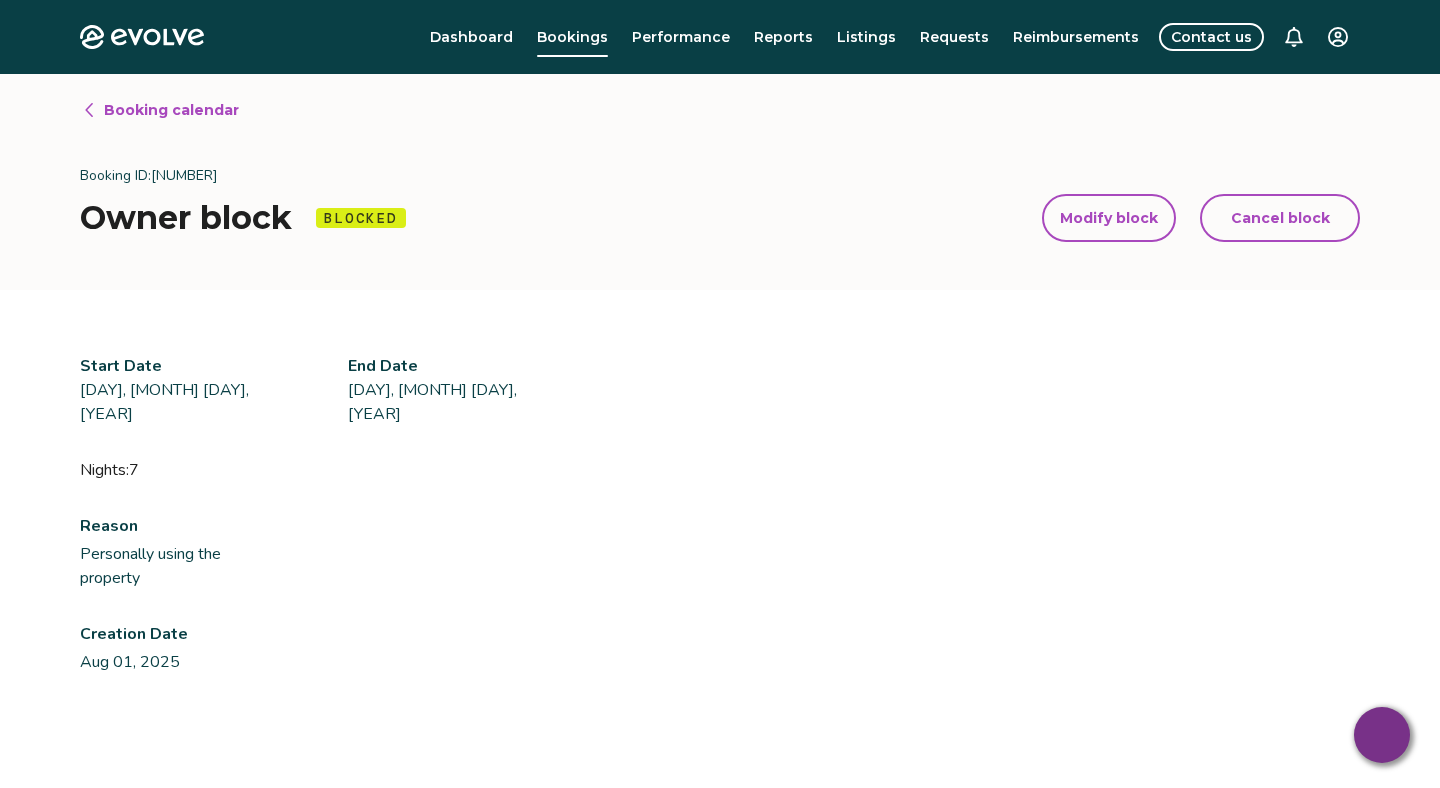 click on "Cancel block" at bounding box center (1280, 218) 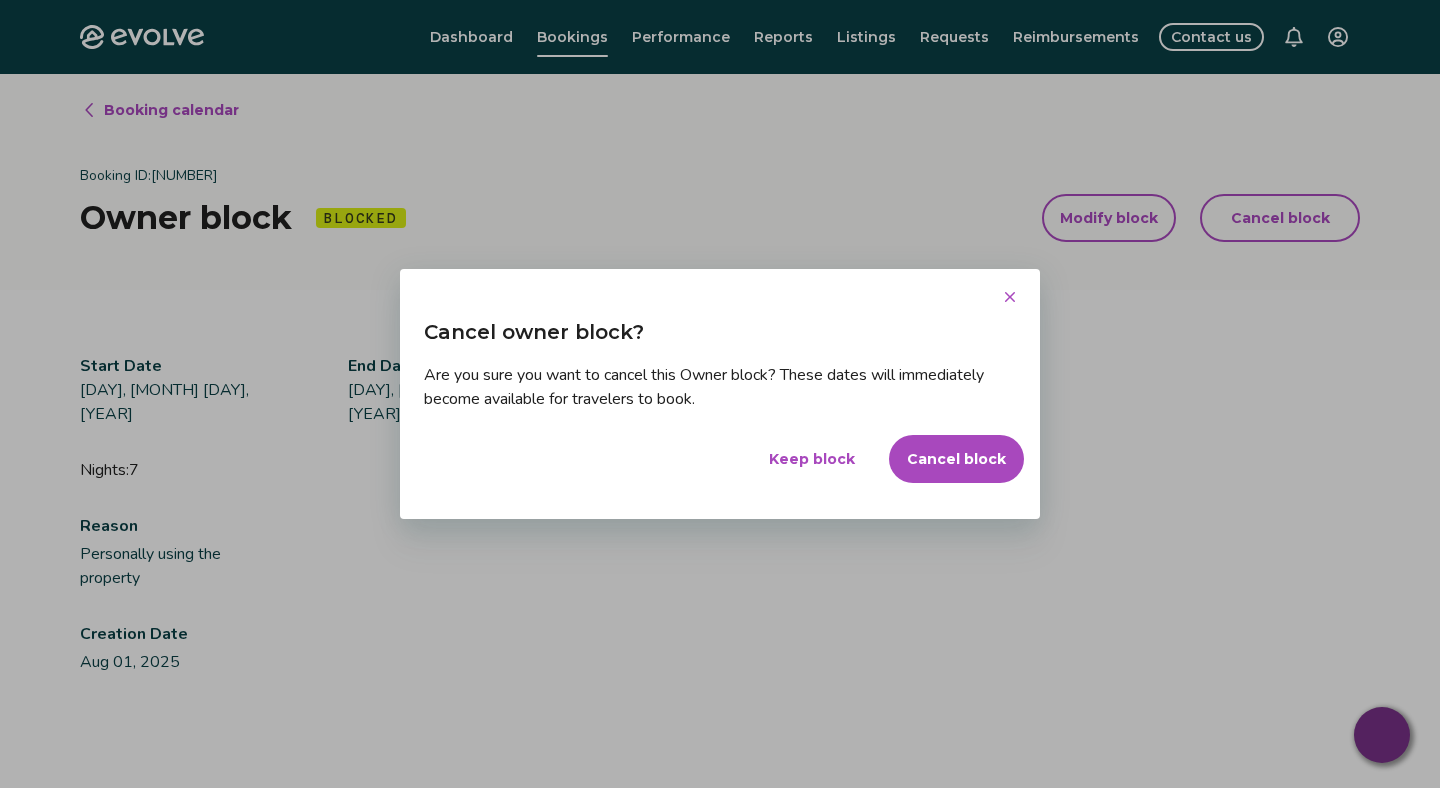 click on "Cancel block" at bounding box center [956, 459] 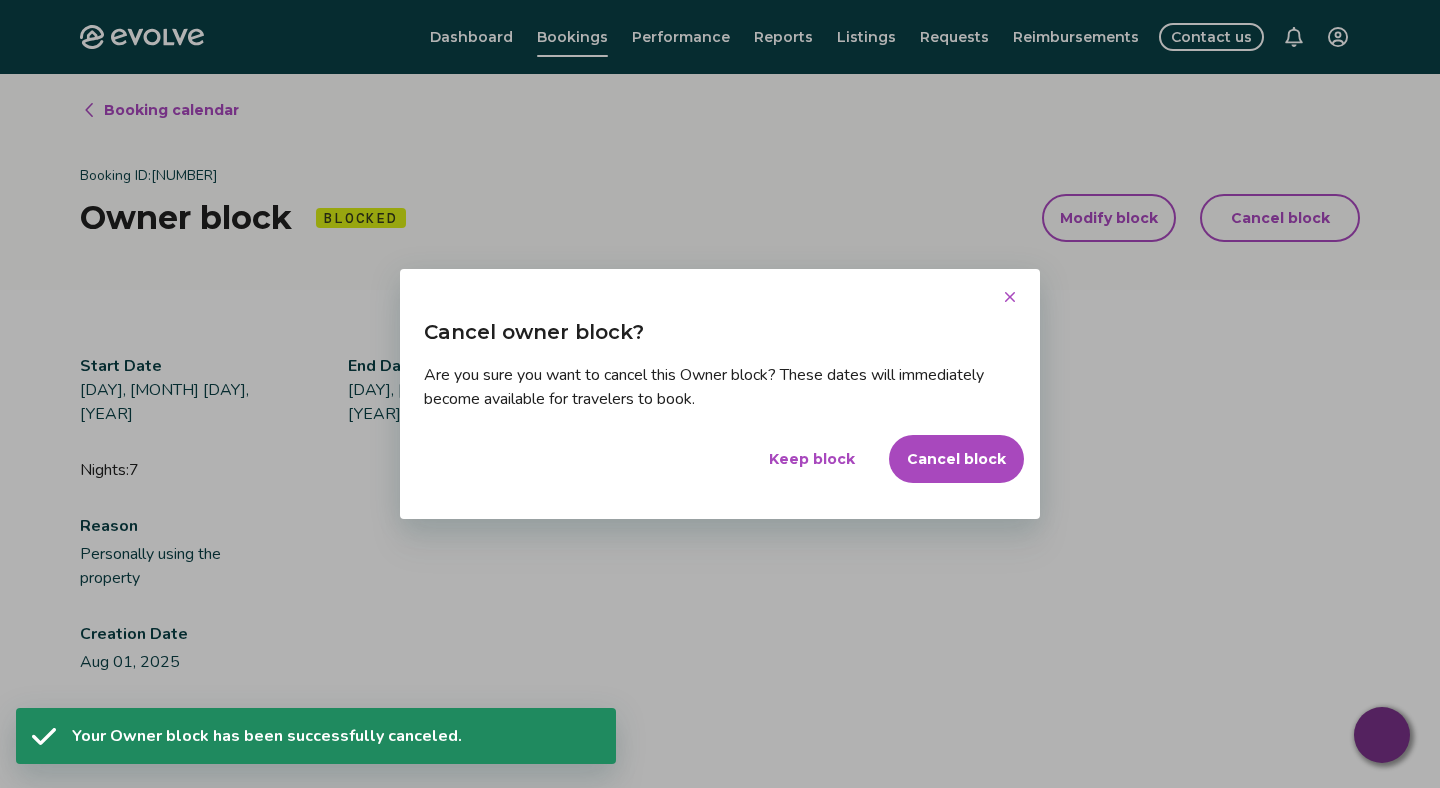 scroll, scrollTop: 74, scrollLeft: 0, axis: vertical 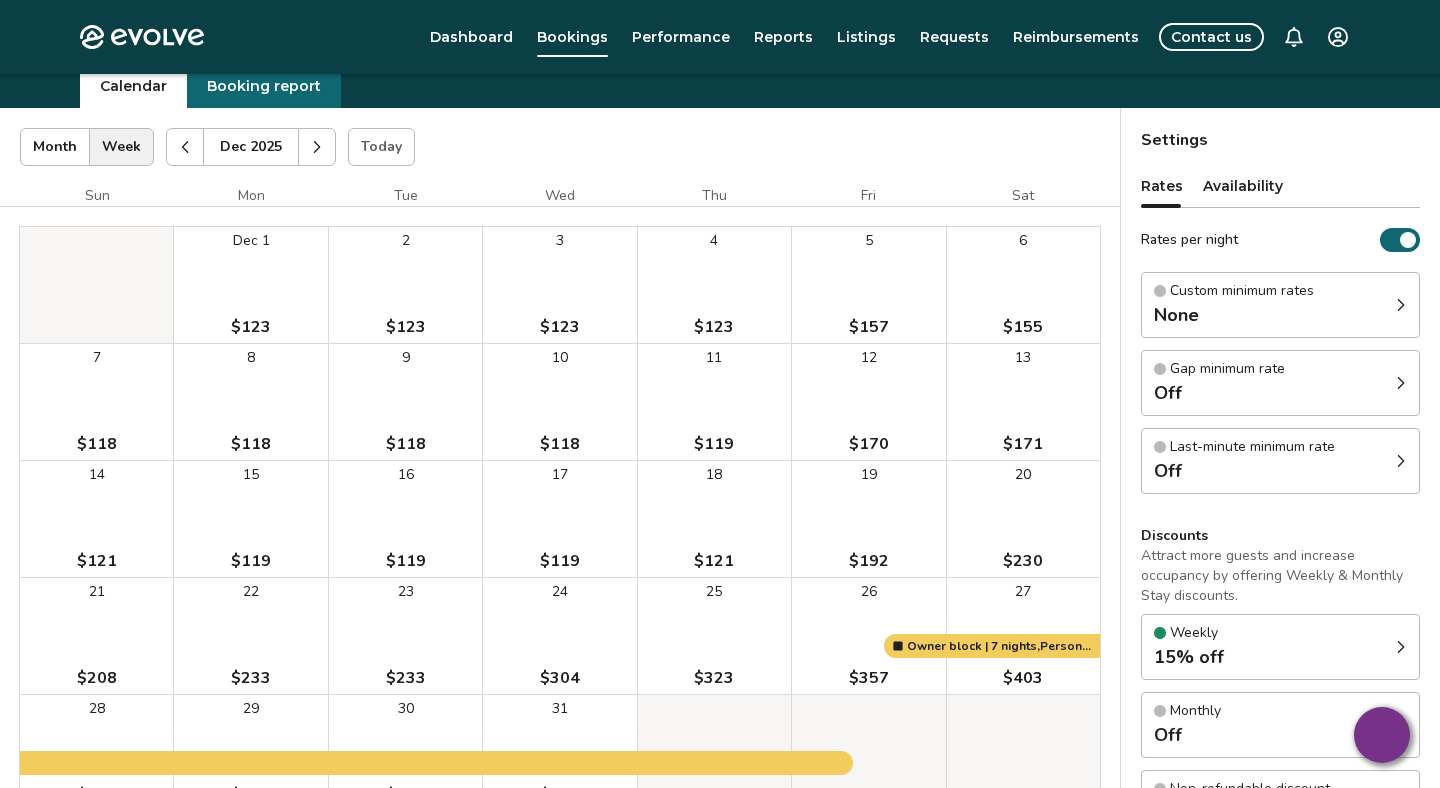 click at bounding box center [185, 147] 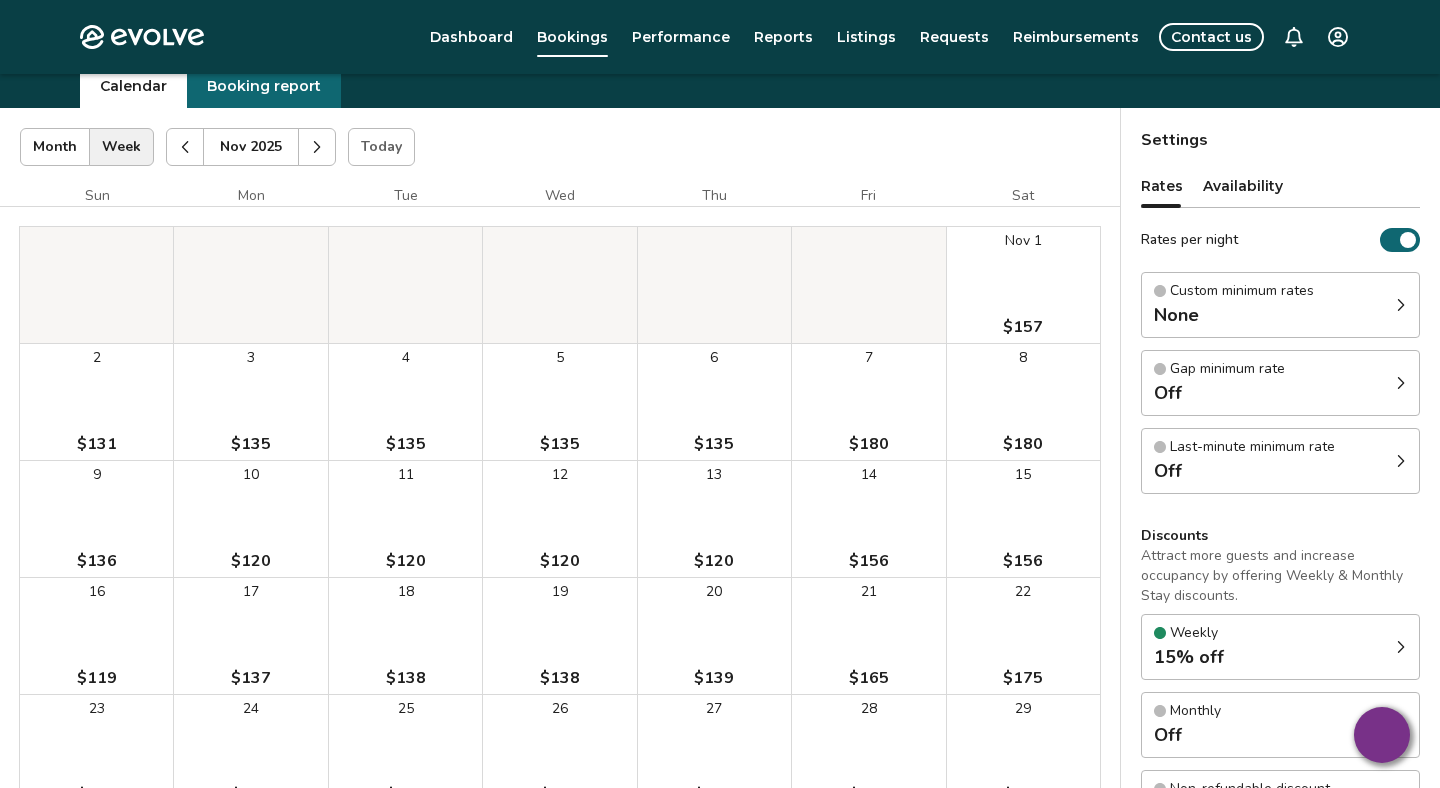 click 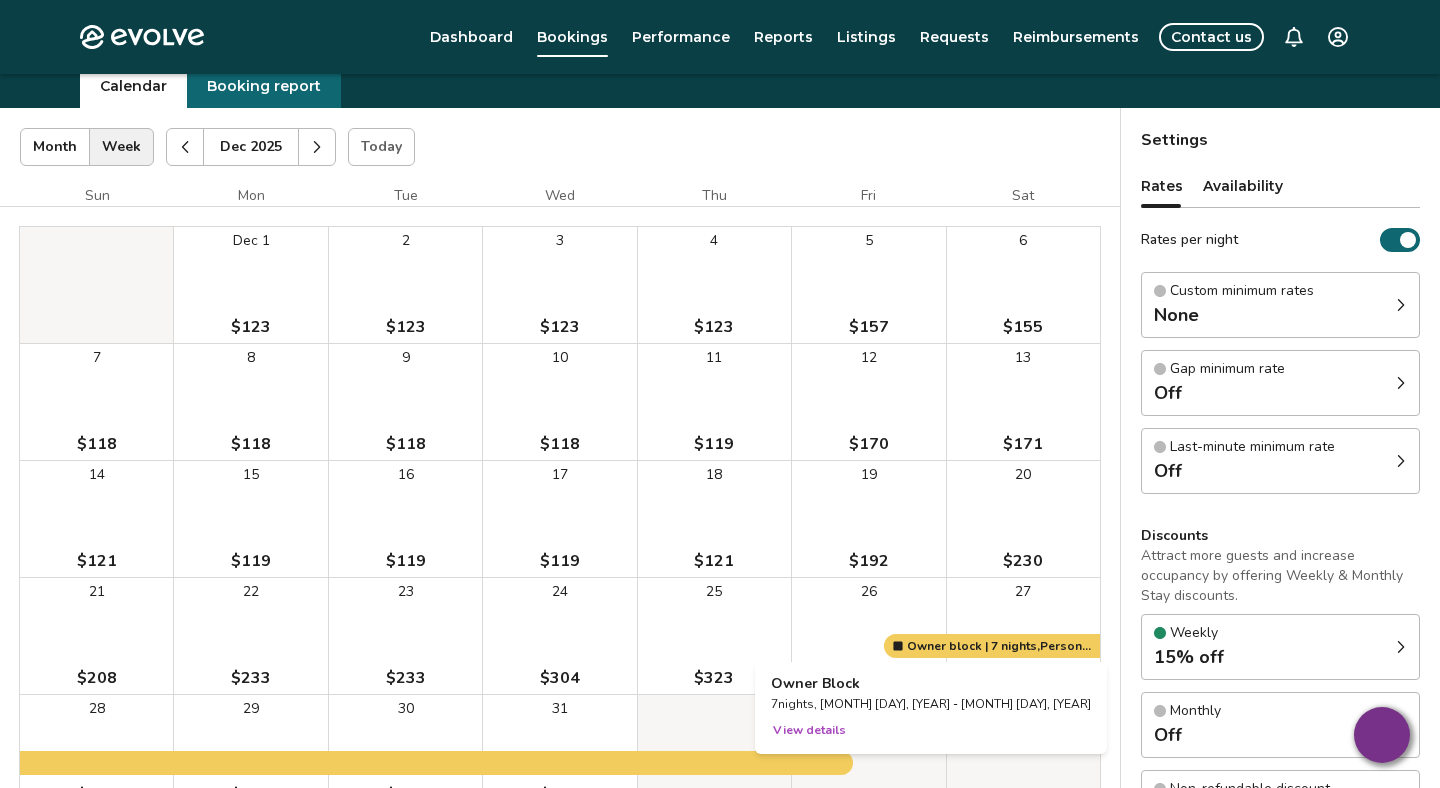 click at bounding box center (868, 636) 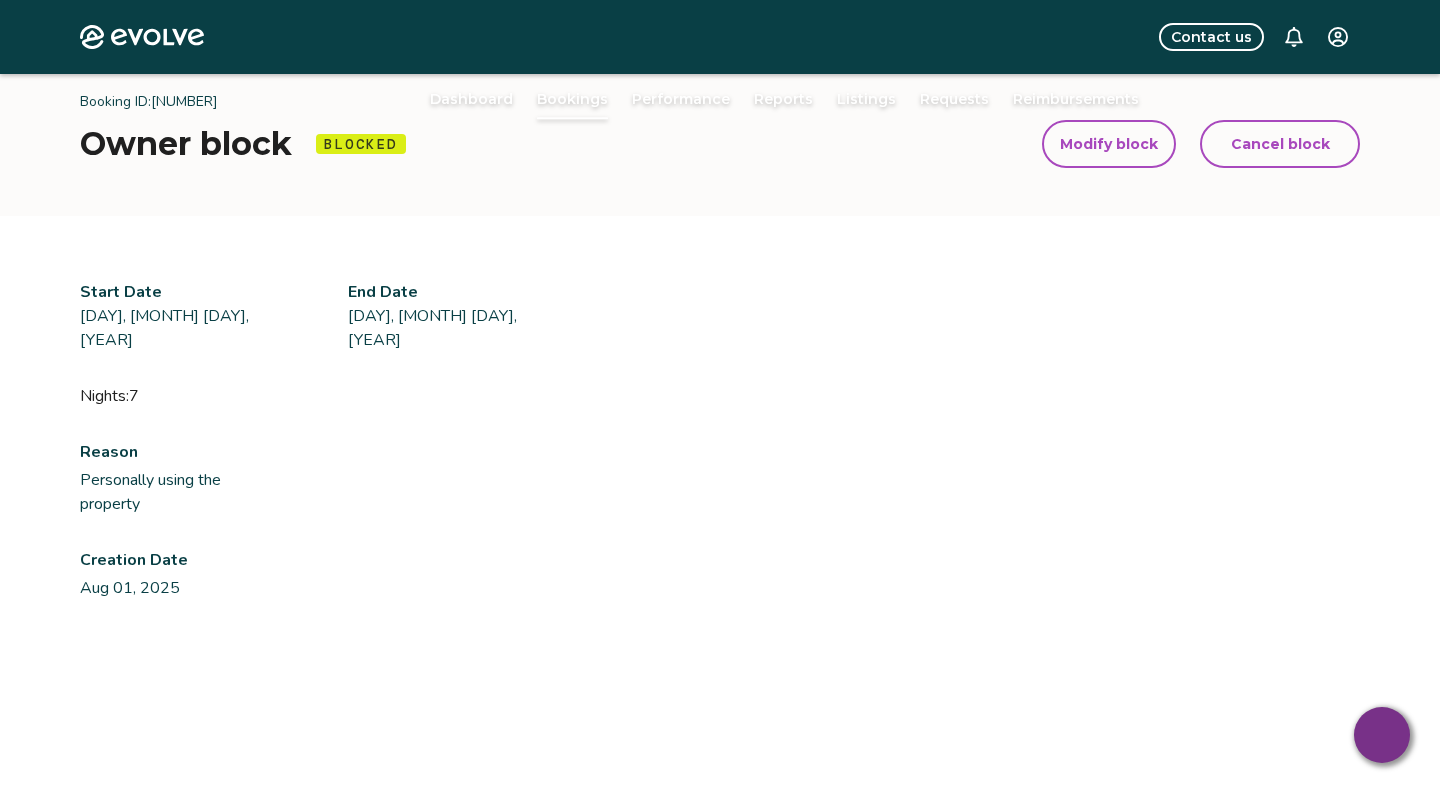 scroll, scrollTop: 10, scrollLeft: 0, axis: vertical 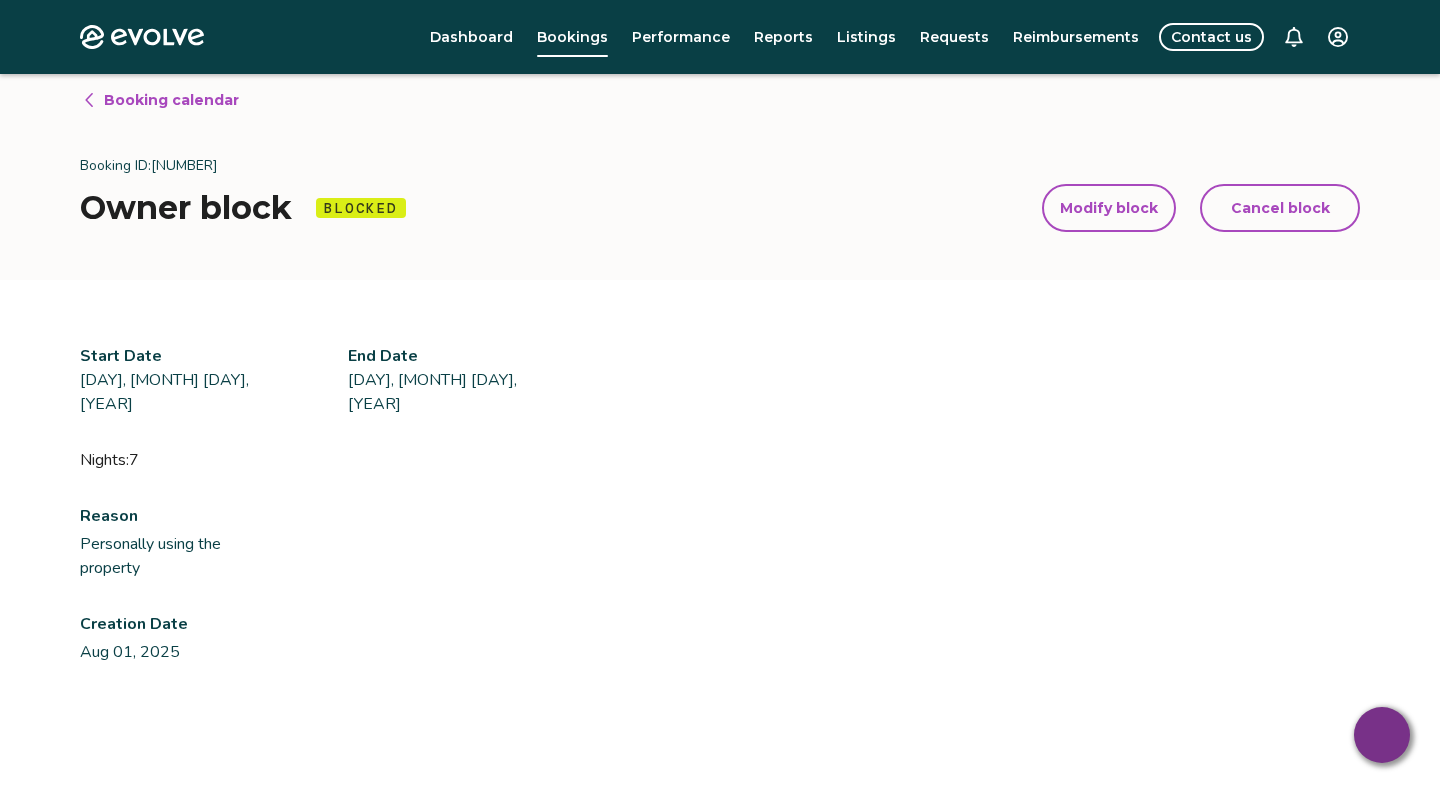 click on "Cancel block" at bounding box center [1280, 208] 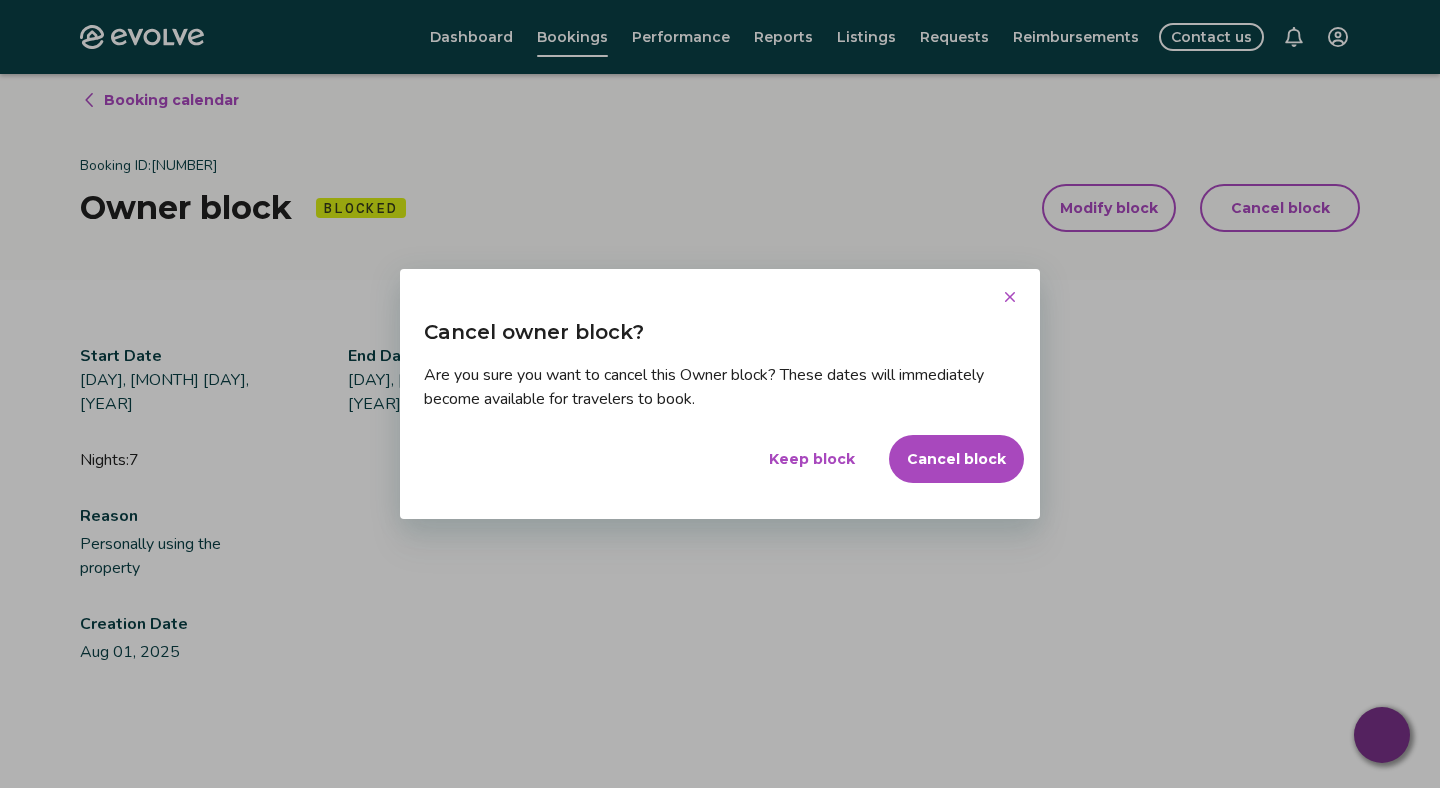 click on "Cancel block" at bounding box center [956, 459] 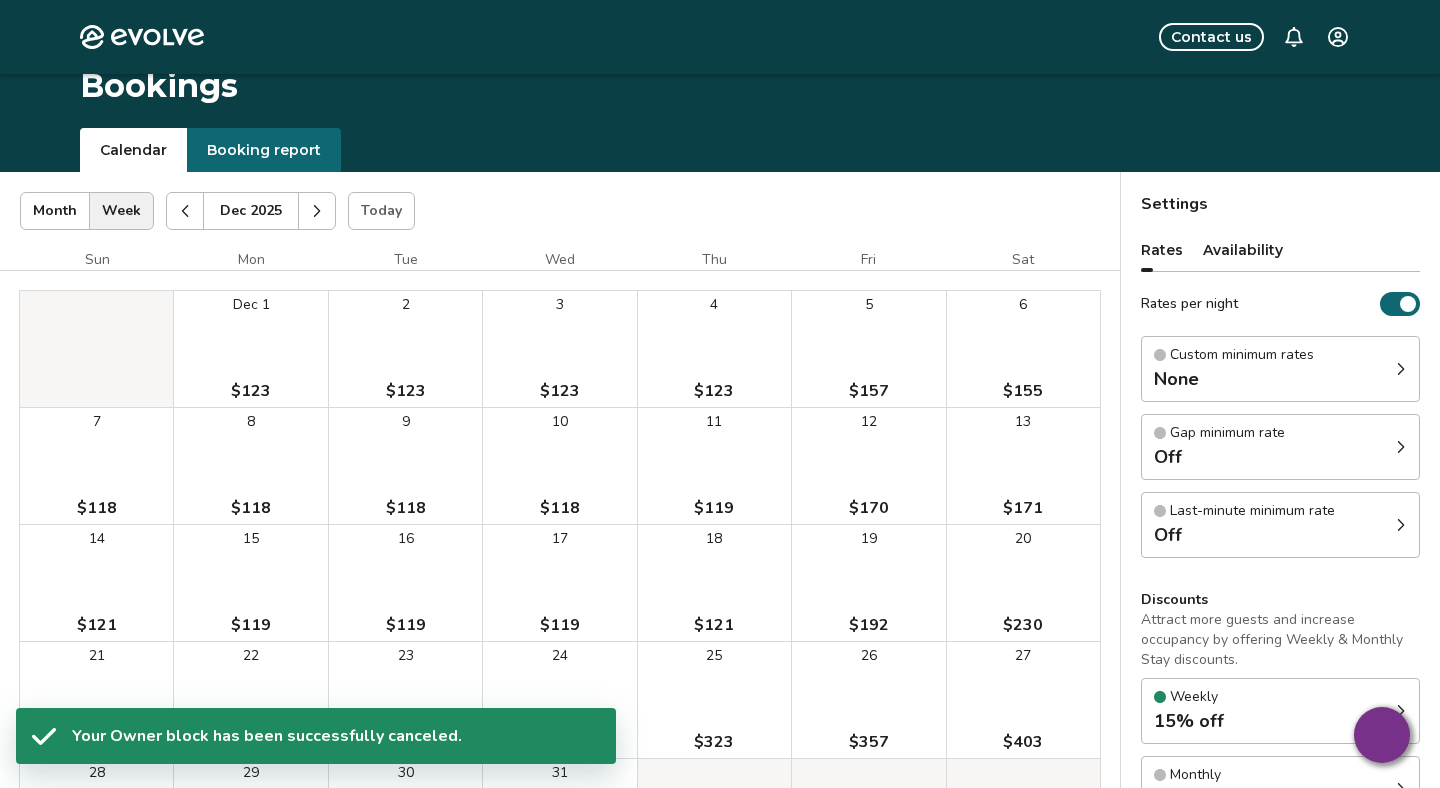 scroll, scrollTop: 74, scrollLeft: 0, axis: vertical 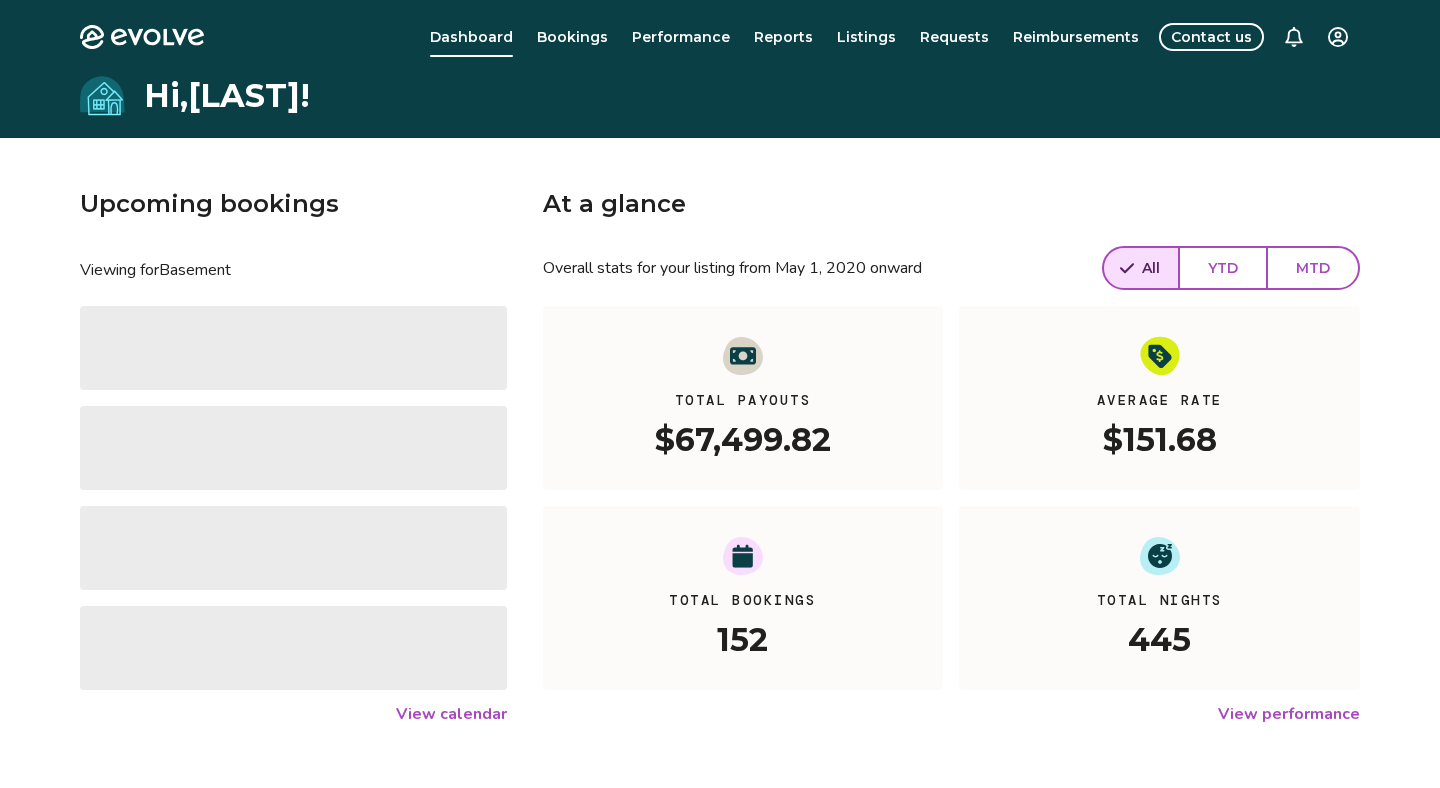 click on "Bookings" at bounding box center (572, 37) 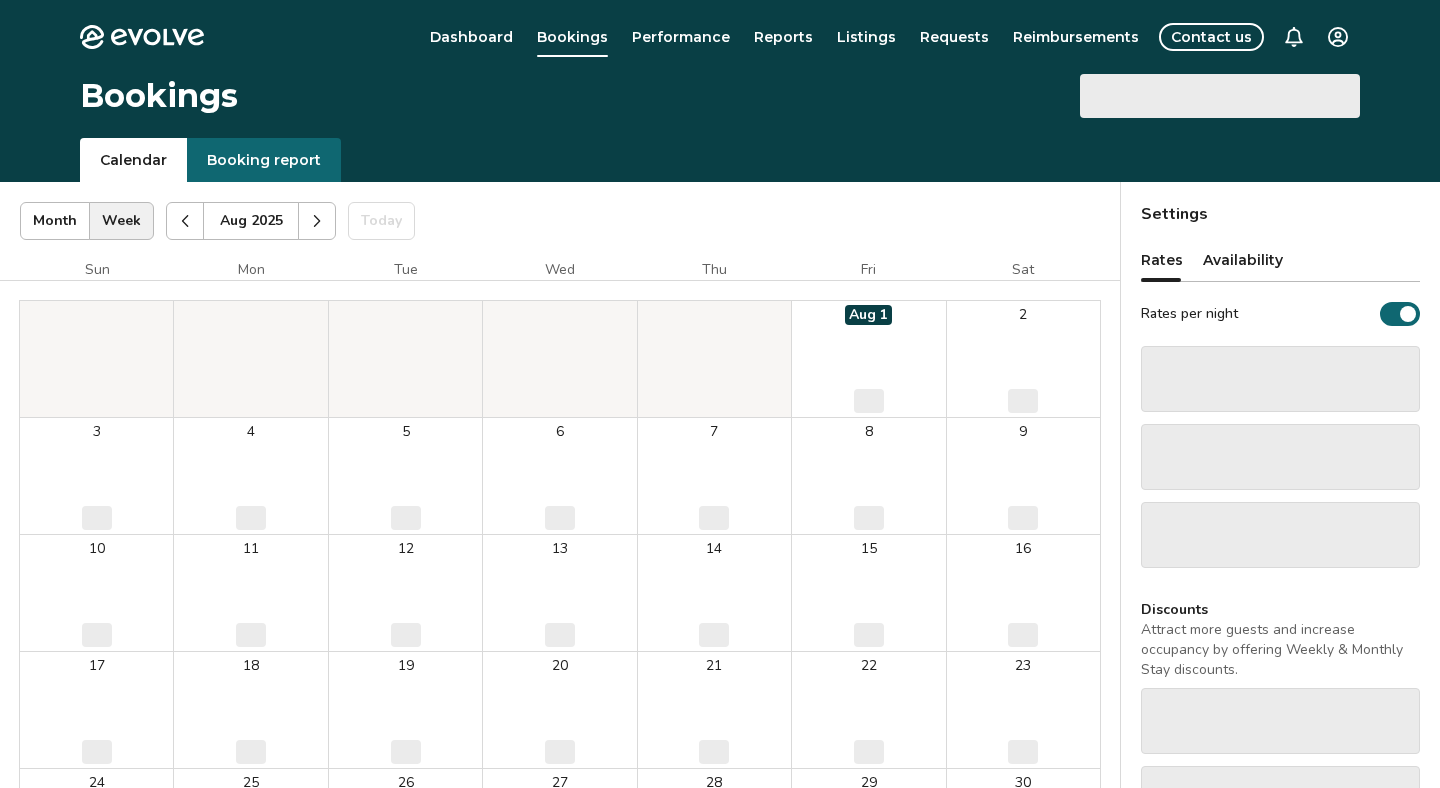 click 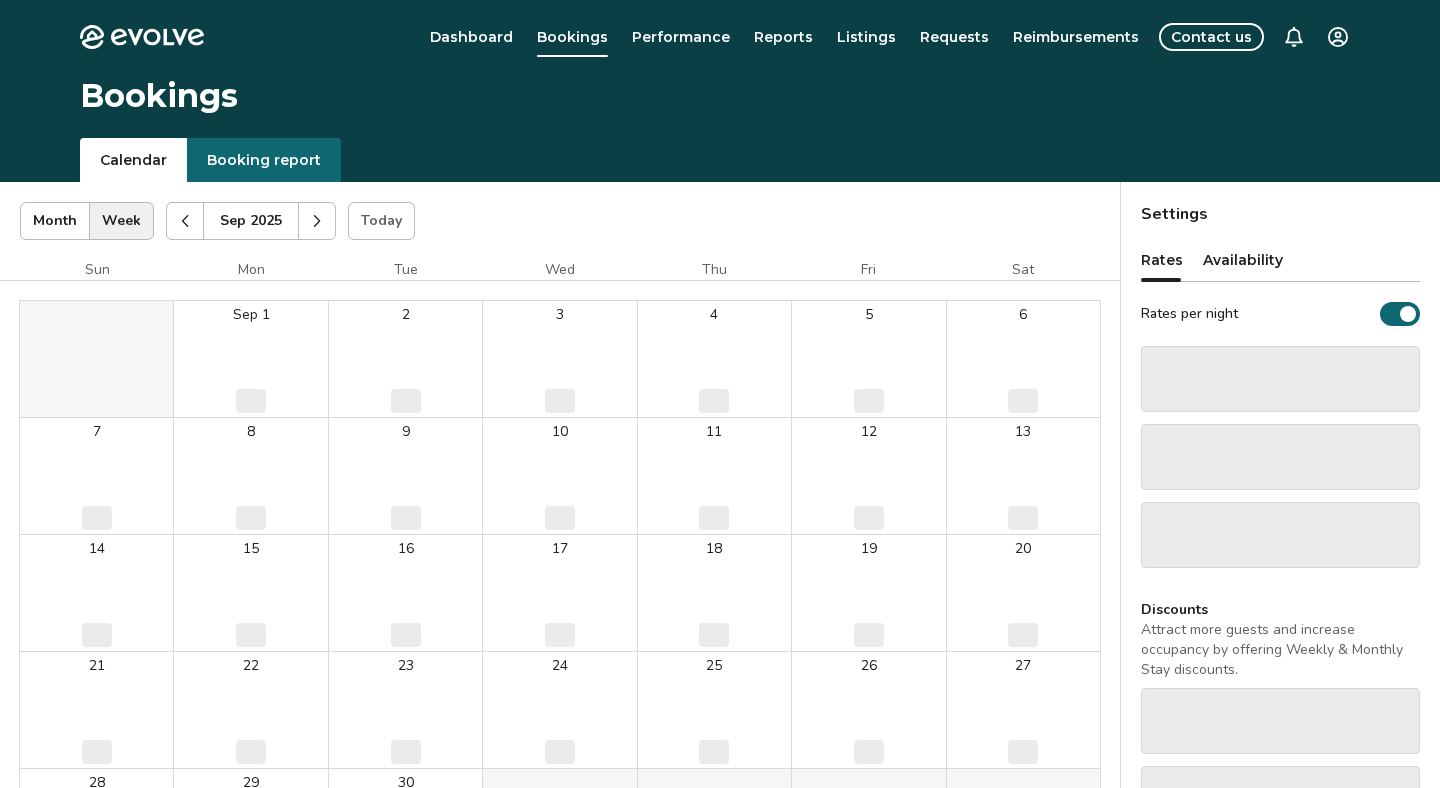 click 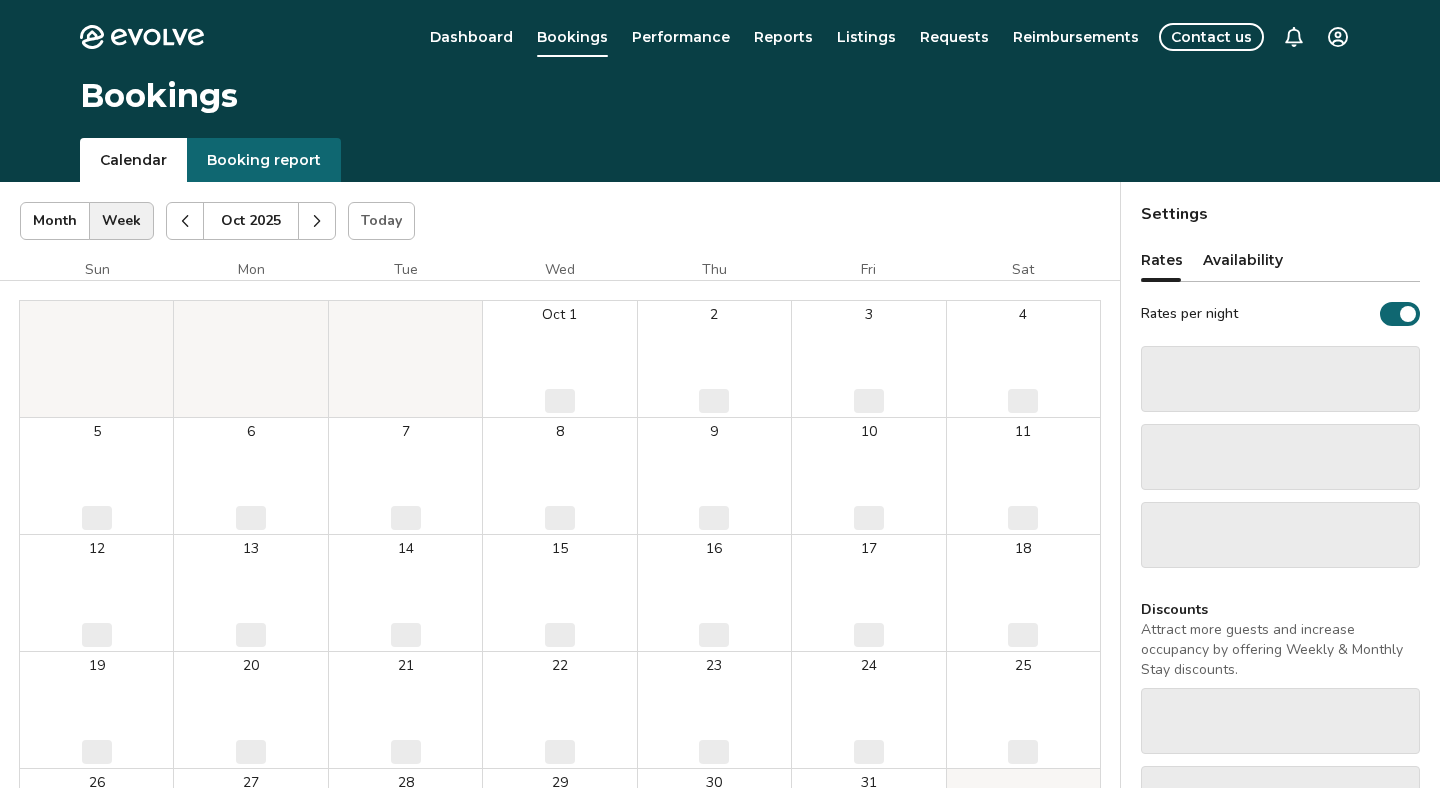 click 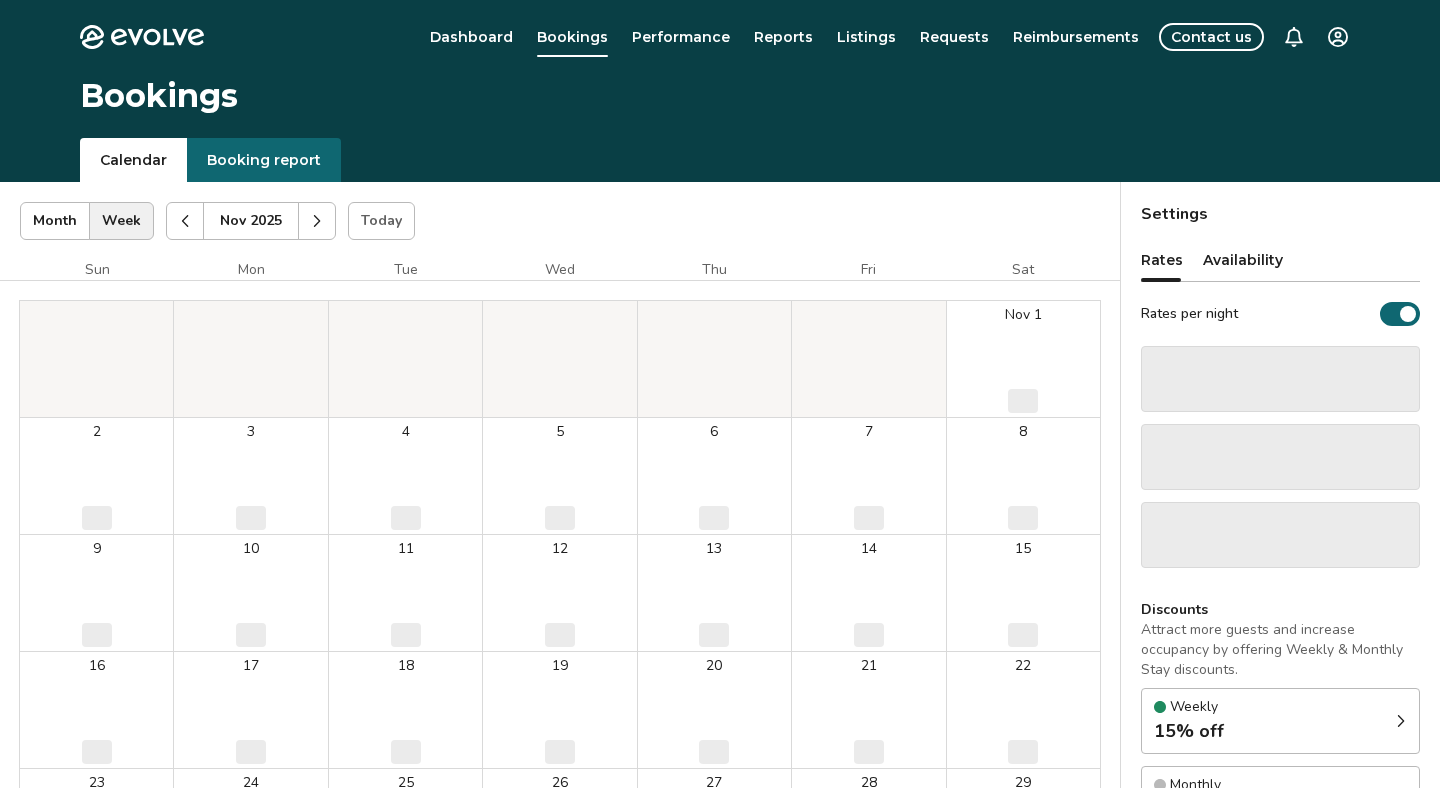 click 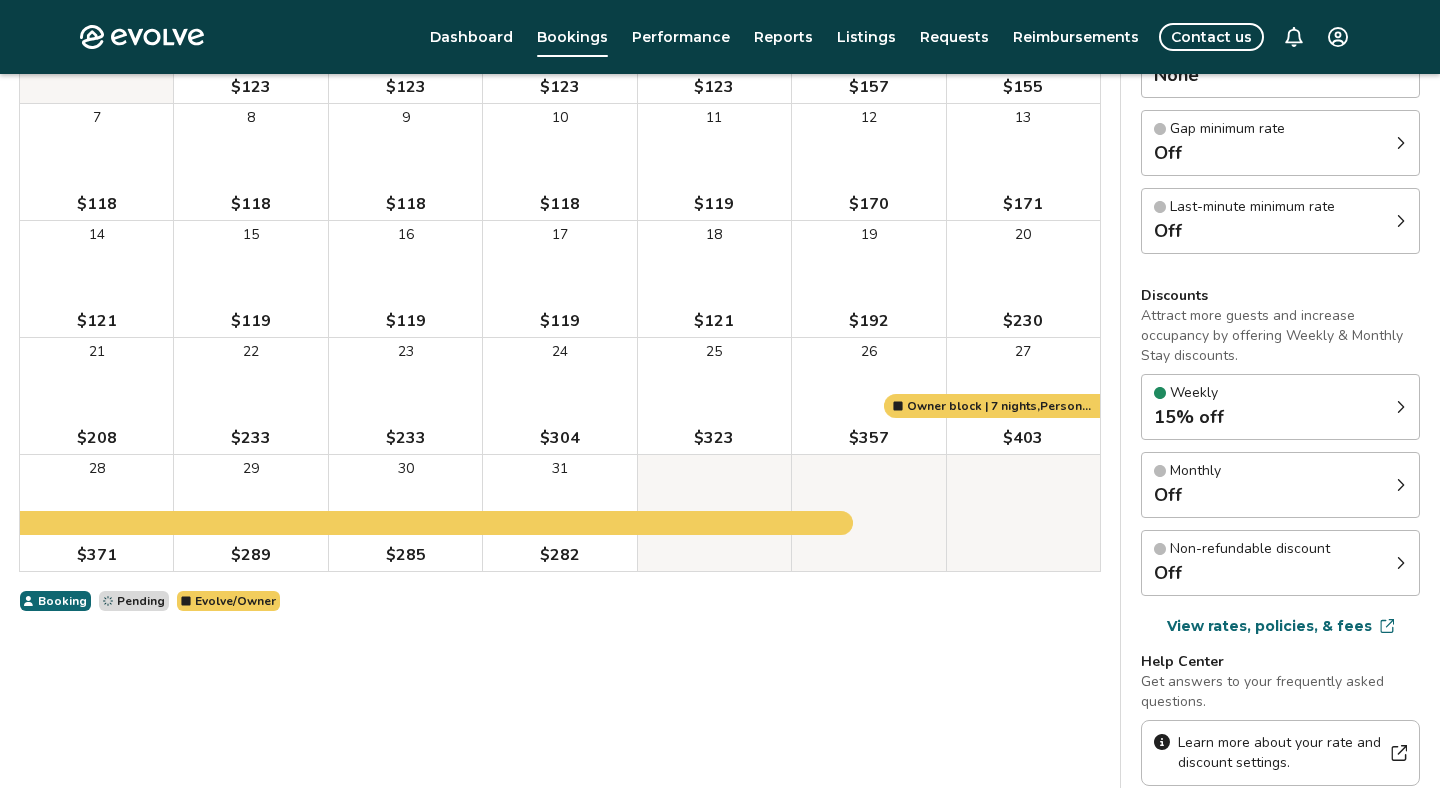 scroll, scrollTop: 316, scrollLeft: 0, axis: vertical 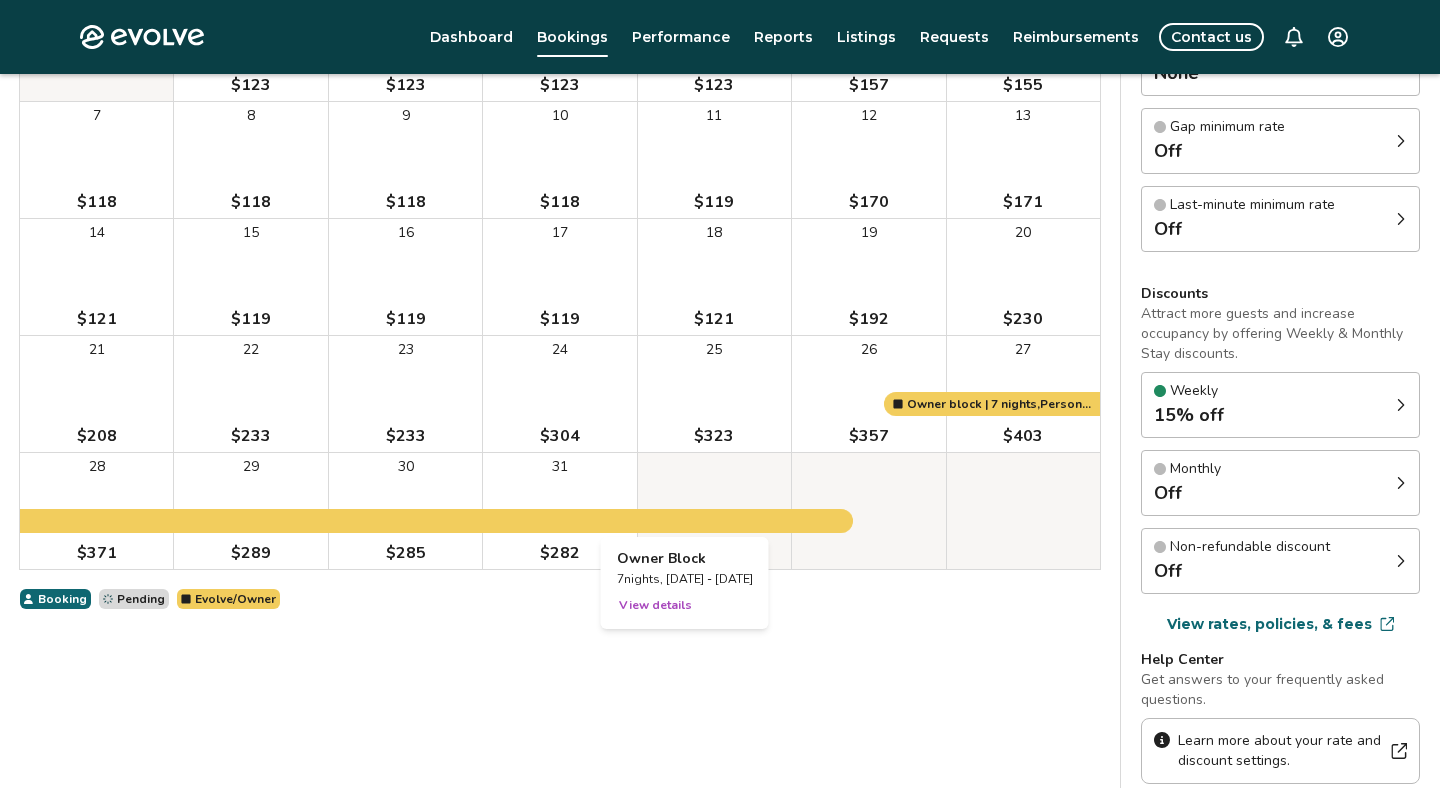 click on "View details" at bounding box center (655, 605) 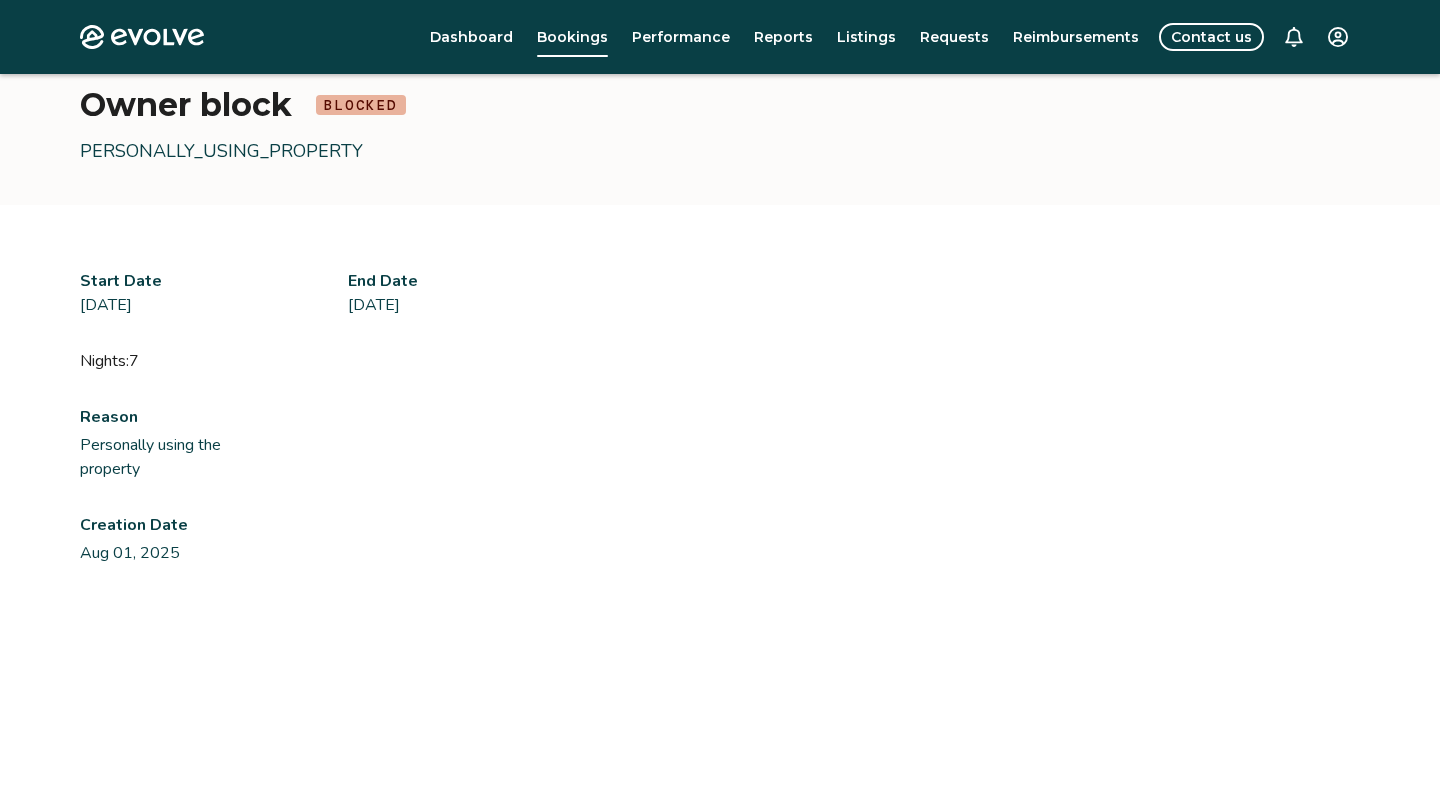 scroll, scrollTop: 0, scrollLeft: 0, axis: both 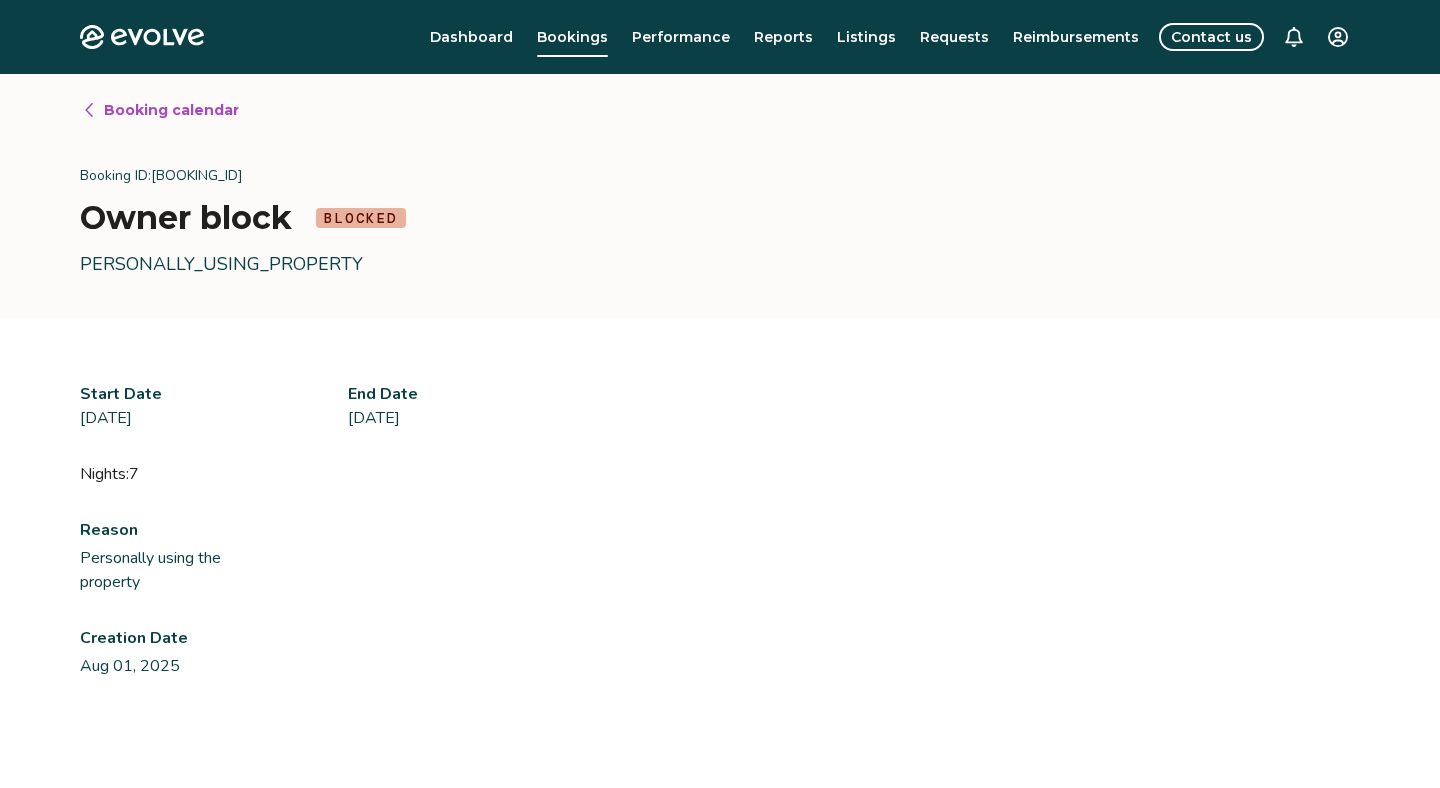 click on "Booking calendar" at bounding box center (171, 110) 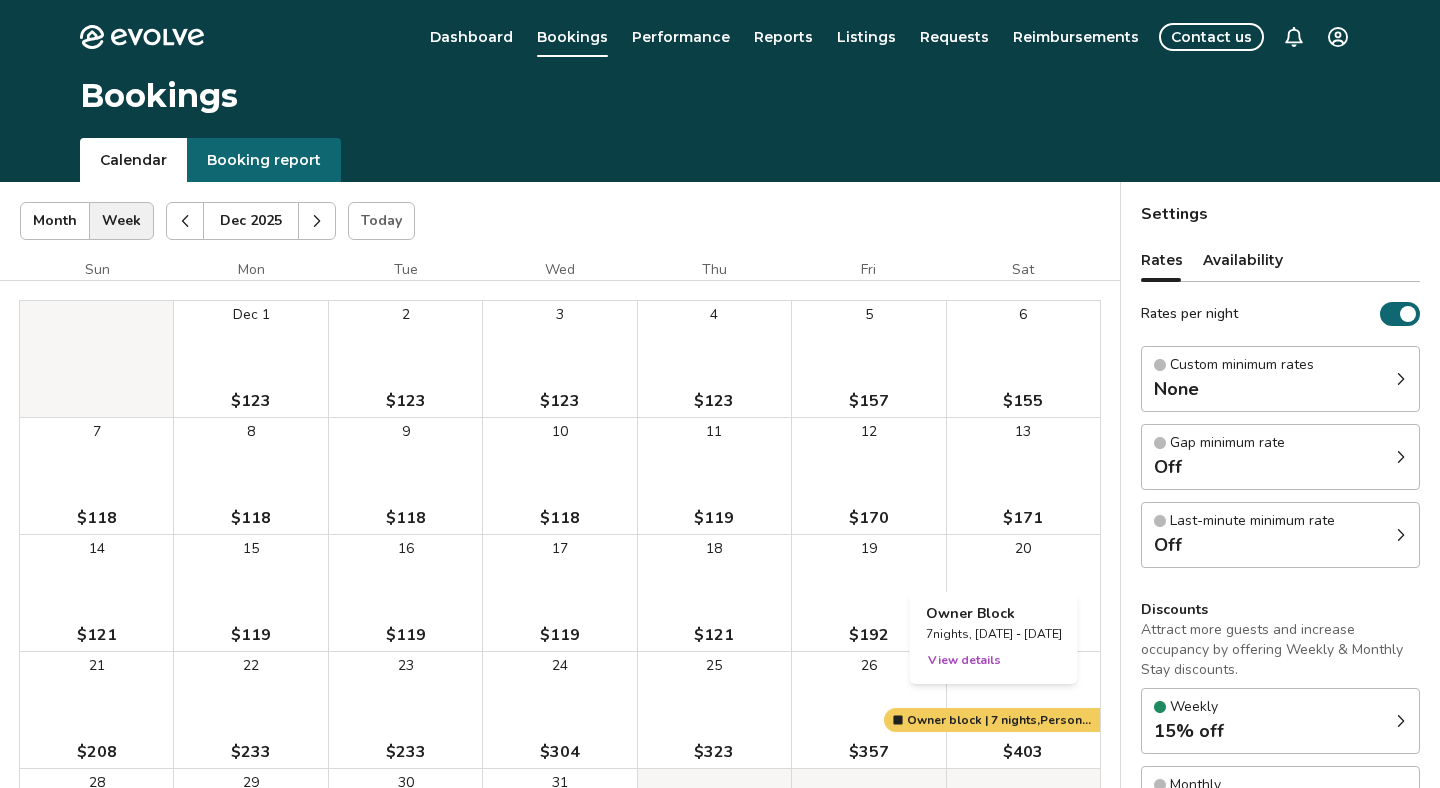 click at bounding box center (1023, 710) 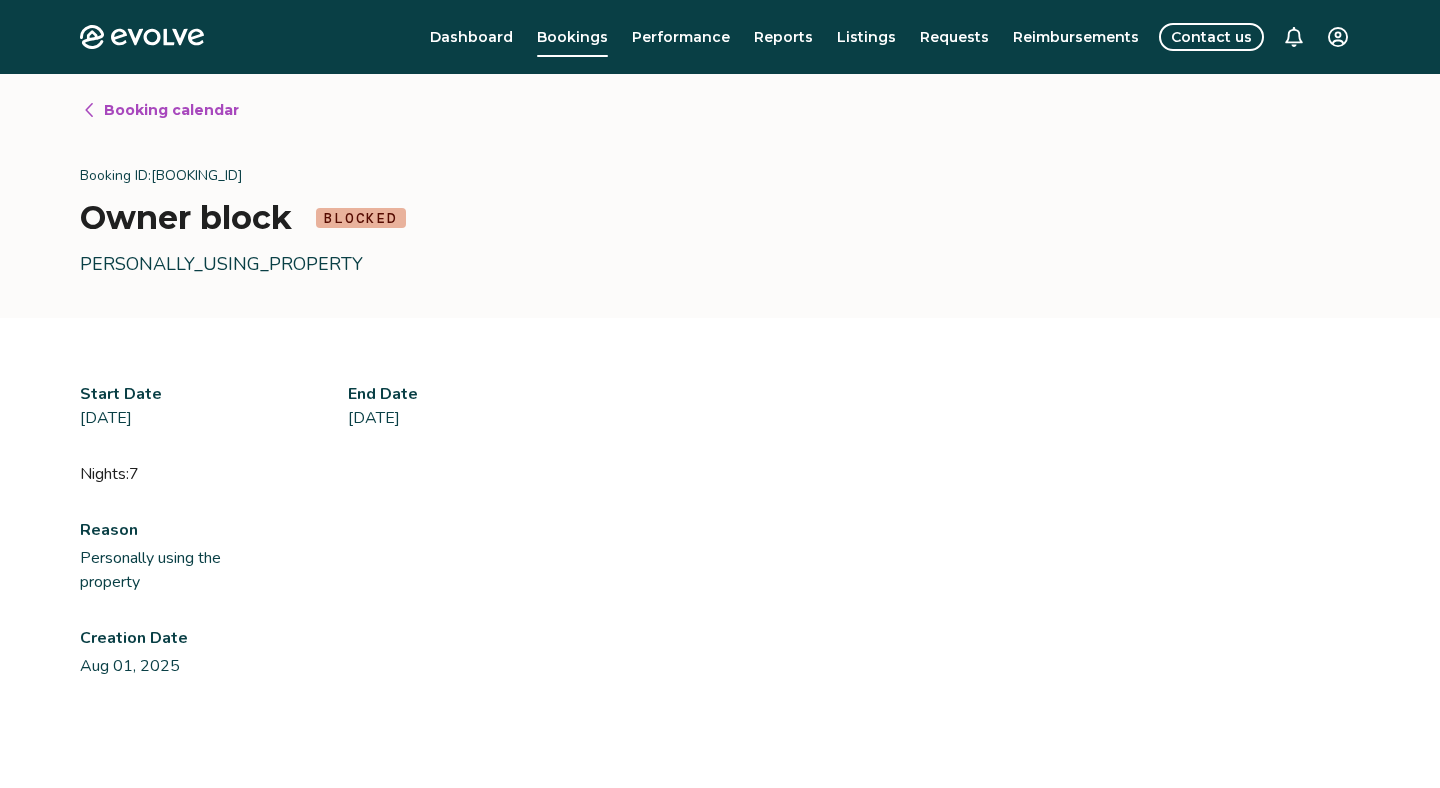 click on "Booking calendar" at bounding box center (171, 110) 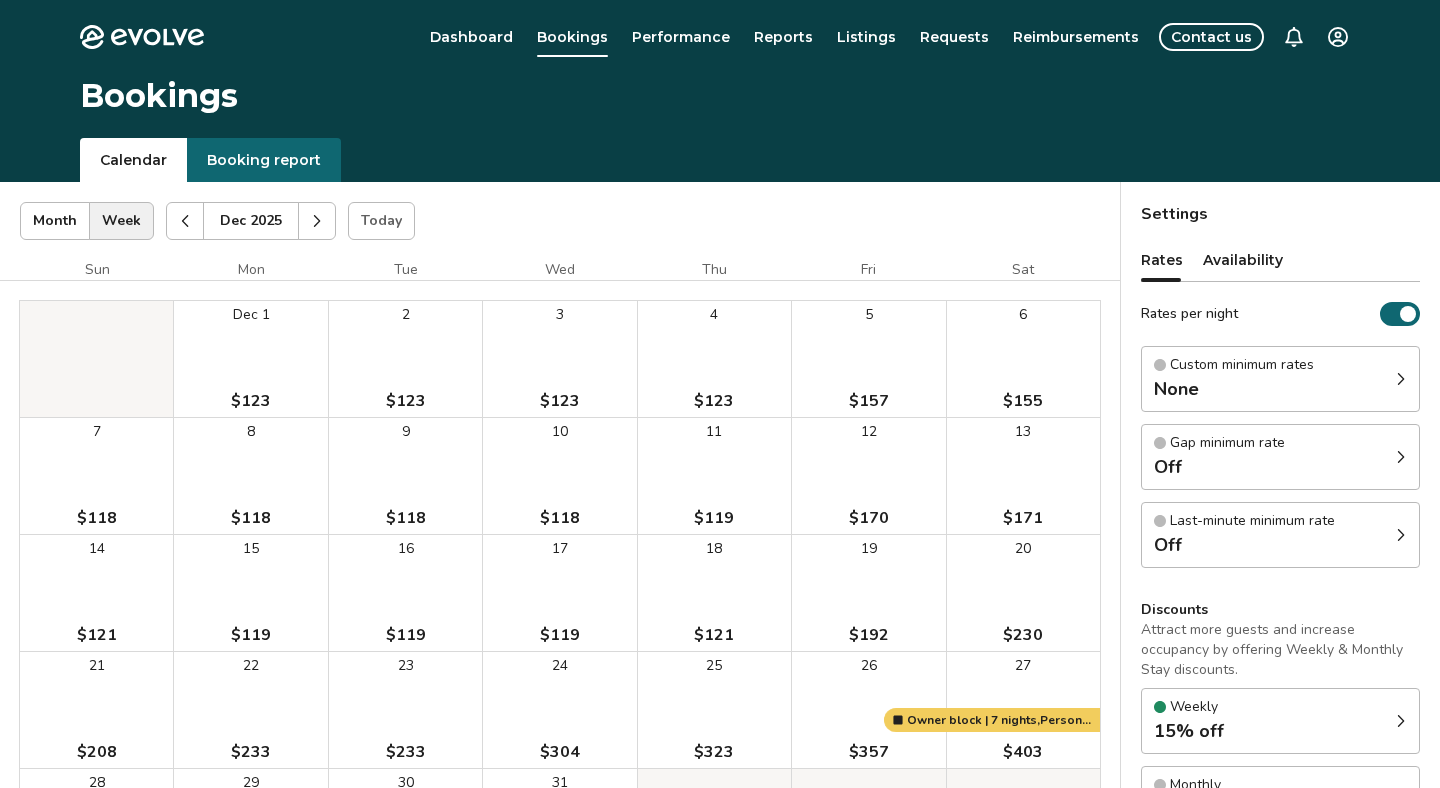 click on "Dashboard Bookings Performance Reports Listings Requests Reimbursements Contact us" at bounding box center (794, 37) 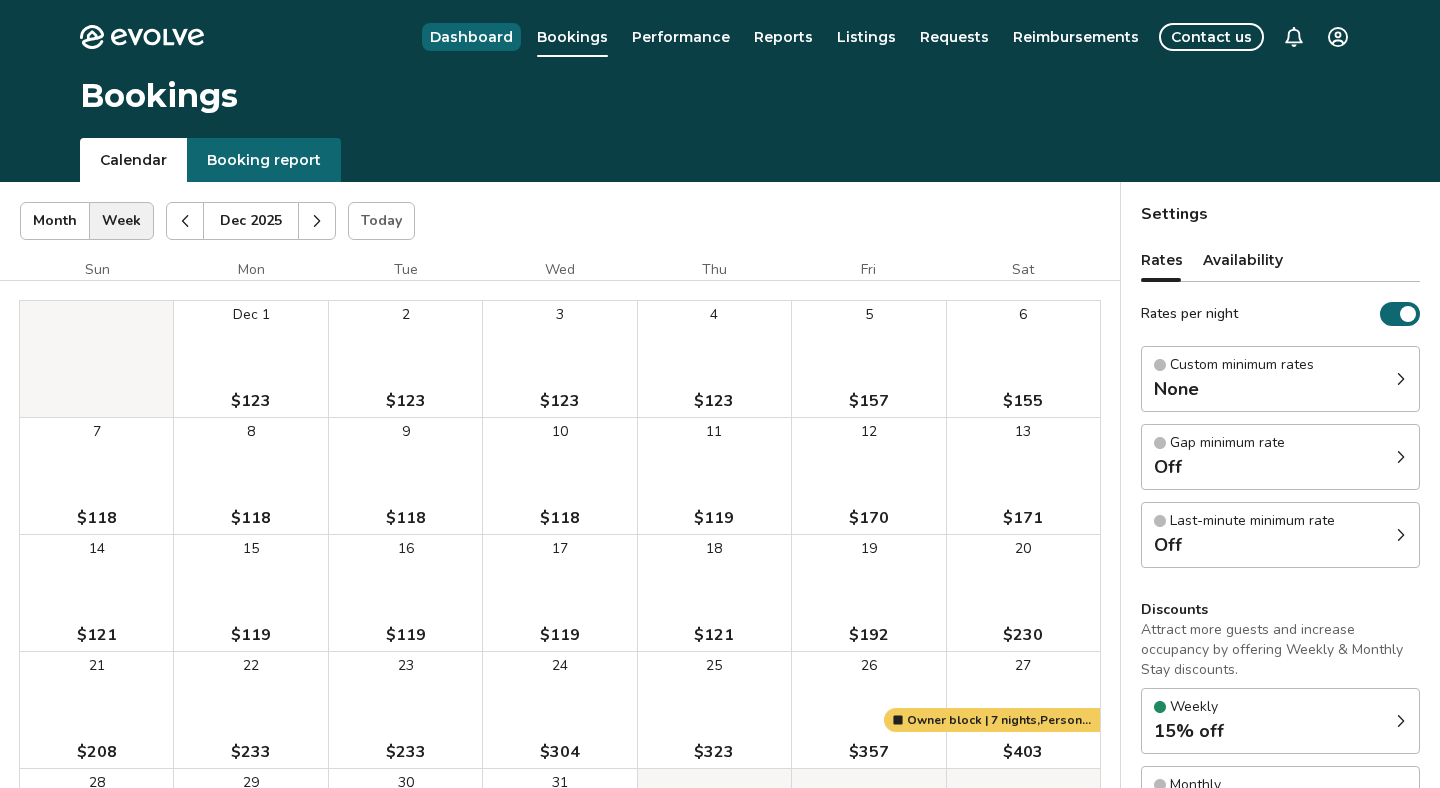 click on "Dashboard" at bounding box center [471, 37] 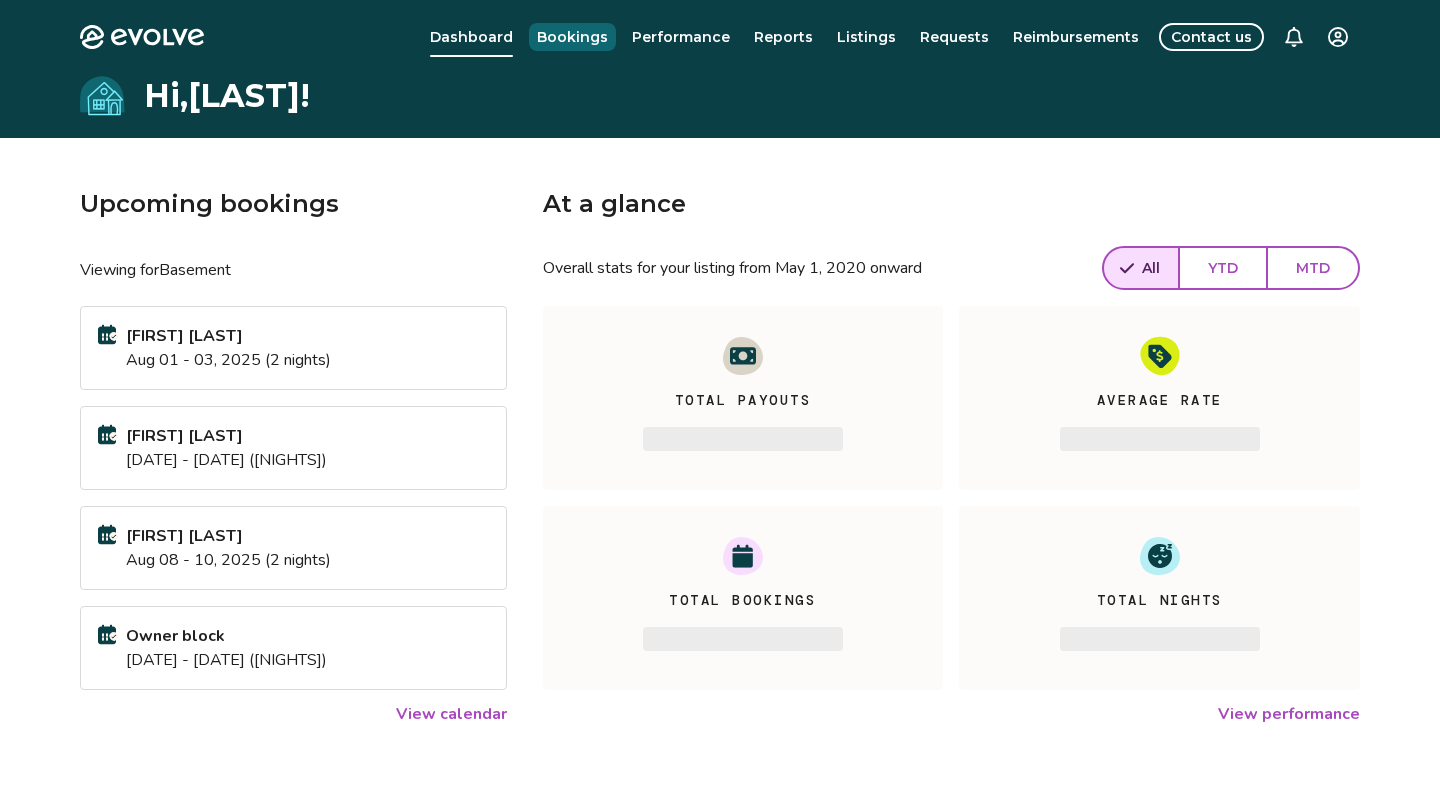 click on "Bookings" at bounding box center [572, 37] 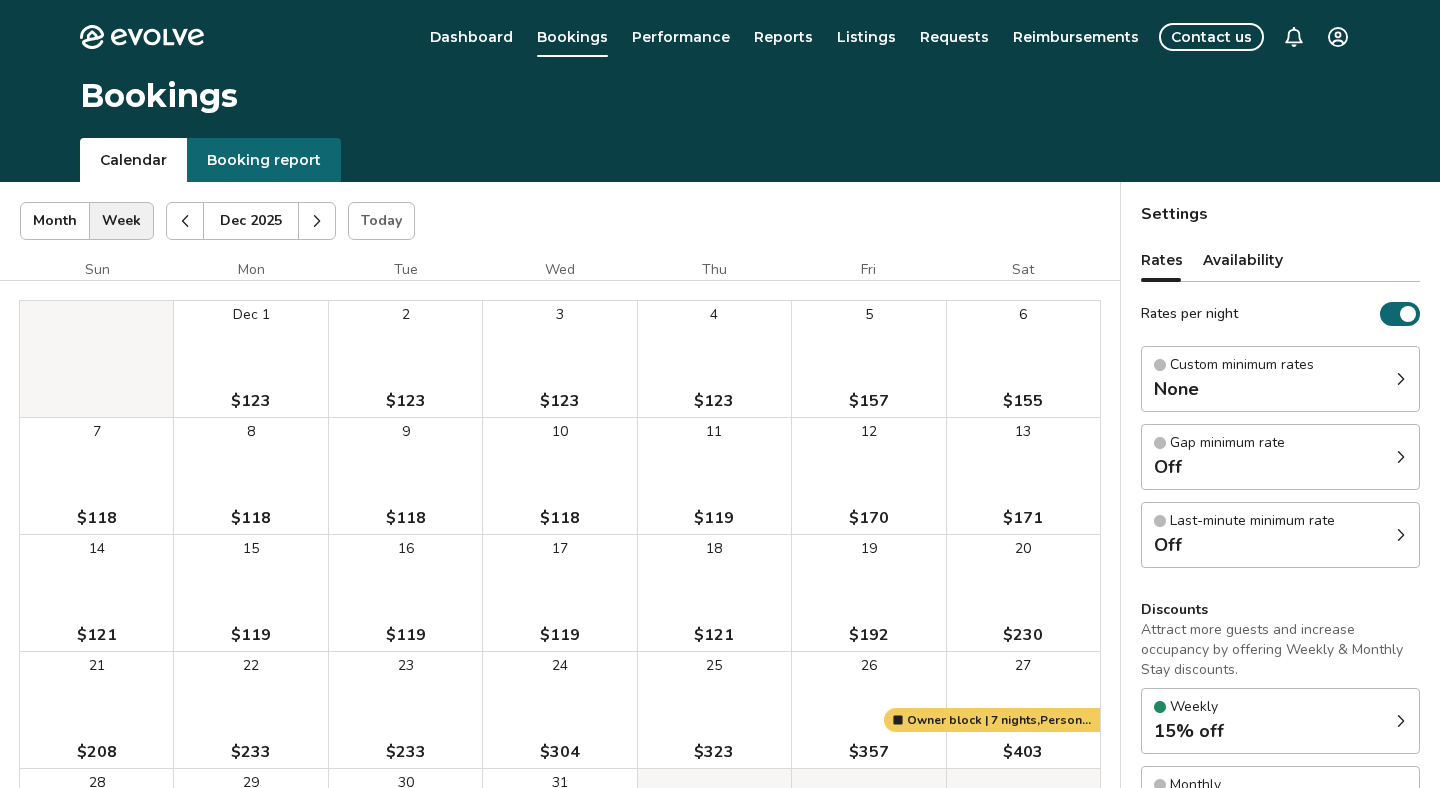 click on "Dec 2025" at bounding box center [251, 221] 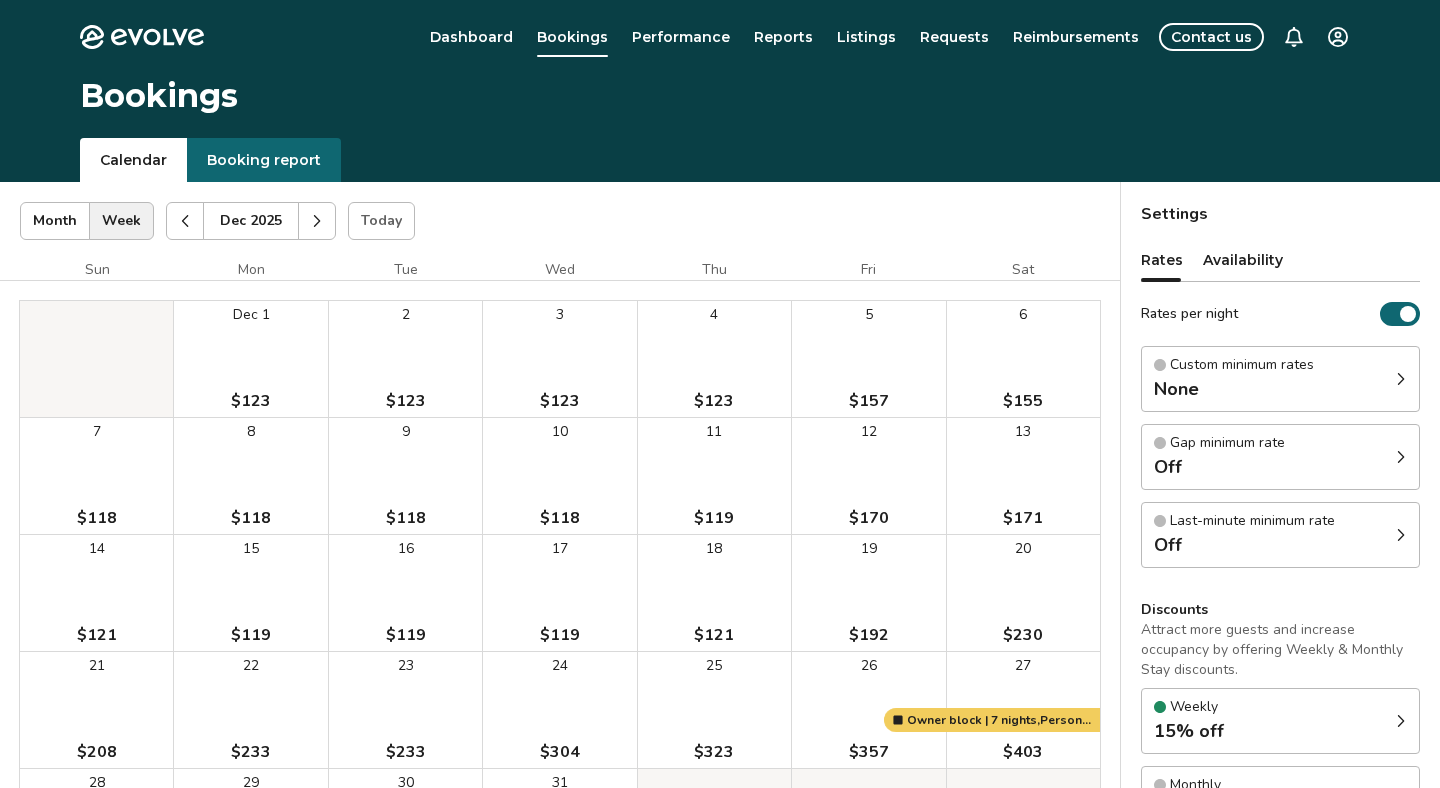 click at bounding box center [185, 221] 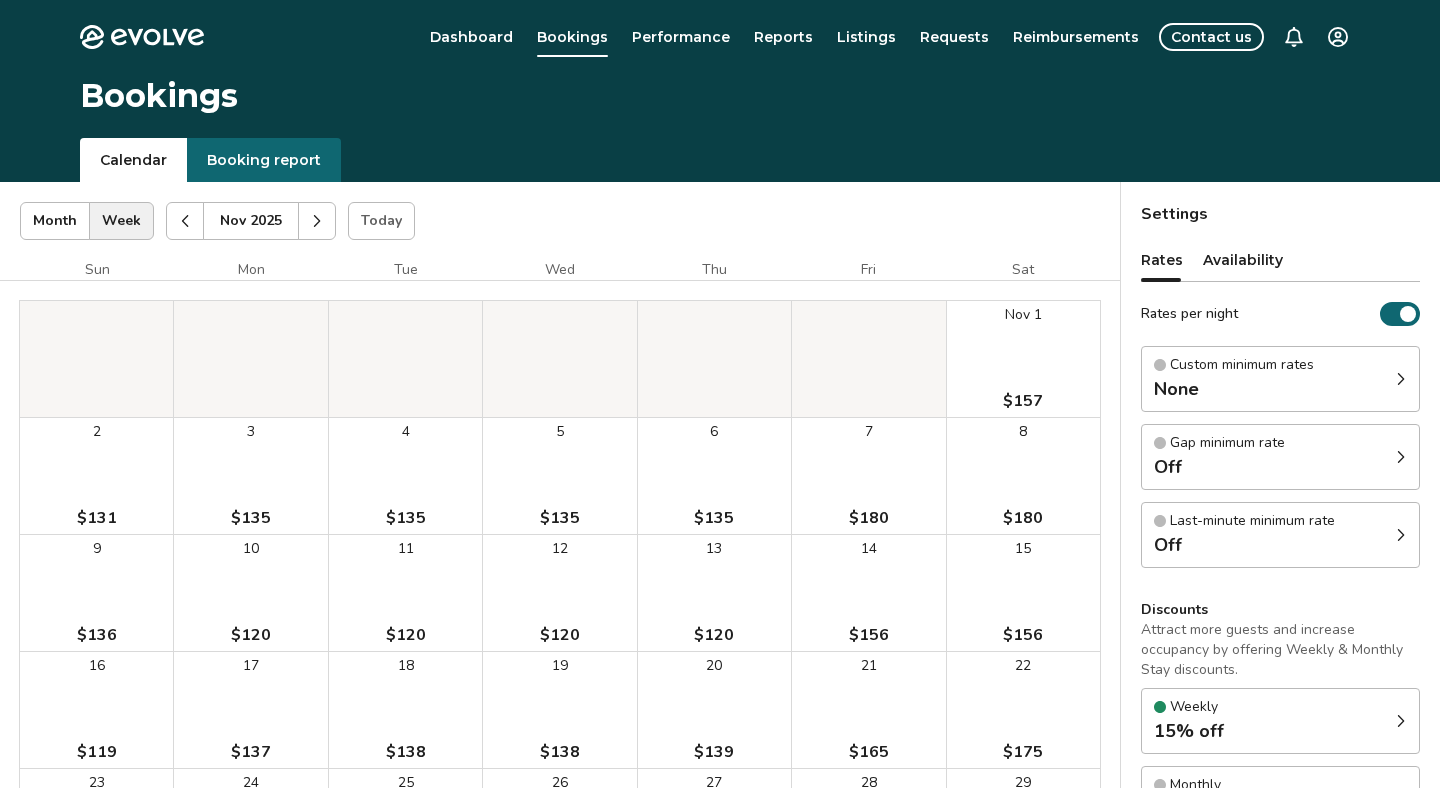 click at bounding box center [185, 221] 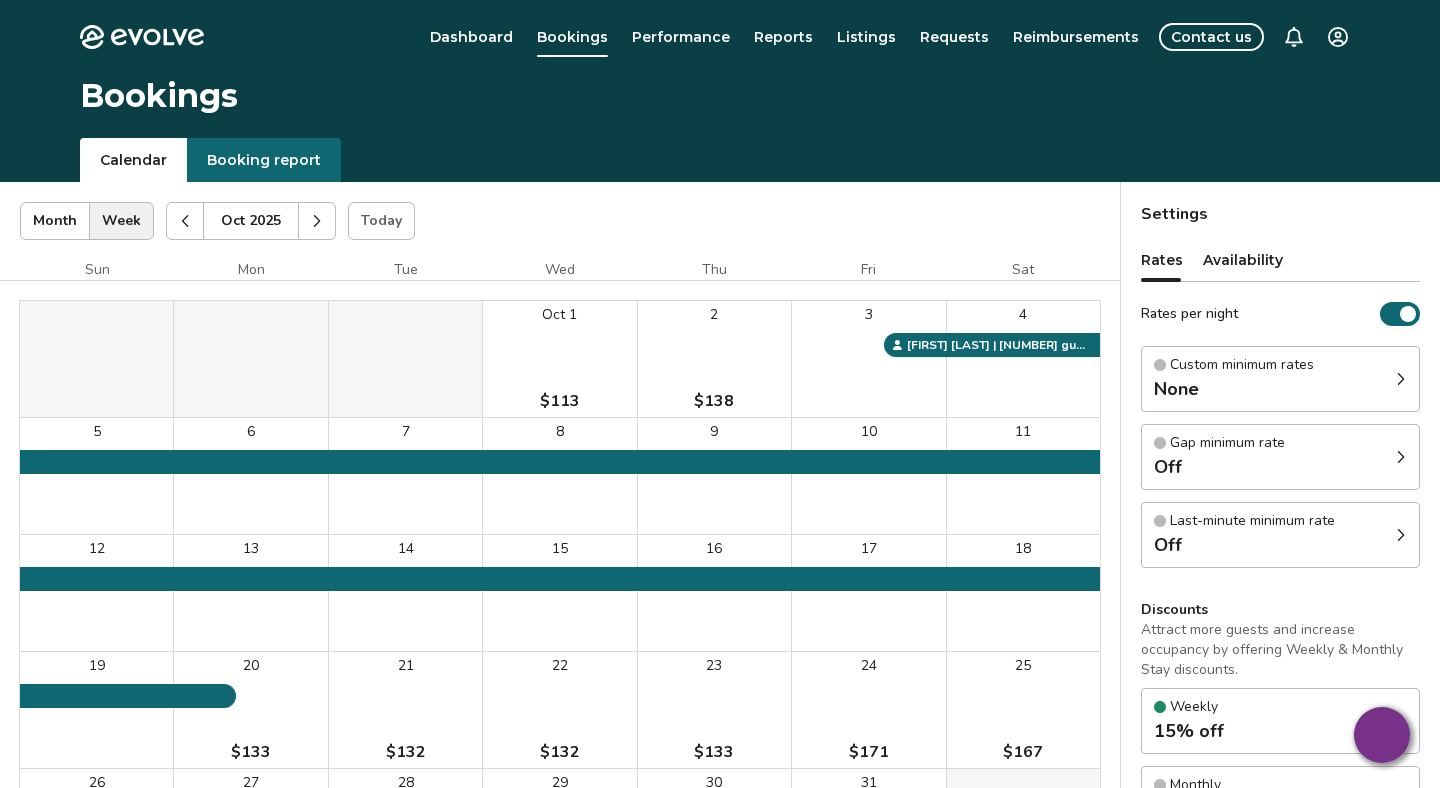 click at bounding box center [317, 221] 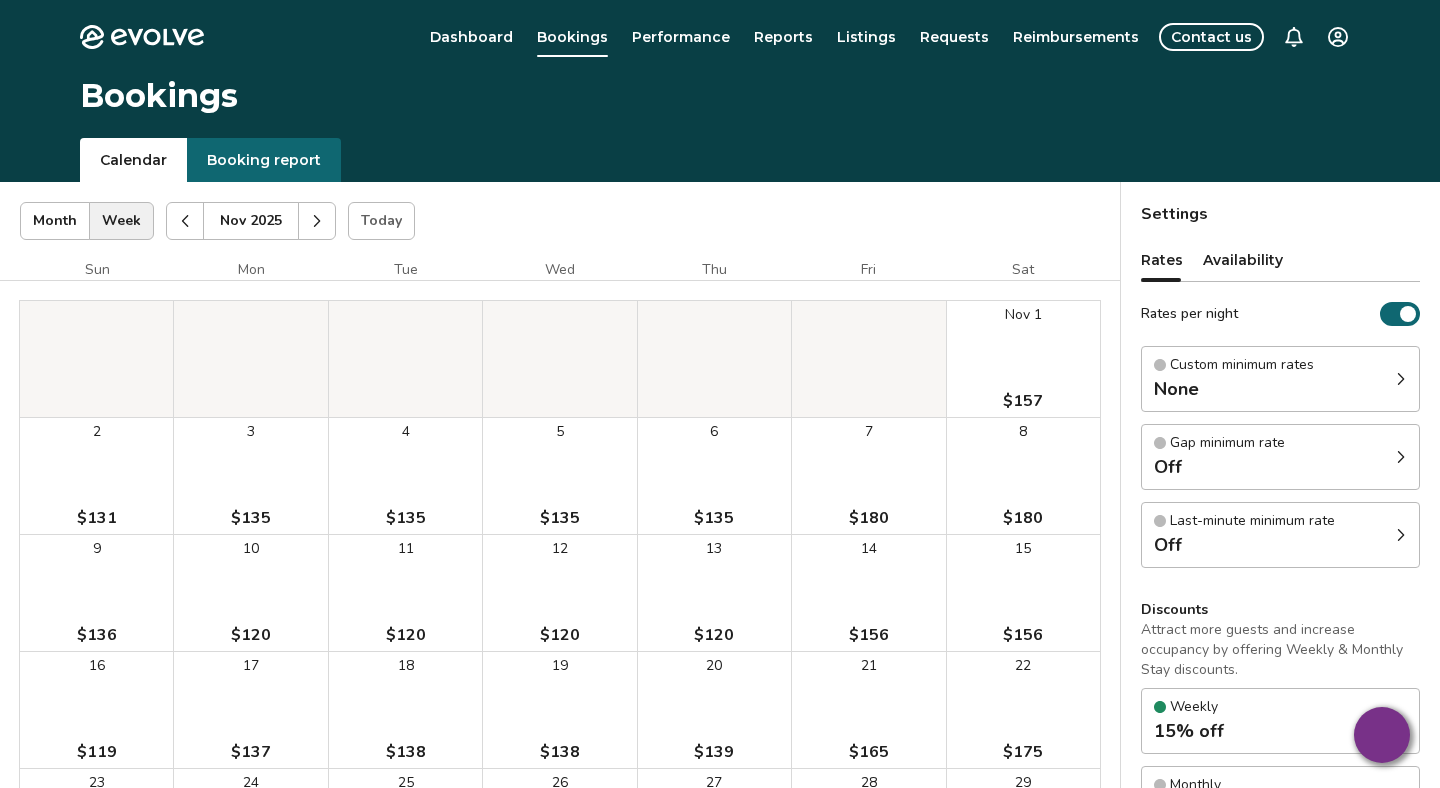 click at bounding box center [317, 221] 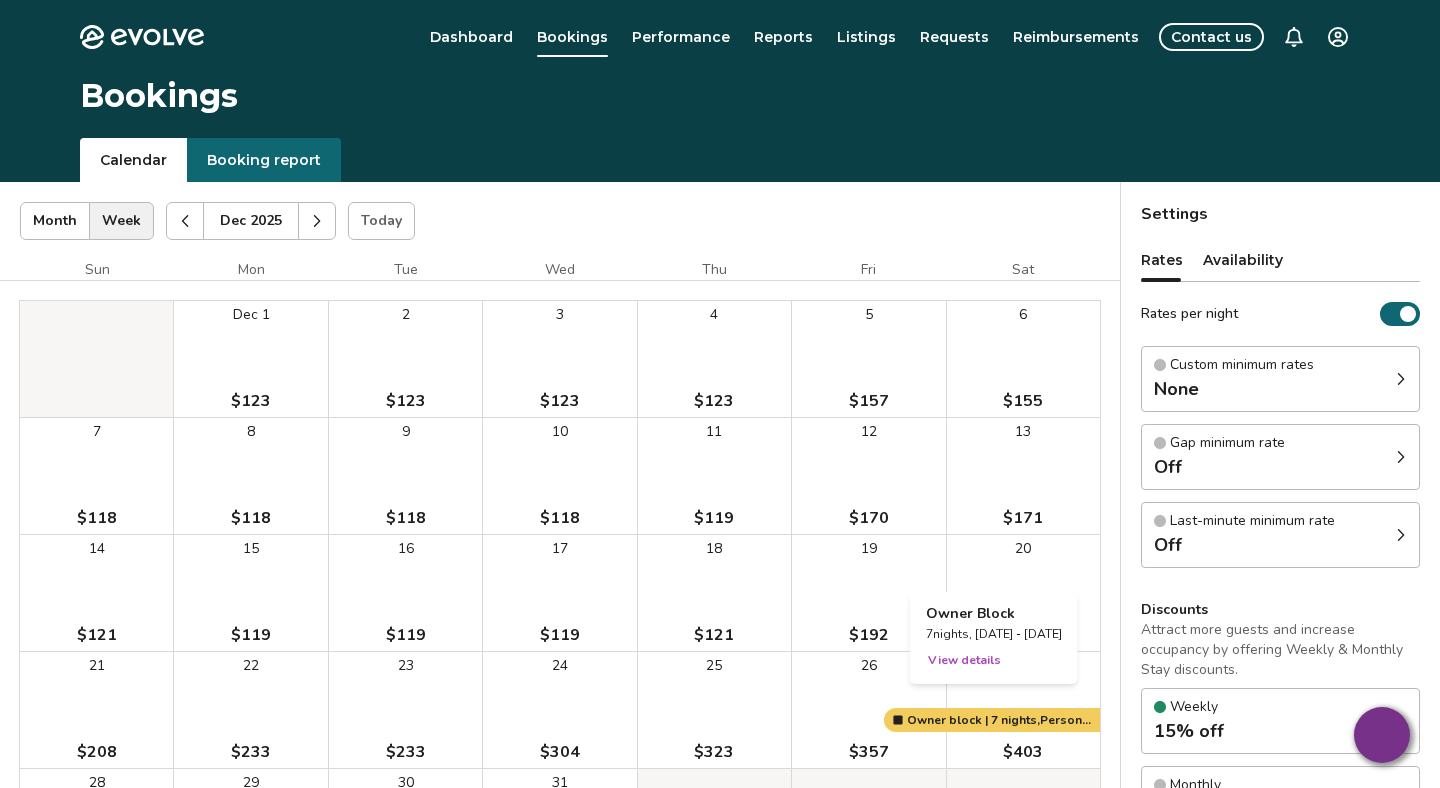 click at bounding box center (1023, 710) 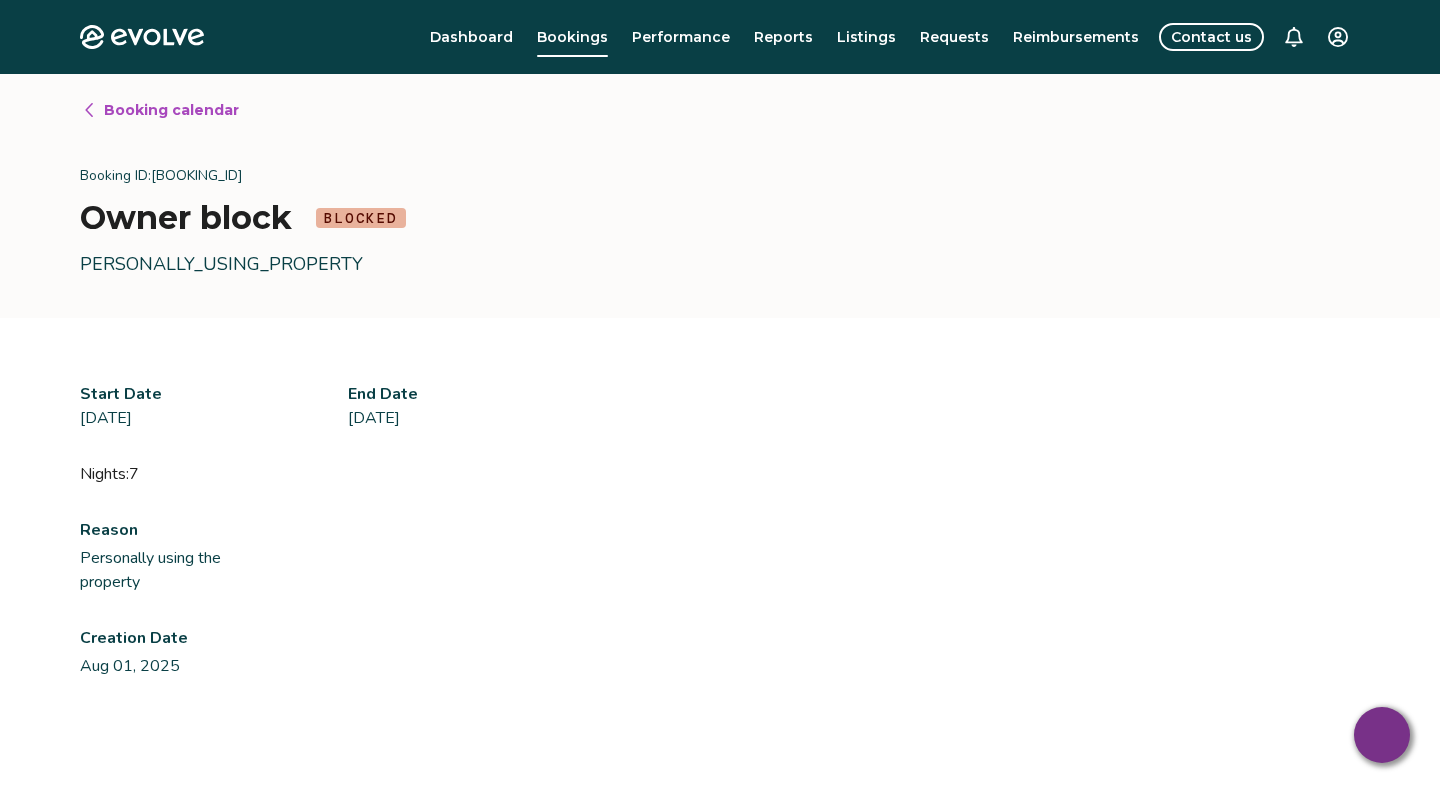 click on "Booking calendar Booking ID:  14945445 Owner block BLOCKED PERSONALLY_USING_PROPERTY Modify block Cancel block Start Date Fri, Dec 26, 2025 End Date Fri, Jan 02, 2026 Nights:  7 Reason Personally using the property Creation Date Aug 01, 2025" at bounding box center [720, 548] 